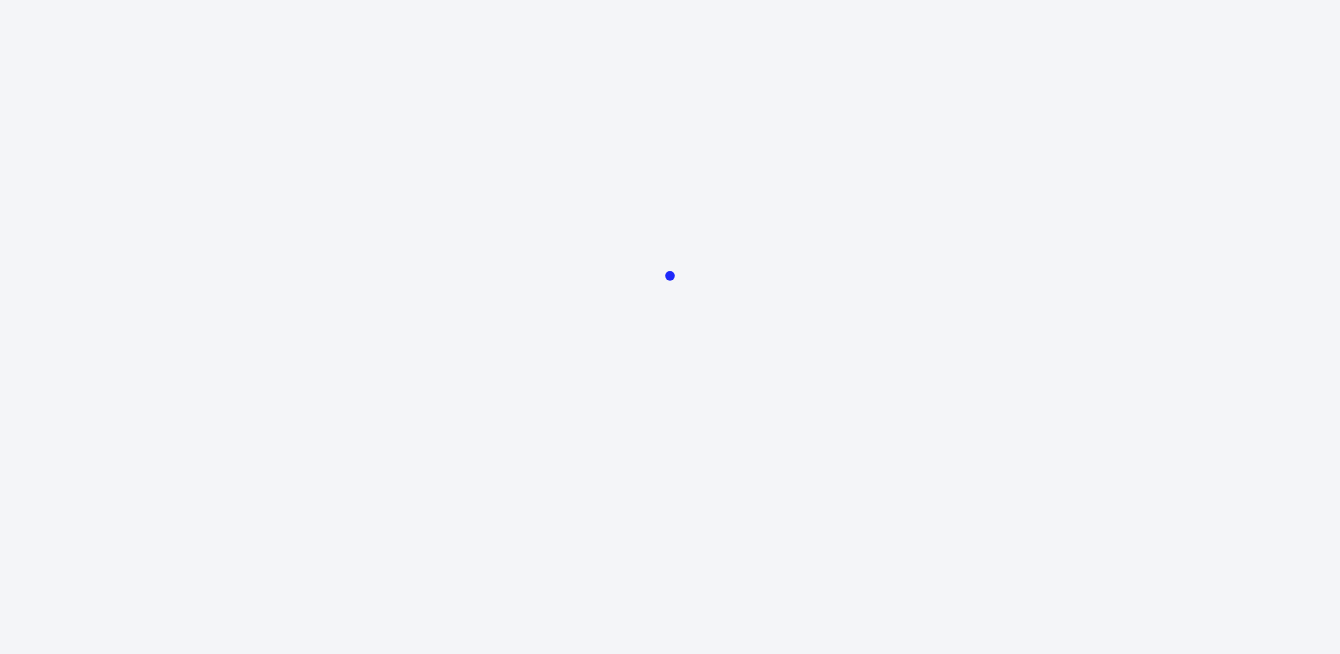 scroll, scrollTop: 0, scrollLeft: 0, axis: both 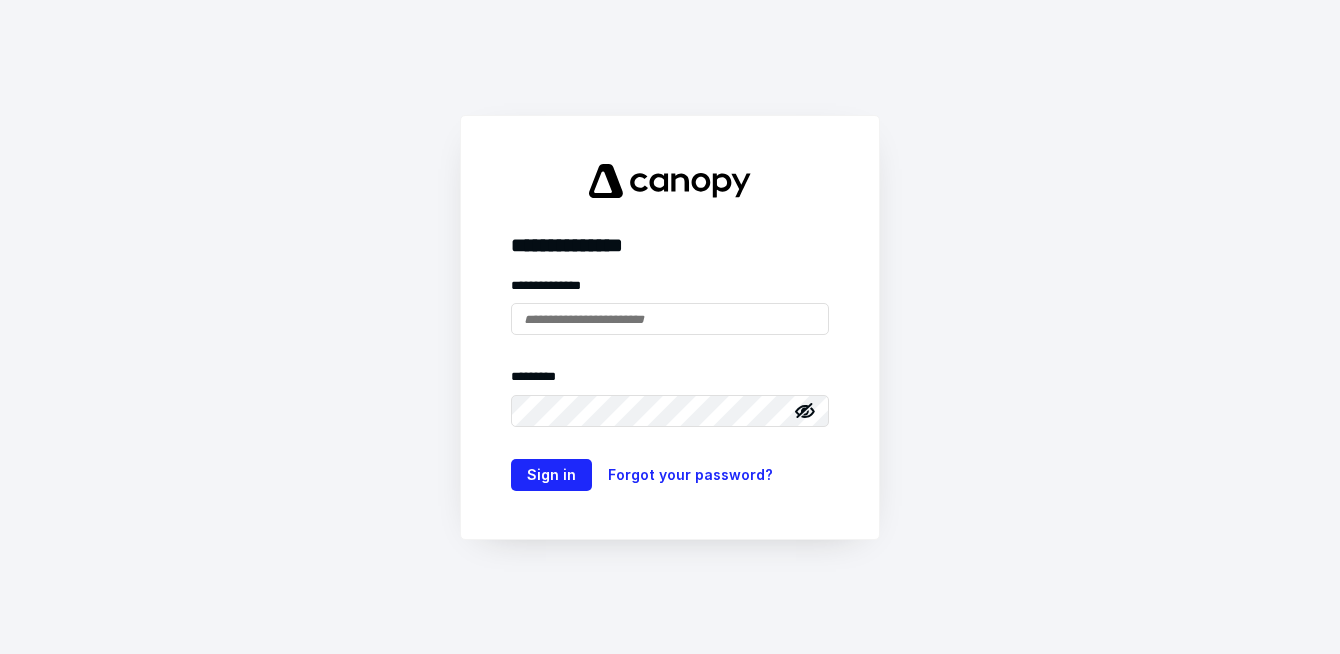 type on "**********" 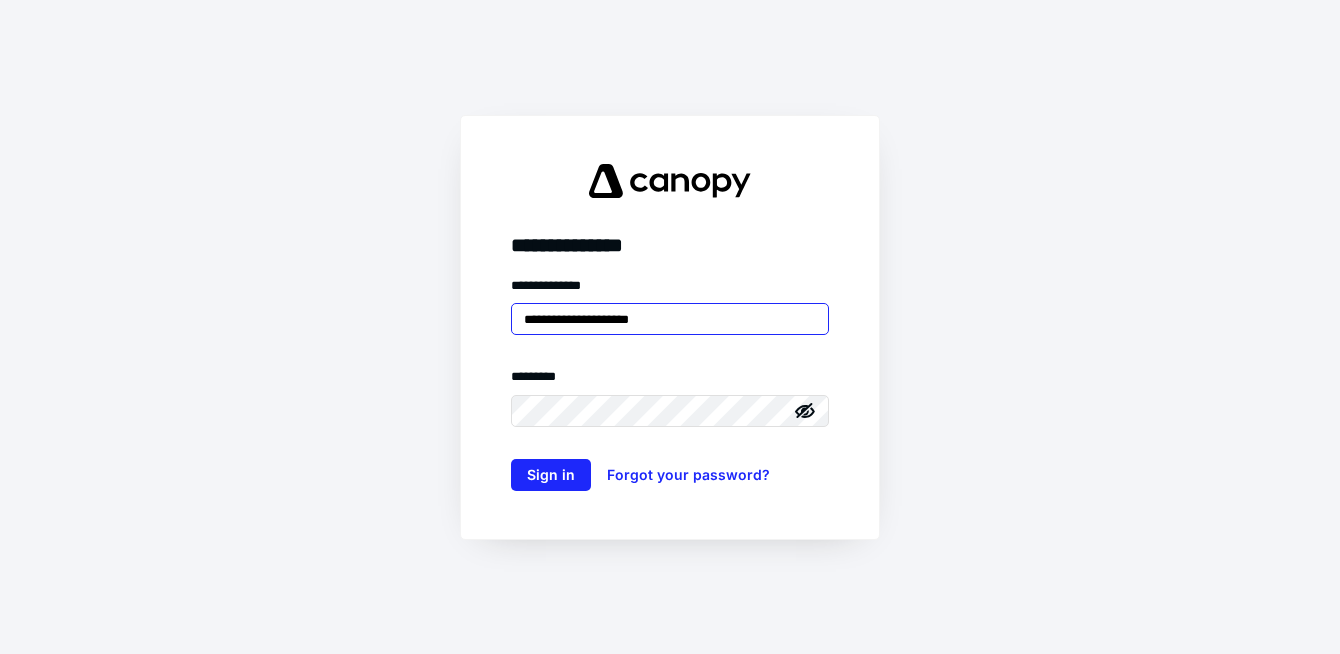 scroll, scrollTop: 0, scrollLeft: 0, axis: both 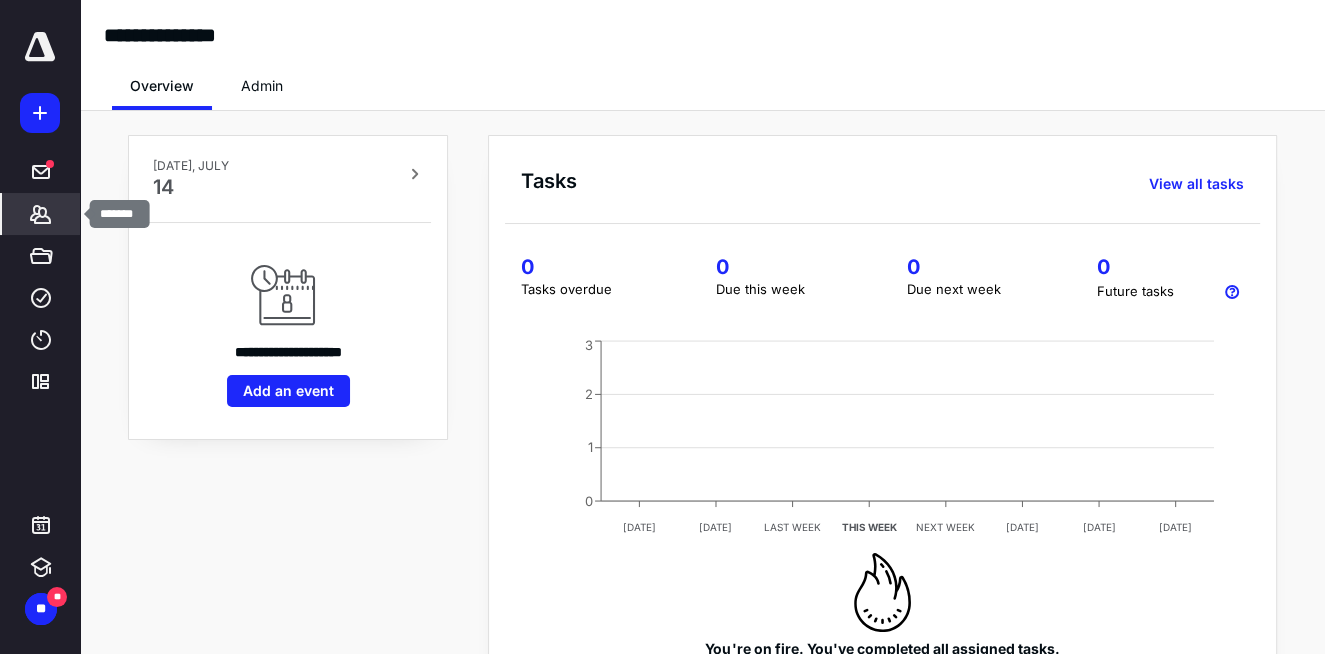 click 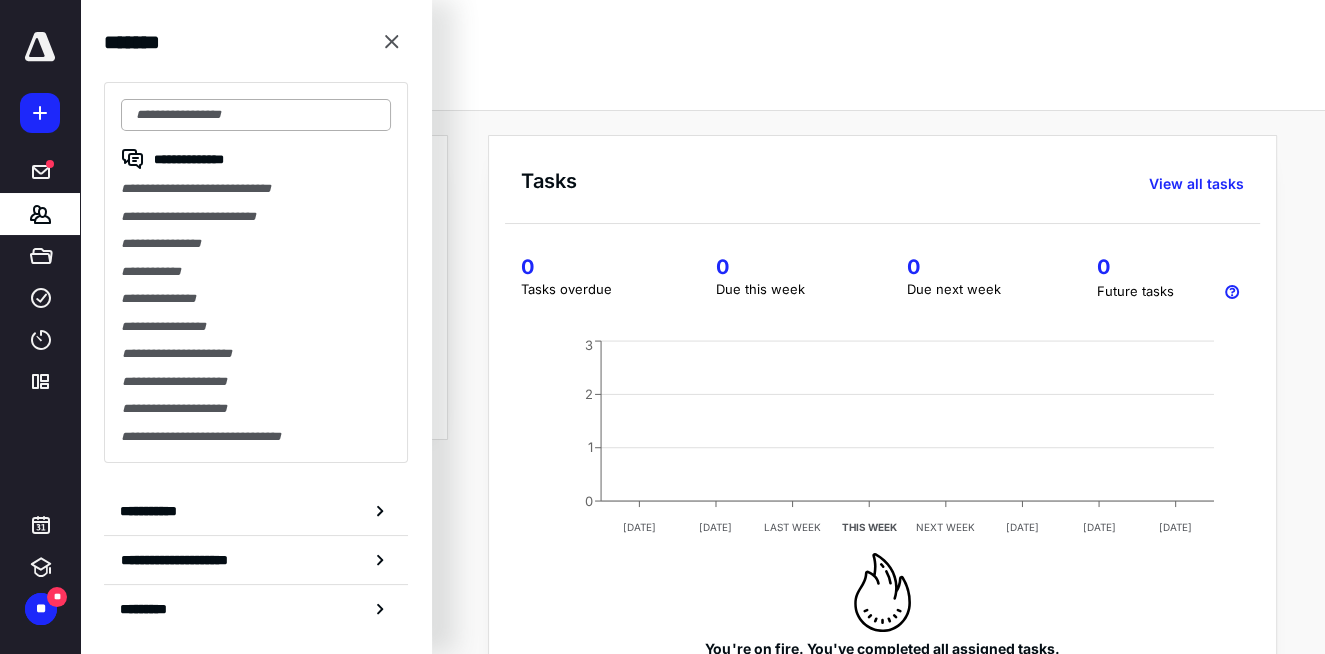 click at bounding box center [256, 115] 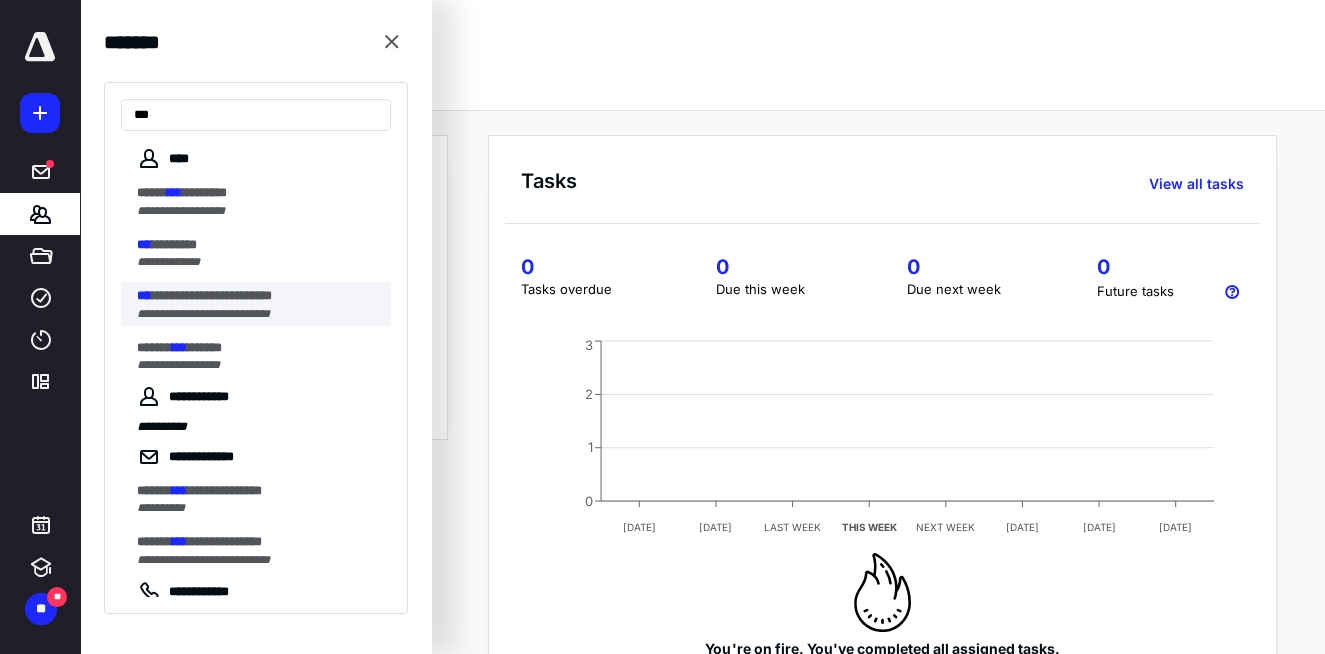 type on "***" 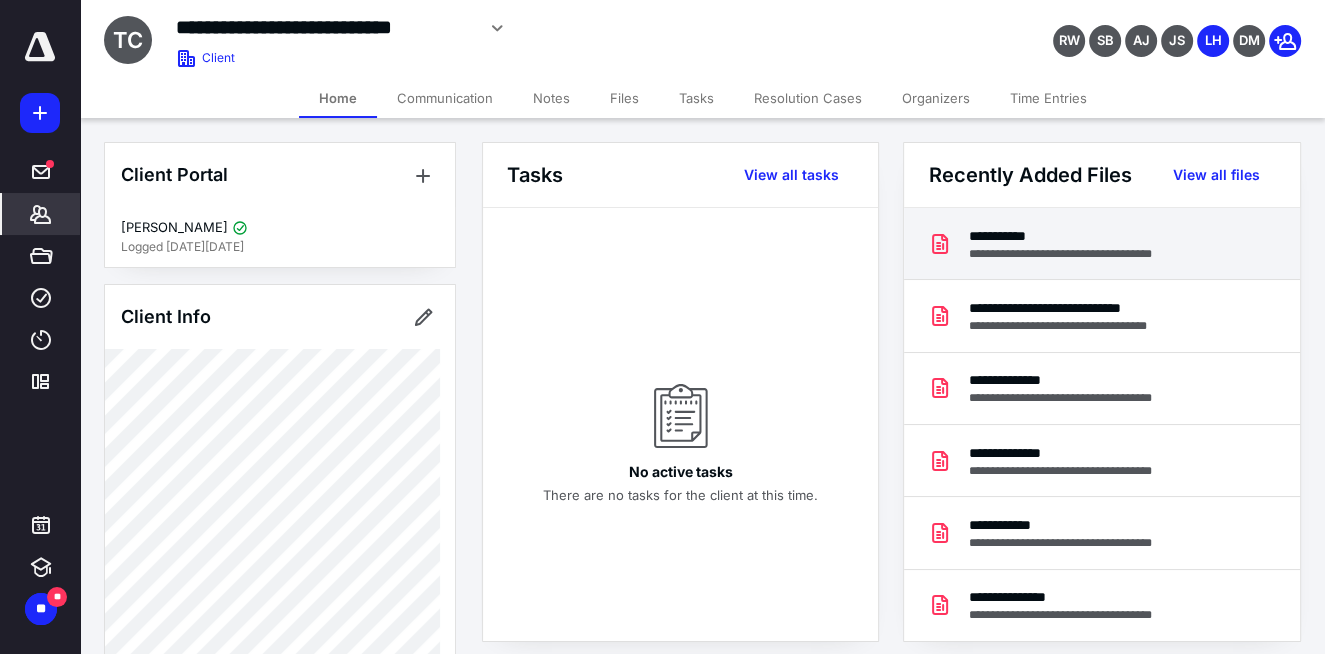 click on "**********" at bounding box center [1075, 236] 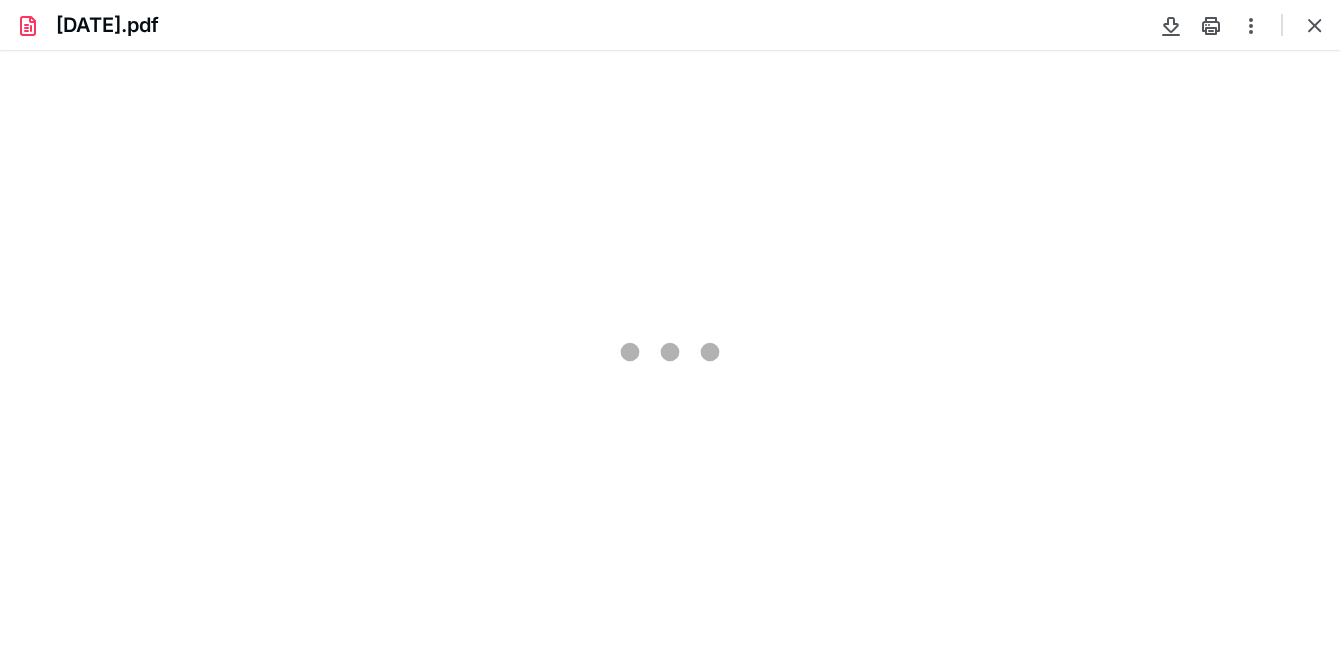 scroll, scrollTop: 0, scrollLeft: 0, axis: both 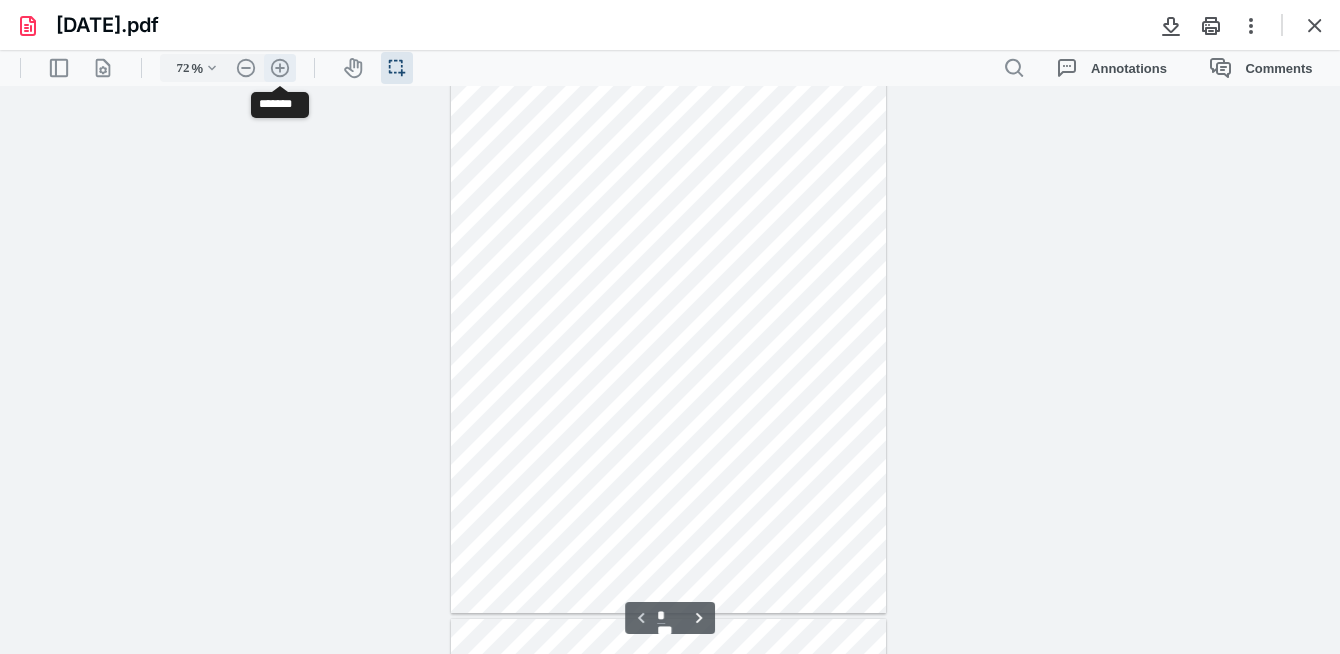 click on ".cls-1{fill:#abb0c4;} icon - header - zoom - in - line" at bounding box center (280, 68) 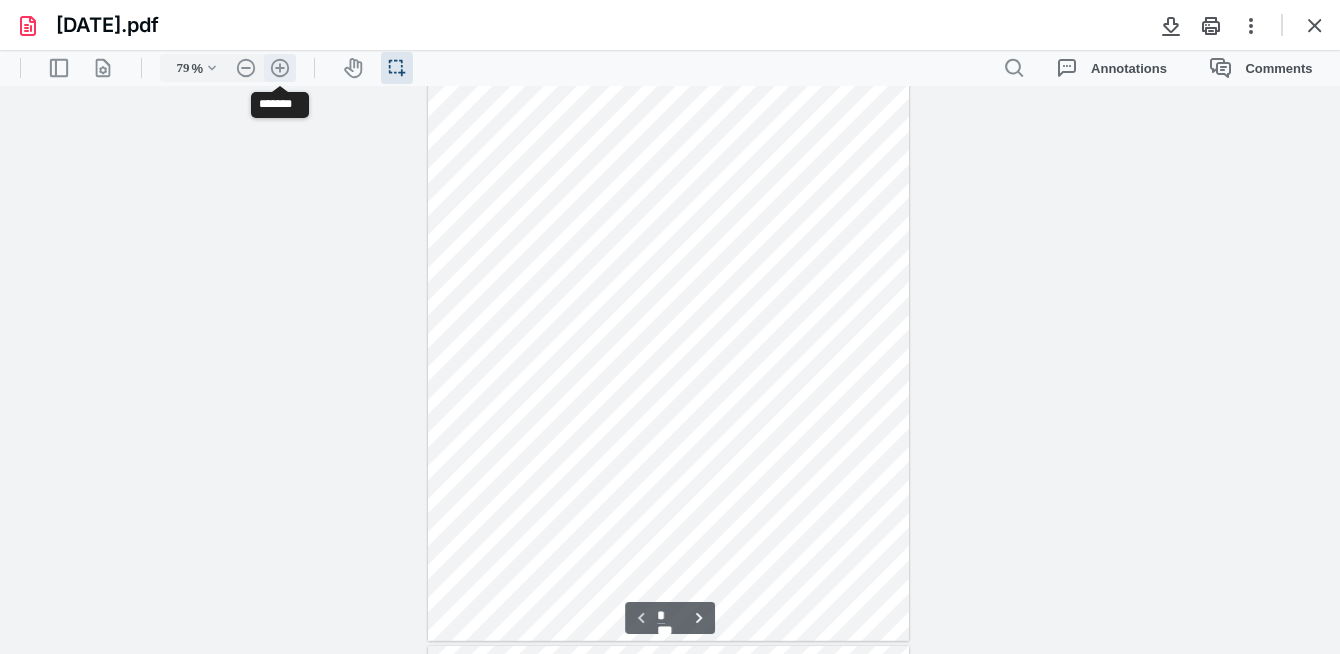 click on ".cls-1{fill:#abb0c4;} icon - header - zoom - in - line" at bounding box center (280, 68) 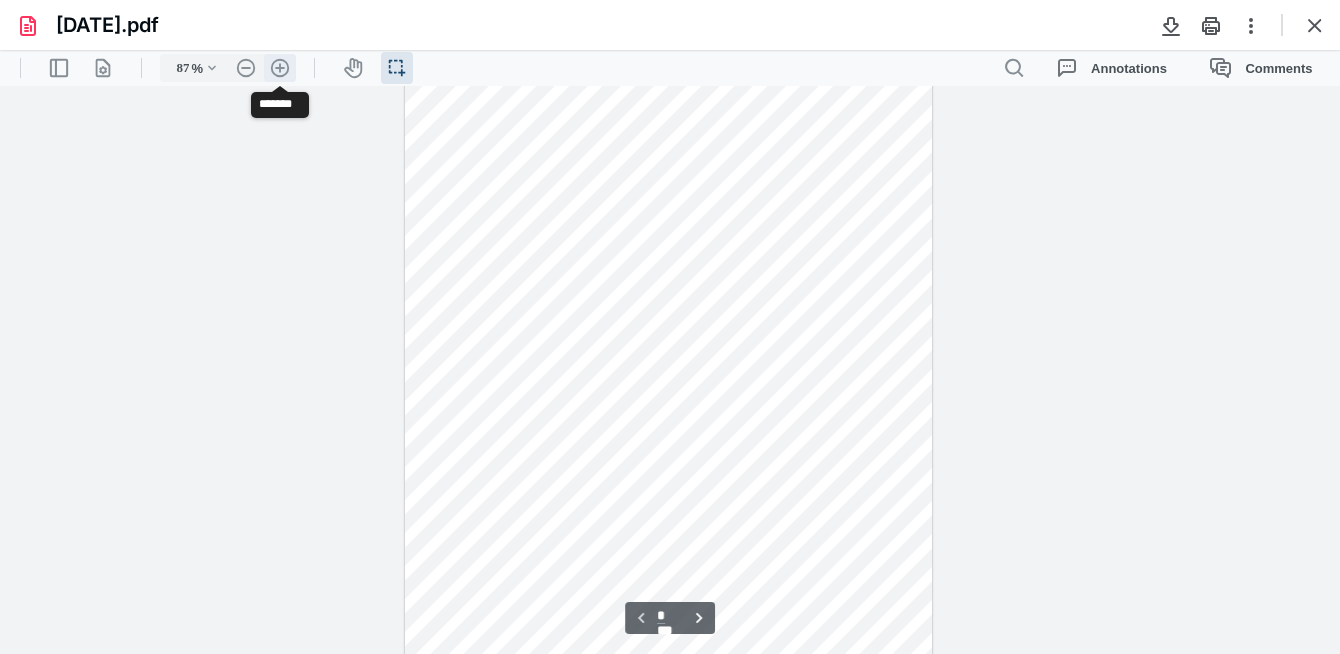 click on ".cls-1{fill:#abb0c4;} icon - header - zoom - in - line" at bounding box center (280, 68) 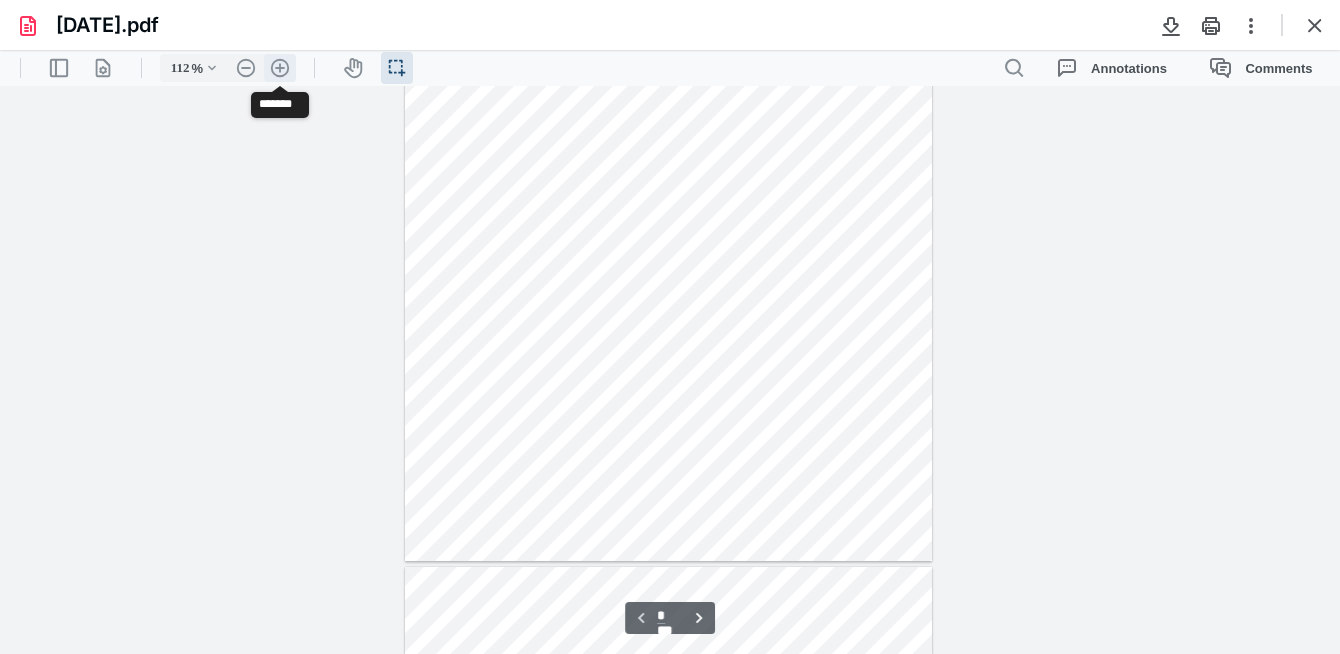 click on ".cls-1{fill:#abb0c4;} icon - header - zoom - in - line" at bounding box center [280, 68] 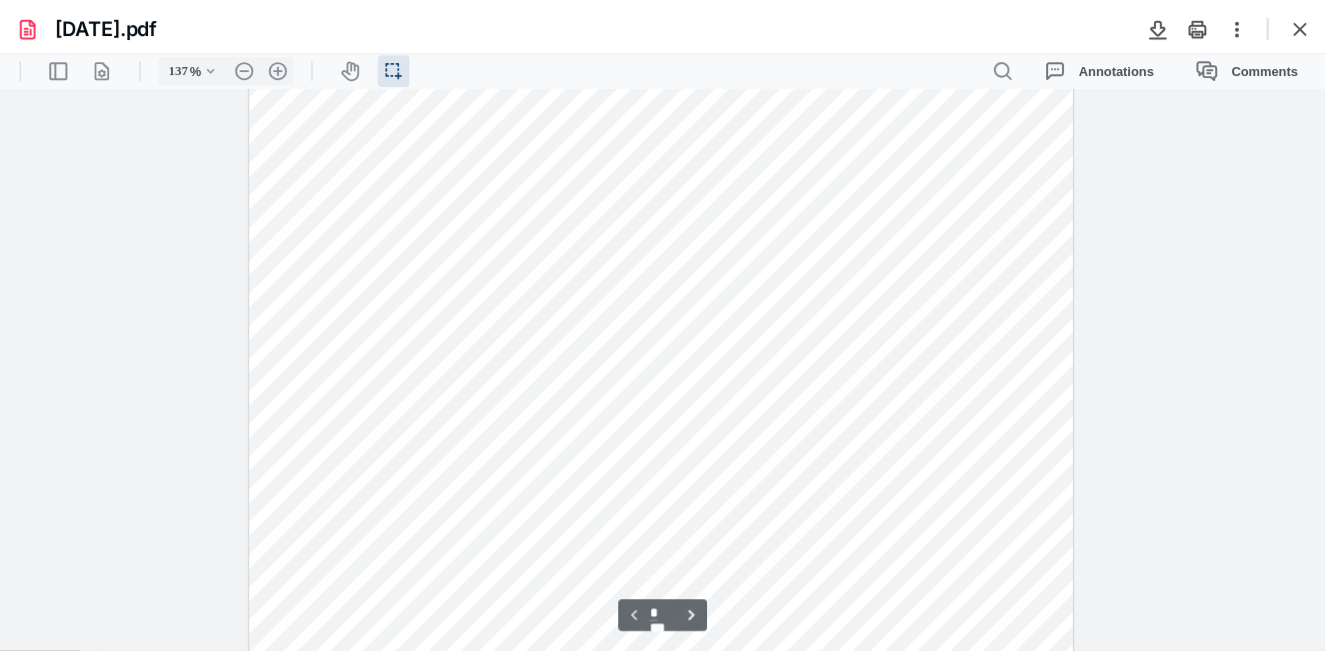 scroll, scrollTop: 0, scrollLeft: 0, axis: both 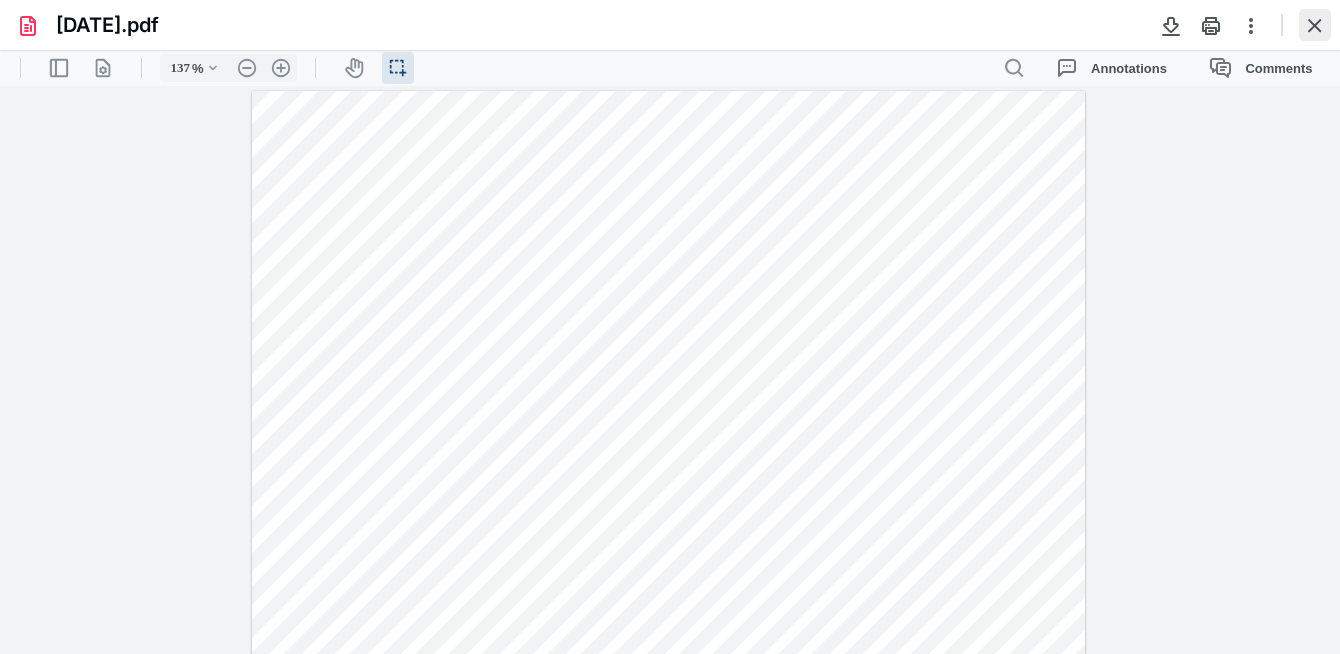click at bounding box center [1315, 25] 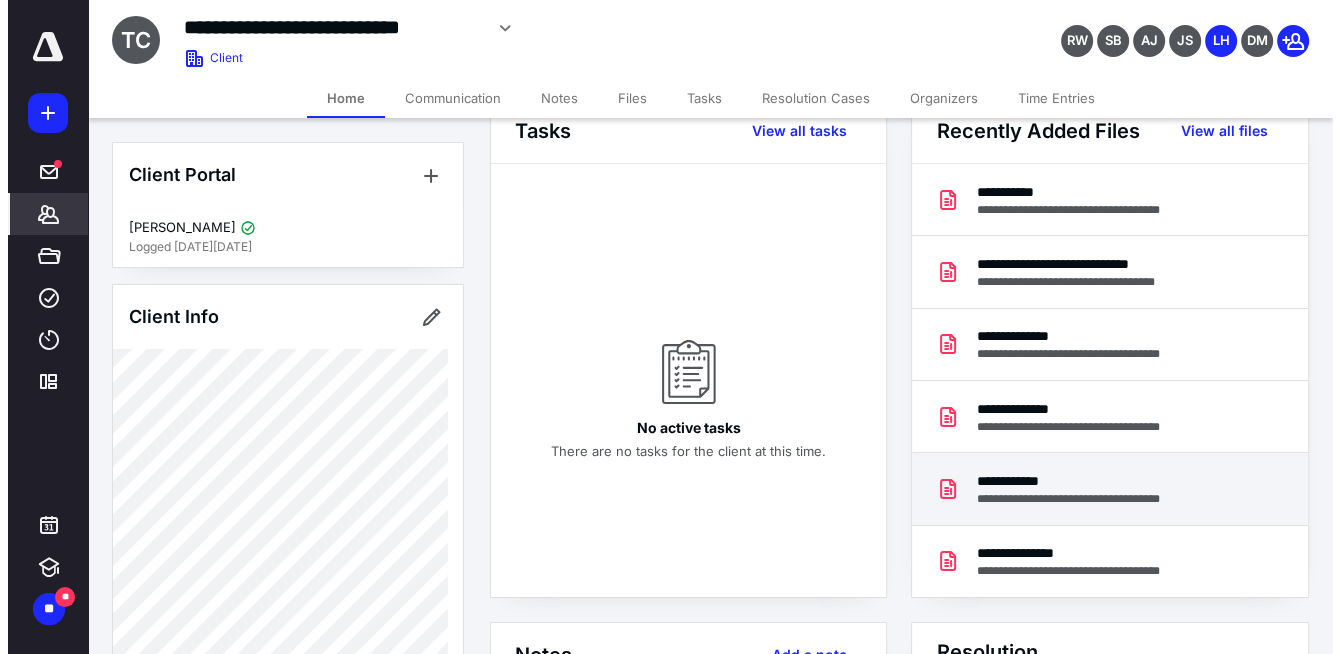 scroll, scrollTop: 0, scrollLeft: 0, axis: both 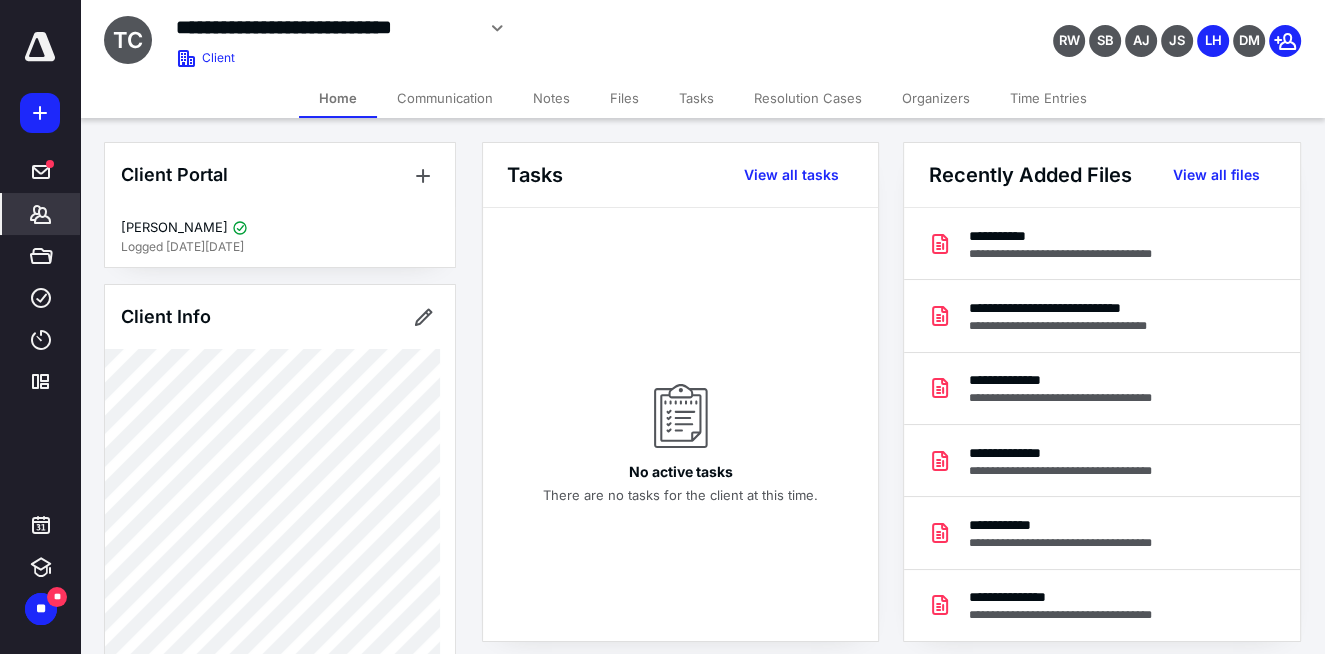 click on "Files" at bounding box center (624, 98) 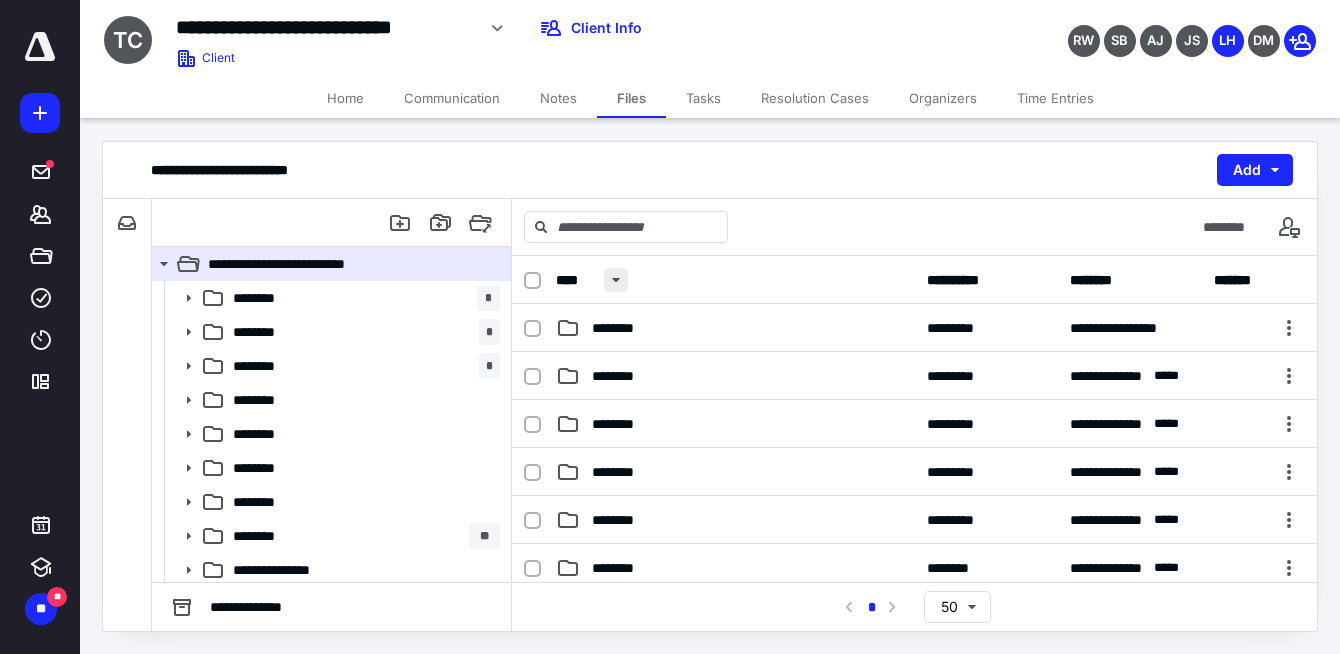 click at bounding box center [616, 280] 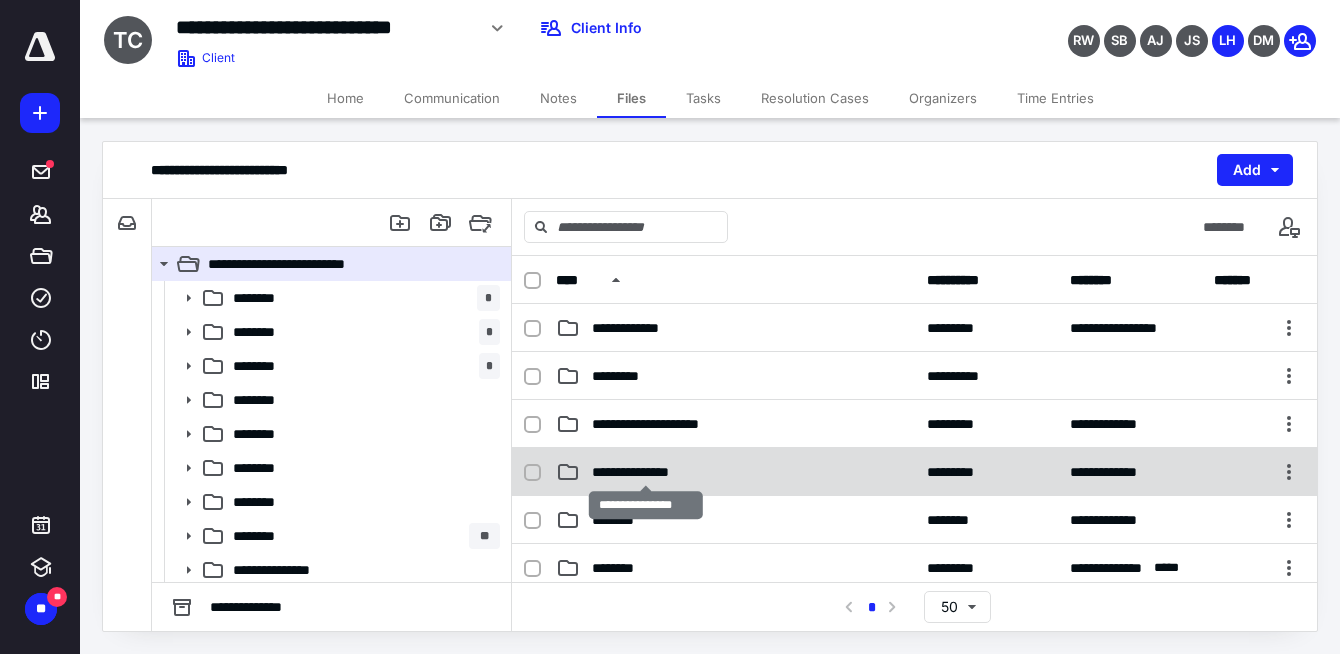 click on "**********" at bounding box center [646, 472] 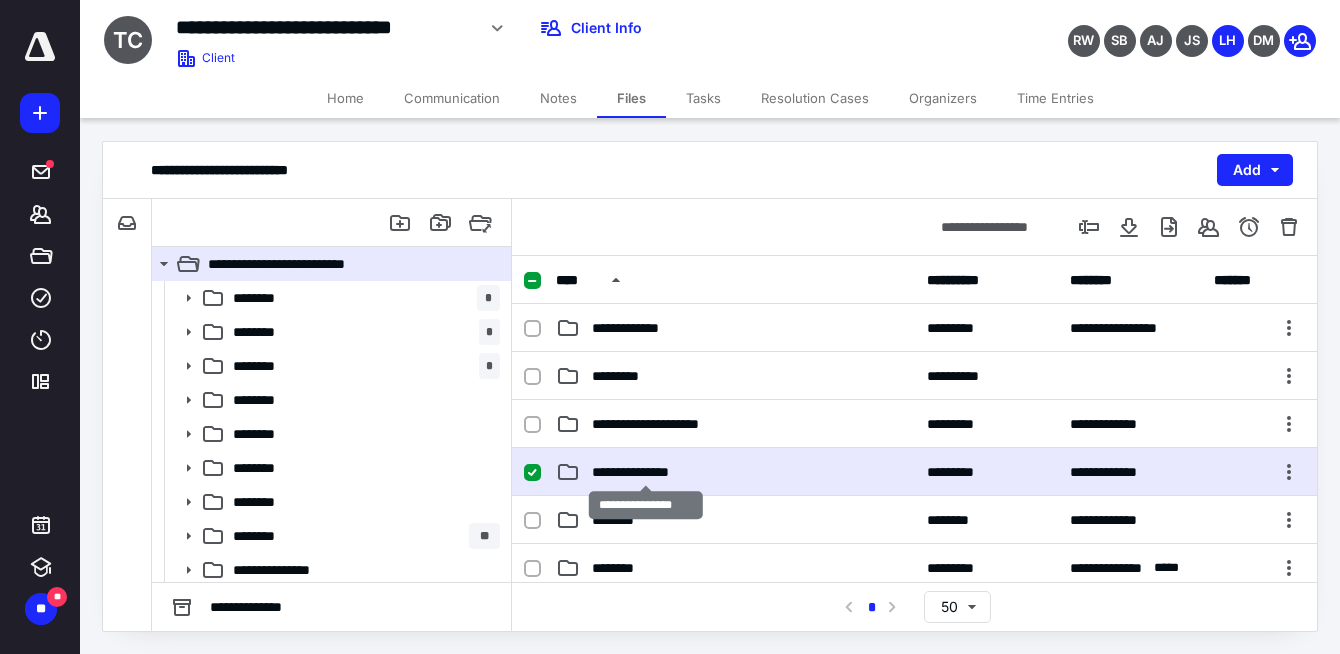 click on "**********" at bounding box center (646, 472) 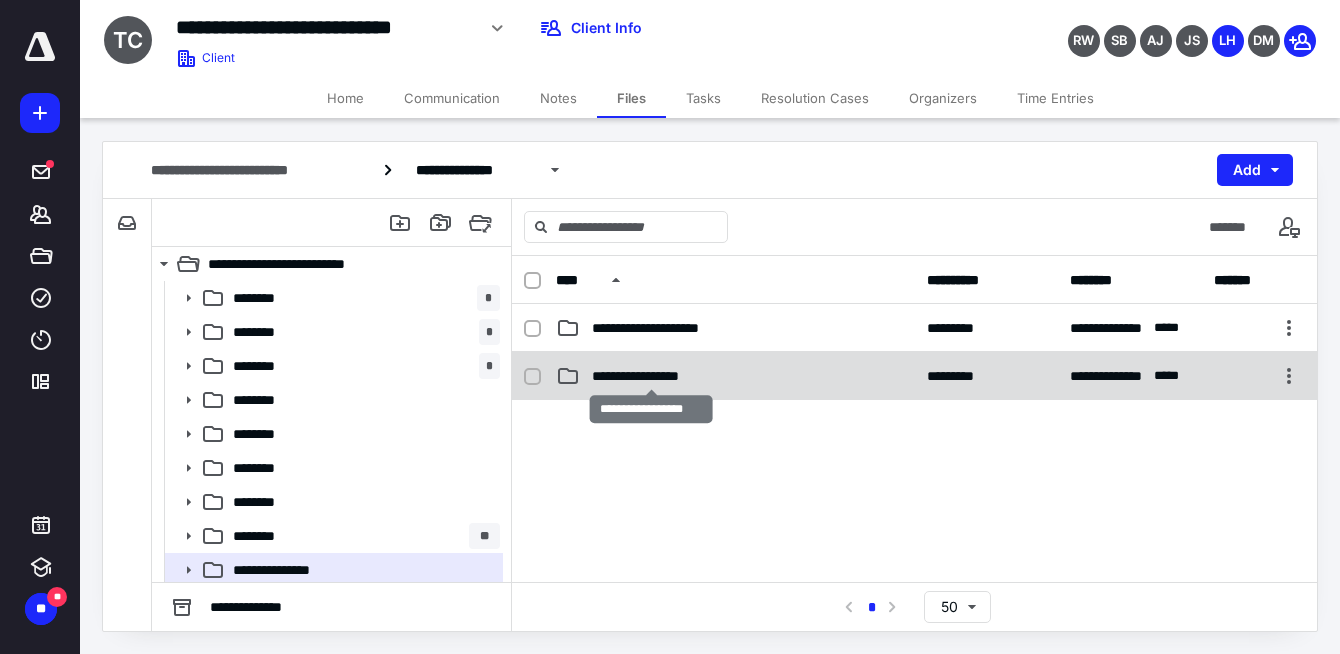 click on "**********" at bounding box center [651, 376] 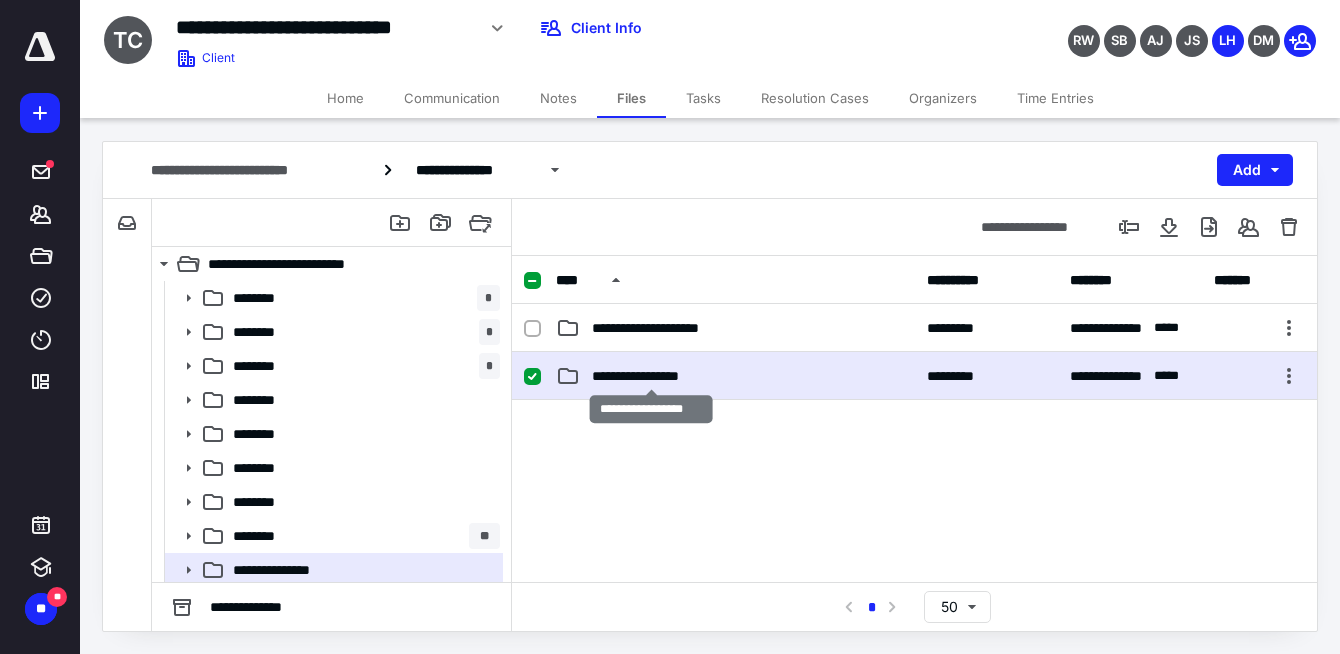 click on "**********" at bounding box center [651, 376] 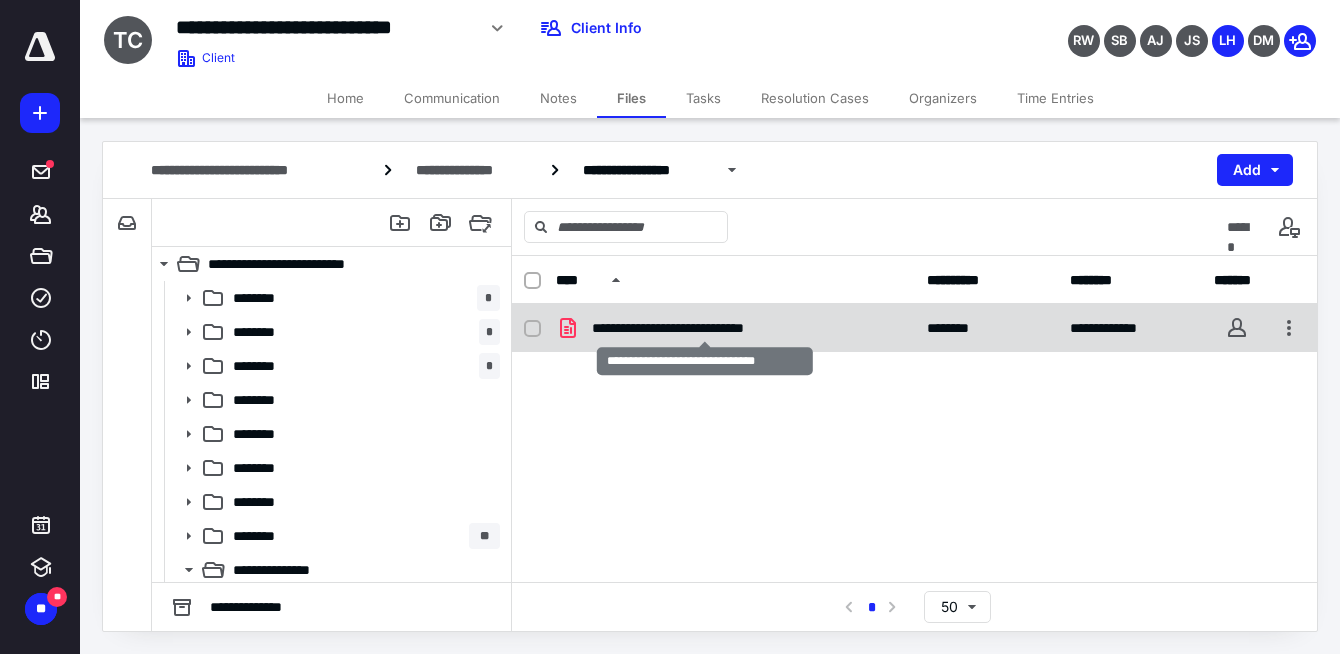 click on "**********" at bounding box center [704, 328] 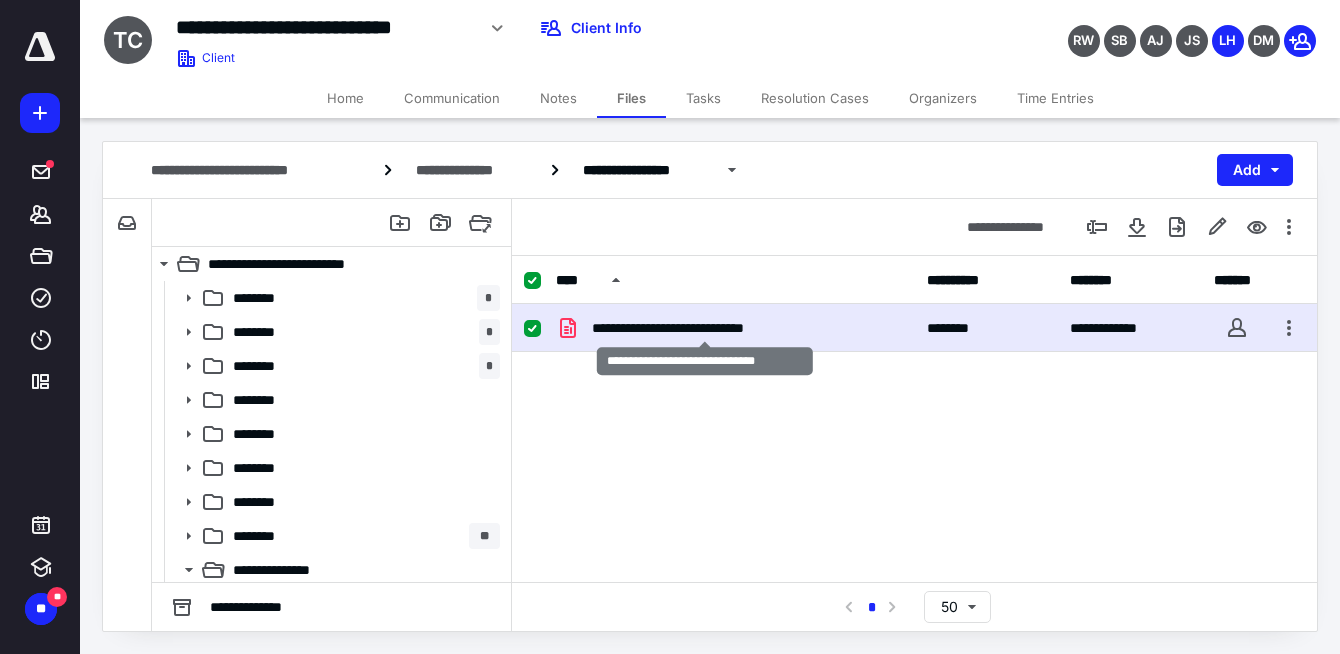 click on "**********" at bounding box center [704, 328] 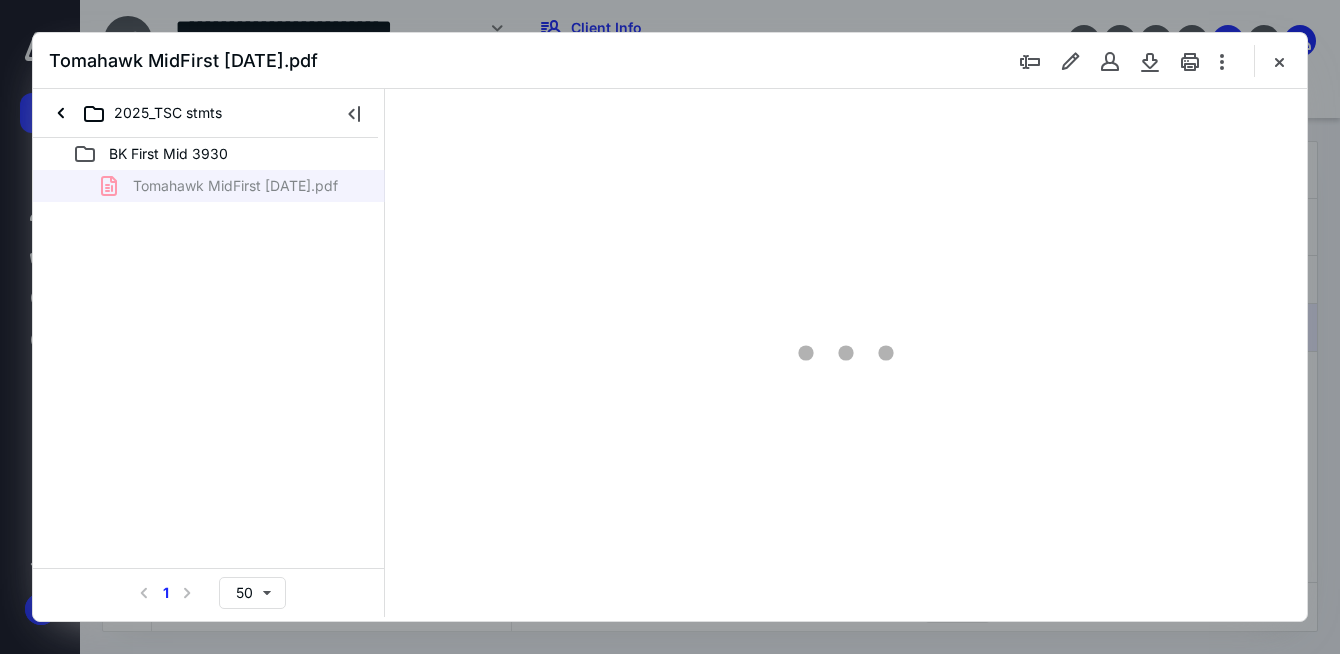 scroll, scrollTop: 0, scrollLeft: 0, axis: both 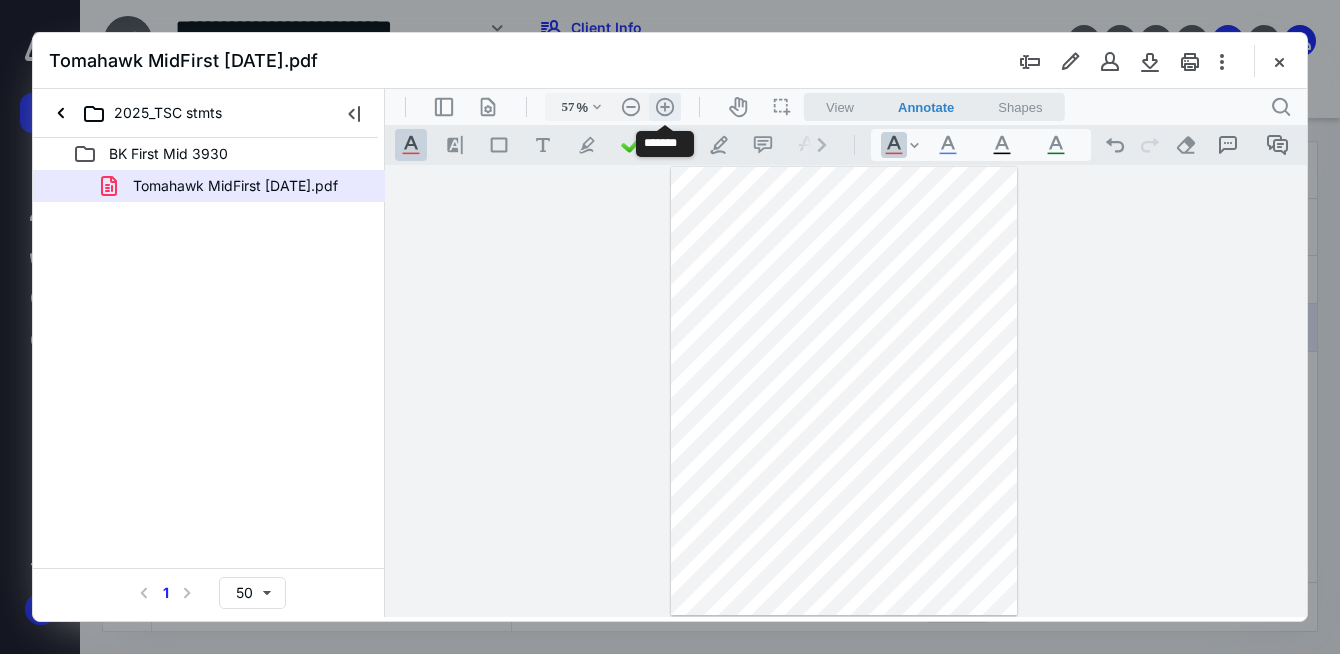 click on ".cls-1{fill:#abb0c4;} icon - header - zoom - in - line" at bounding box center (665, 107) 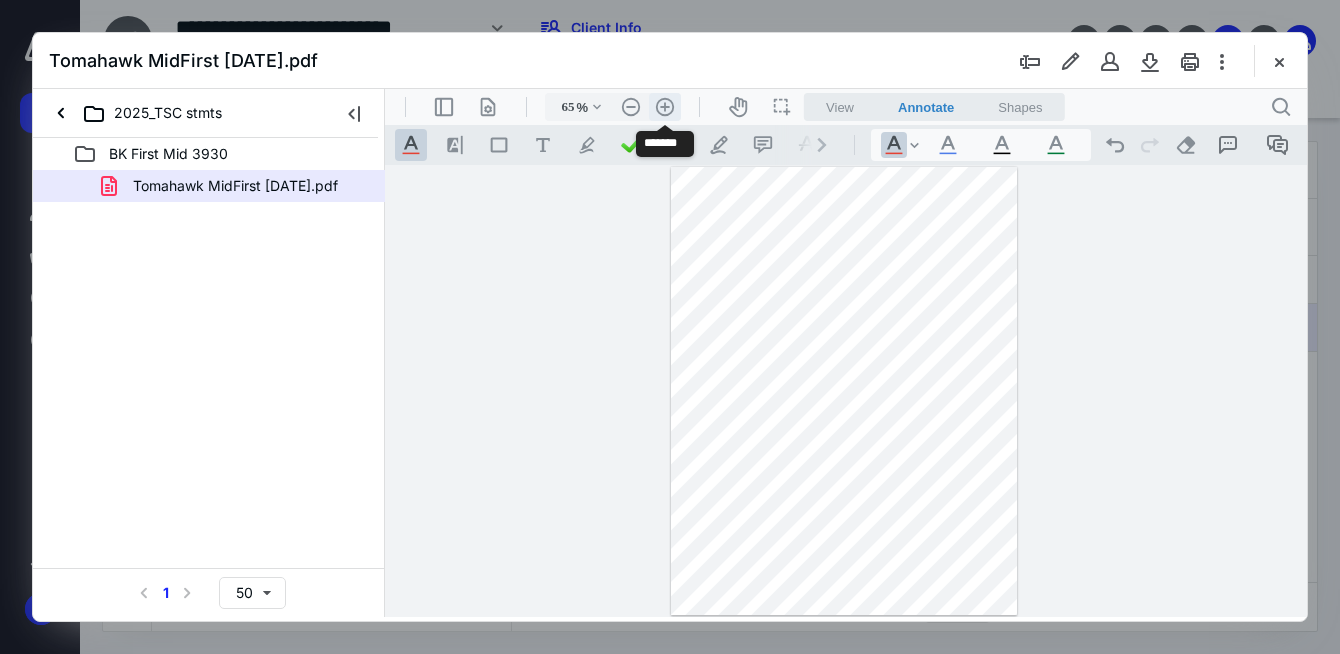 click on ".cls-1{fill:#abb0c4;} icon - header - zoom - in - line" at bounding box center [665, 107] 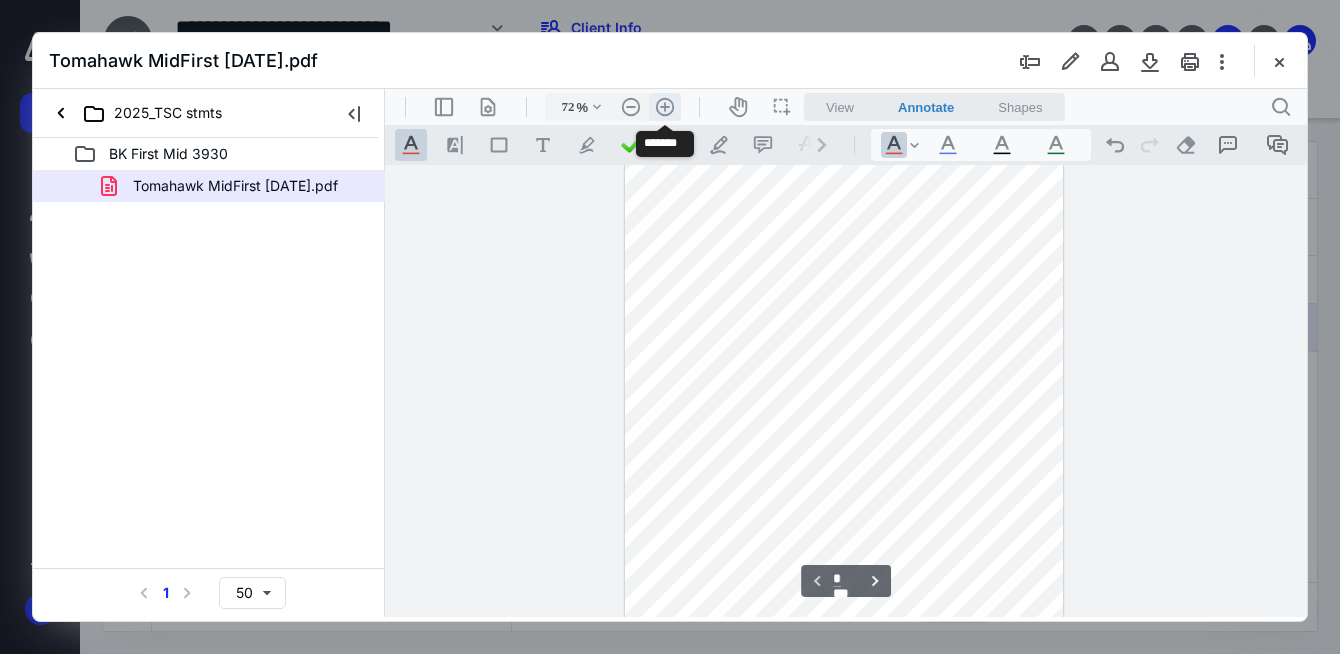 click on ".cls-1{fill:#abb0c4;} icon - header - zoom - in - line" at bounding box center [665, 107] 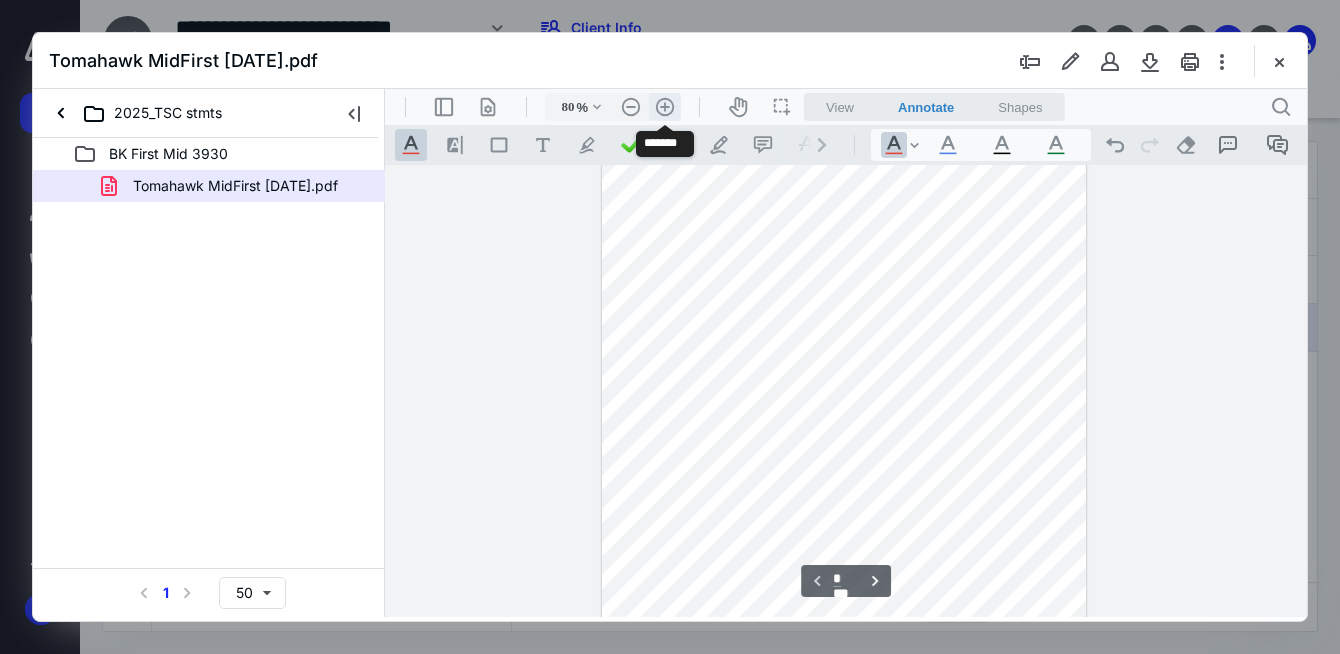 click on ".cls-1{fill:#abb0c4;} icon - header - zoom - in - line" at bounding box center [665, 107] 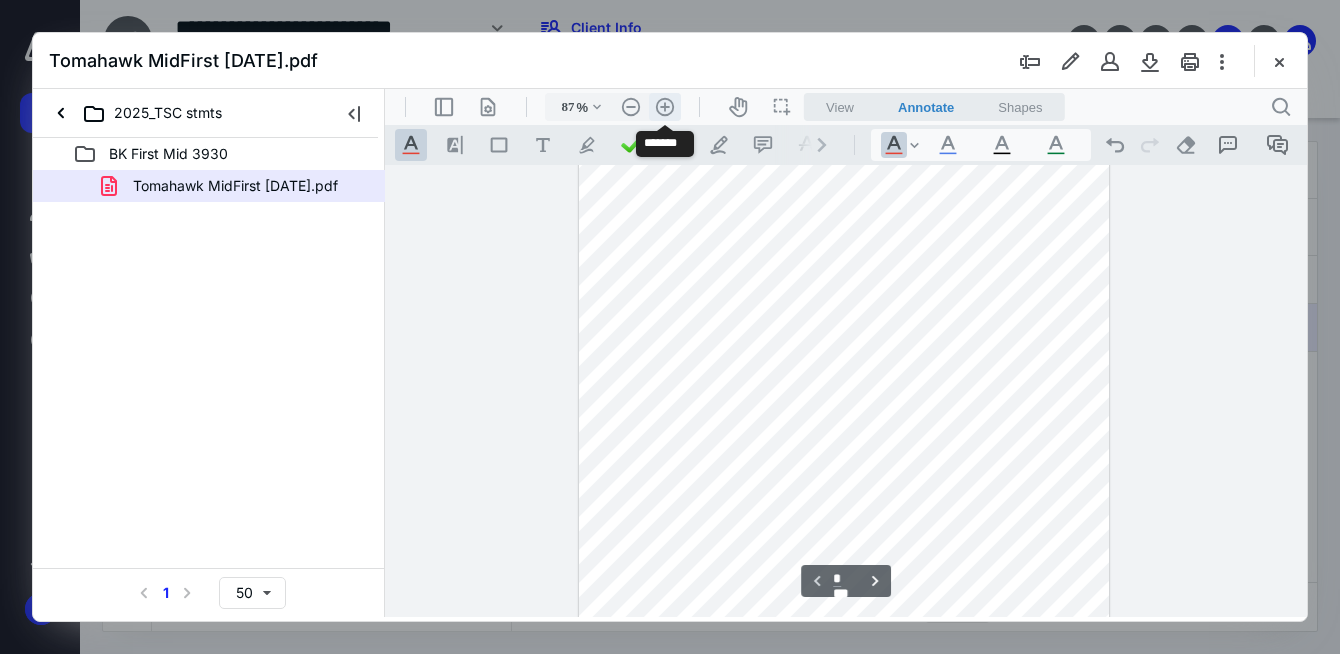 click on ".cls-1{fill:#abb0c4;} icon - header - zoom - in - line" at bounding box center (665, 107) 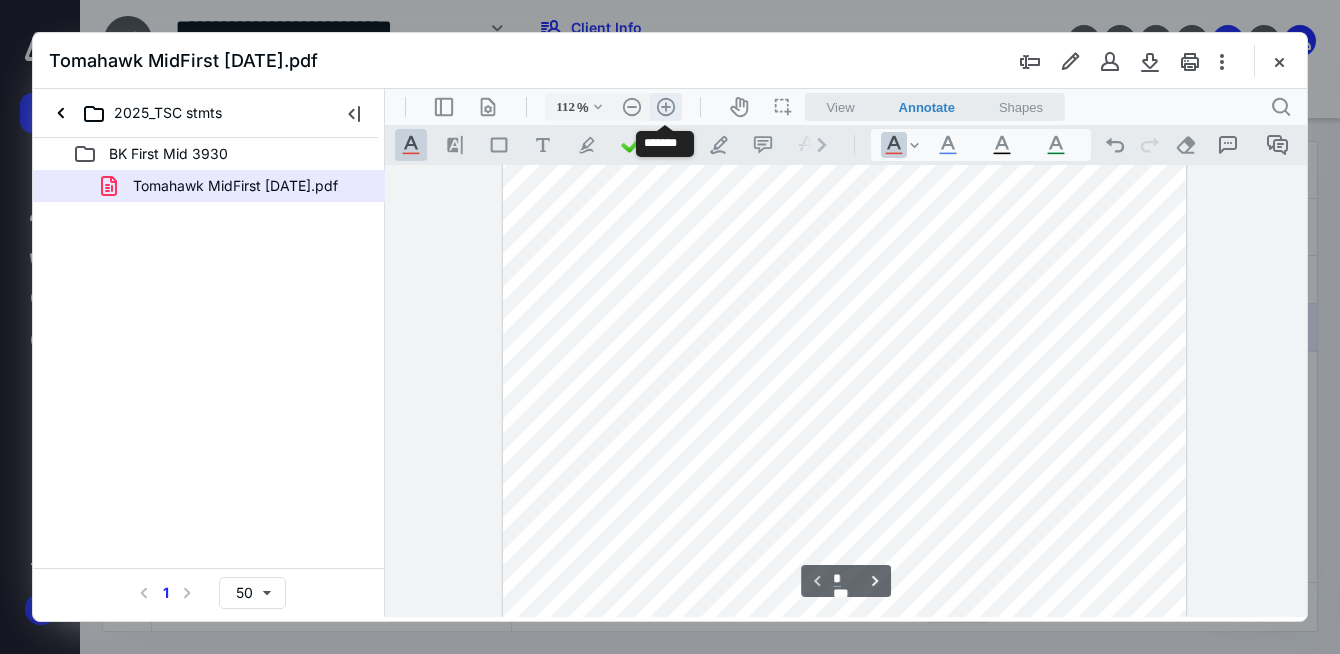 scroll, scrollTop: 182, scrollLeft: 0, axis: vertical 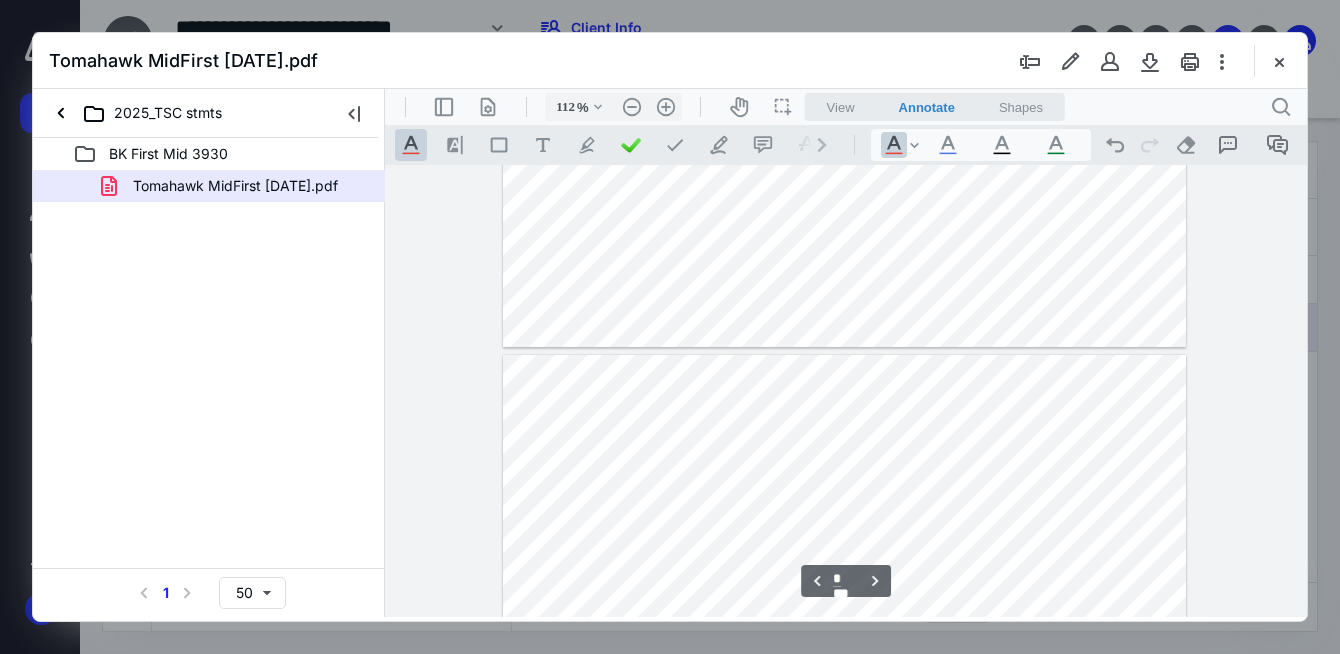 type on "*" 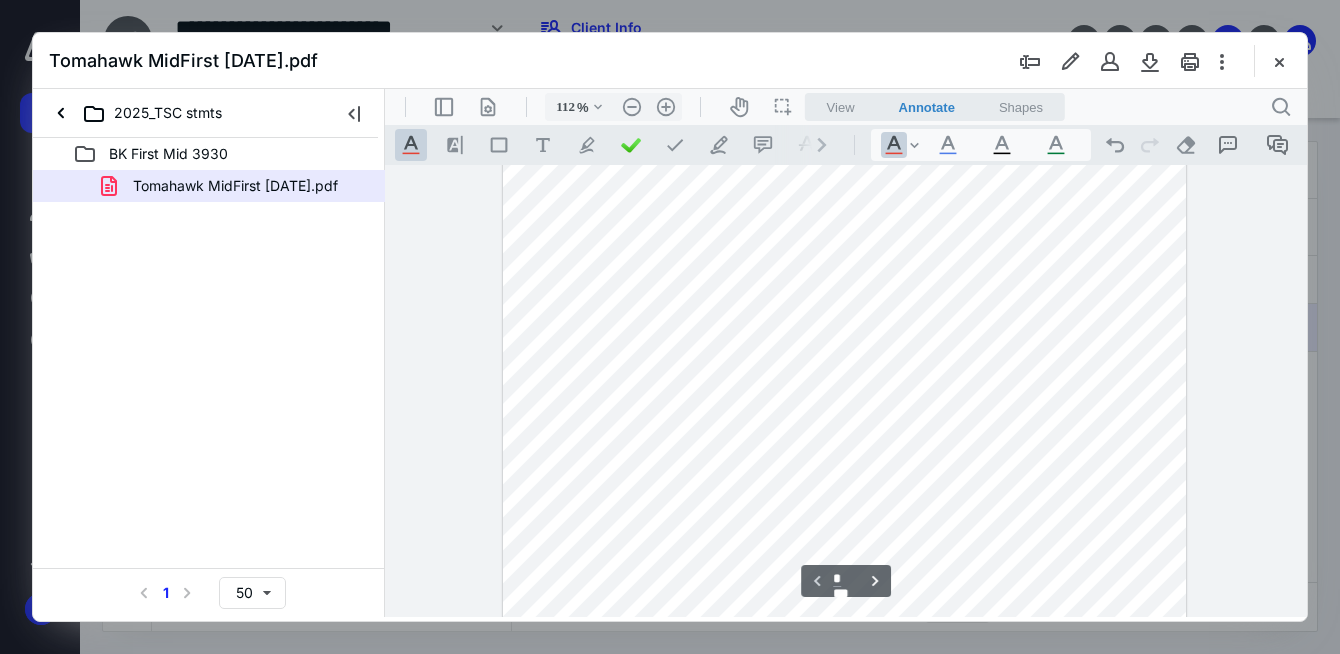 scroll, scrollTop: 0, scrollLeft: 0, axis: both 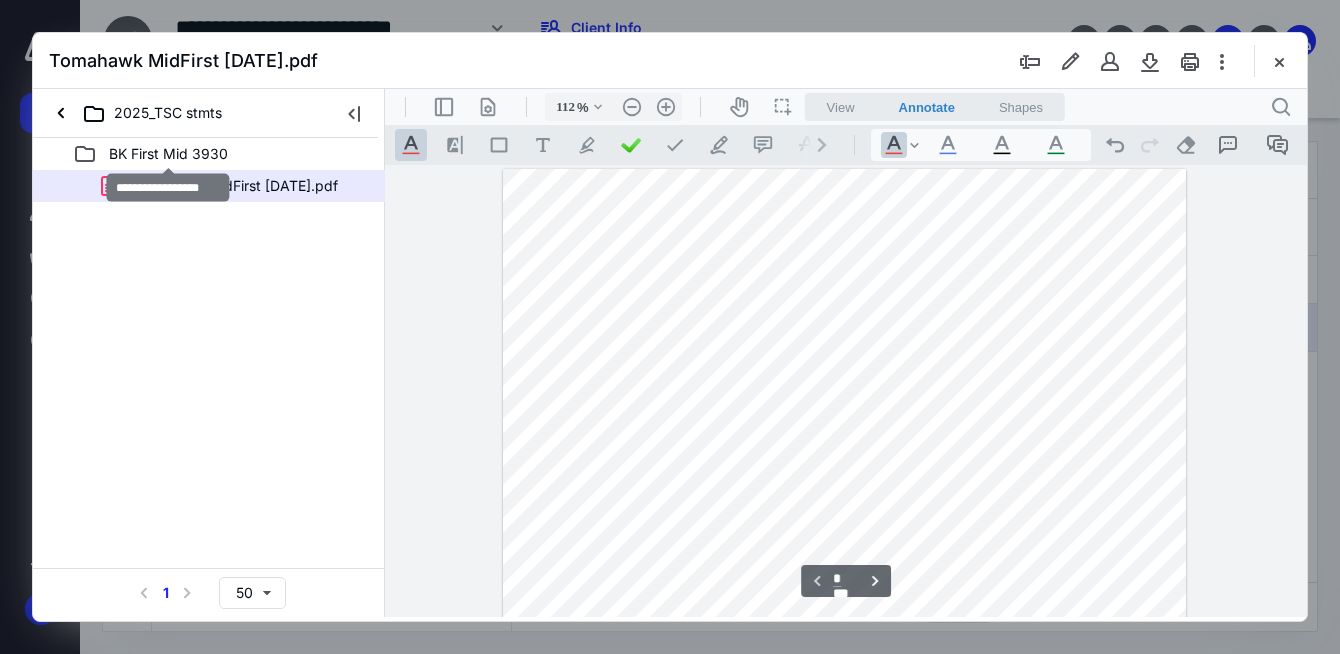 click on "BK First Mid 3930" at bounding box center [168, 154] 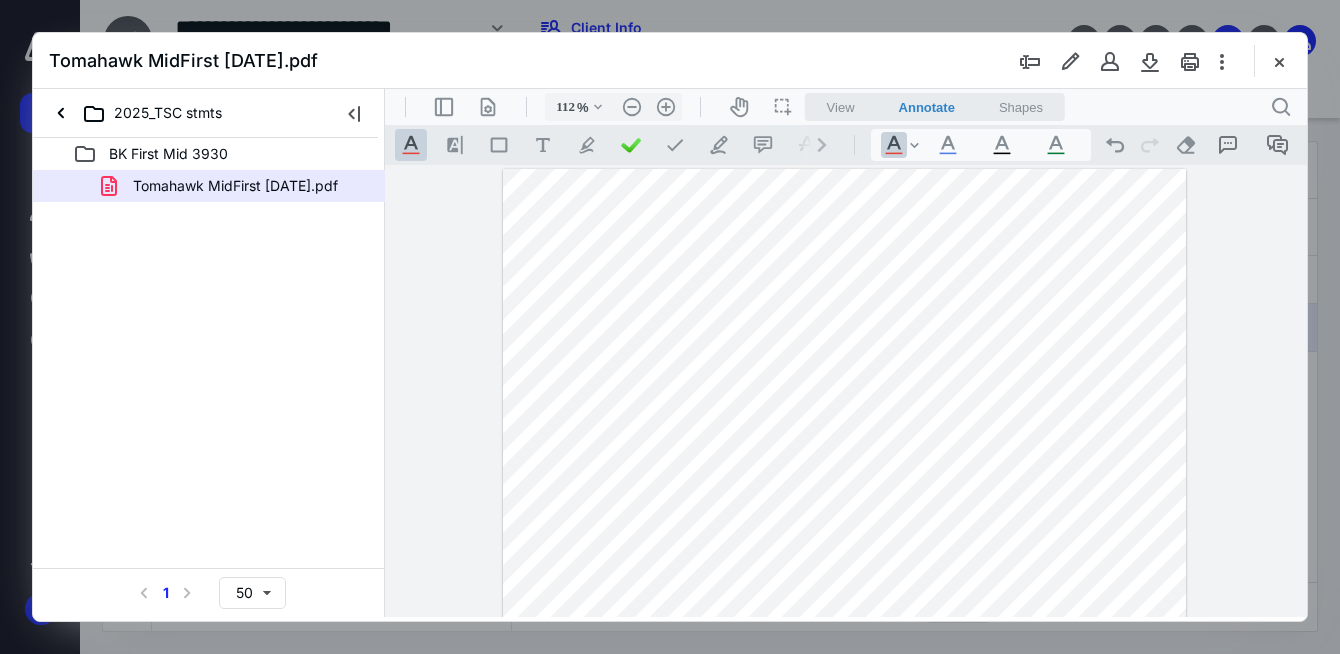 click 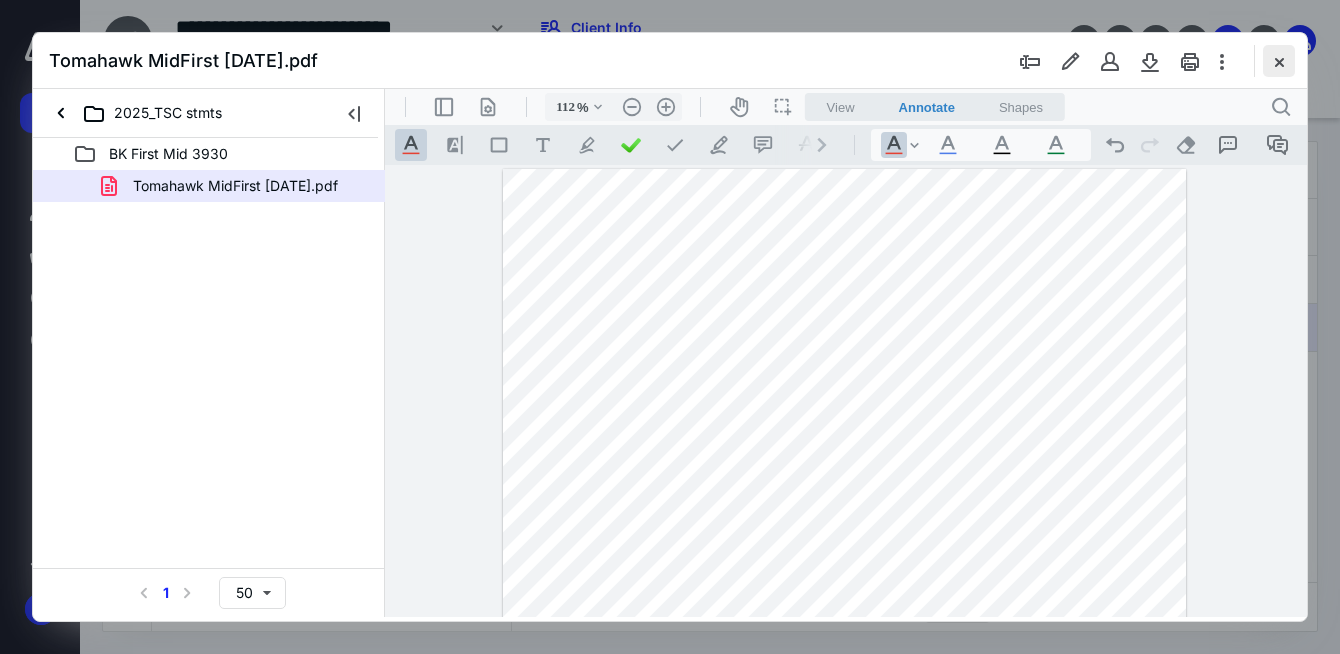click at bounding box center [1279, 61] 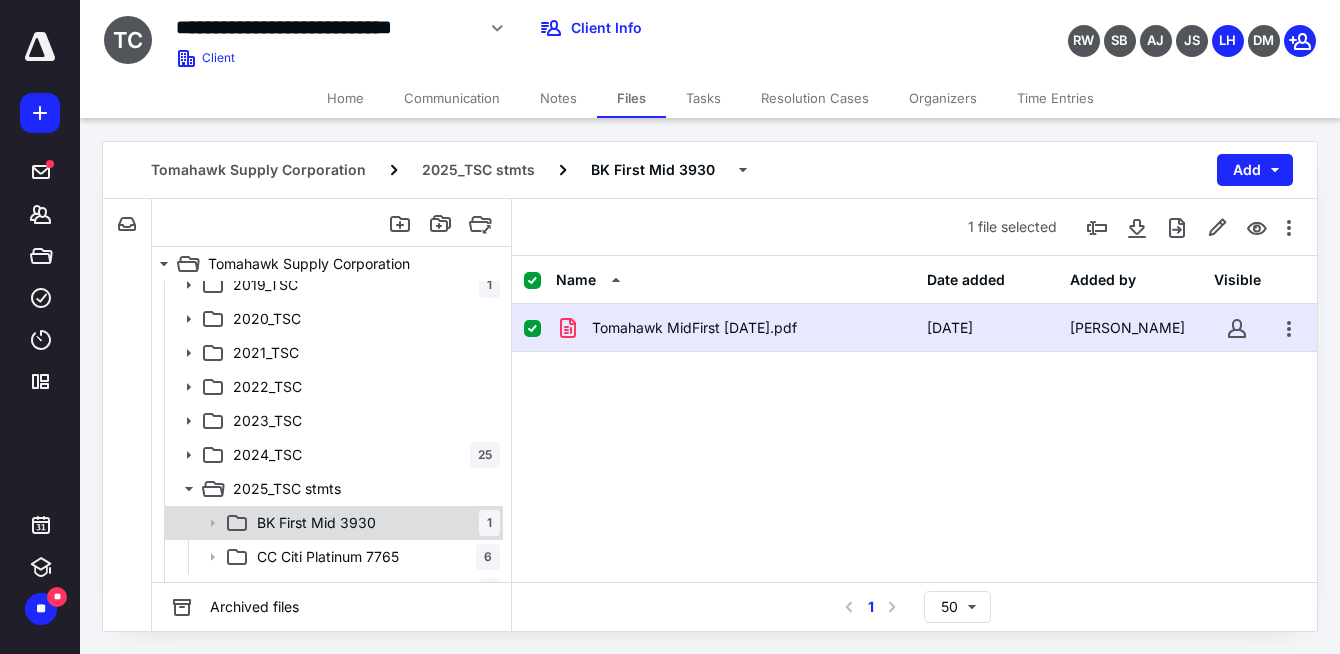 scroll, scrollTop: 173, scrollLeft: 0, axis: vertical 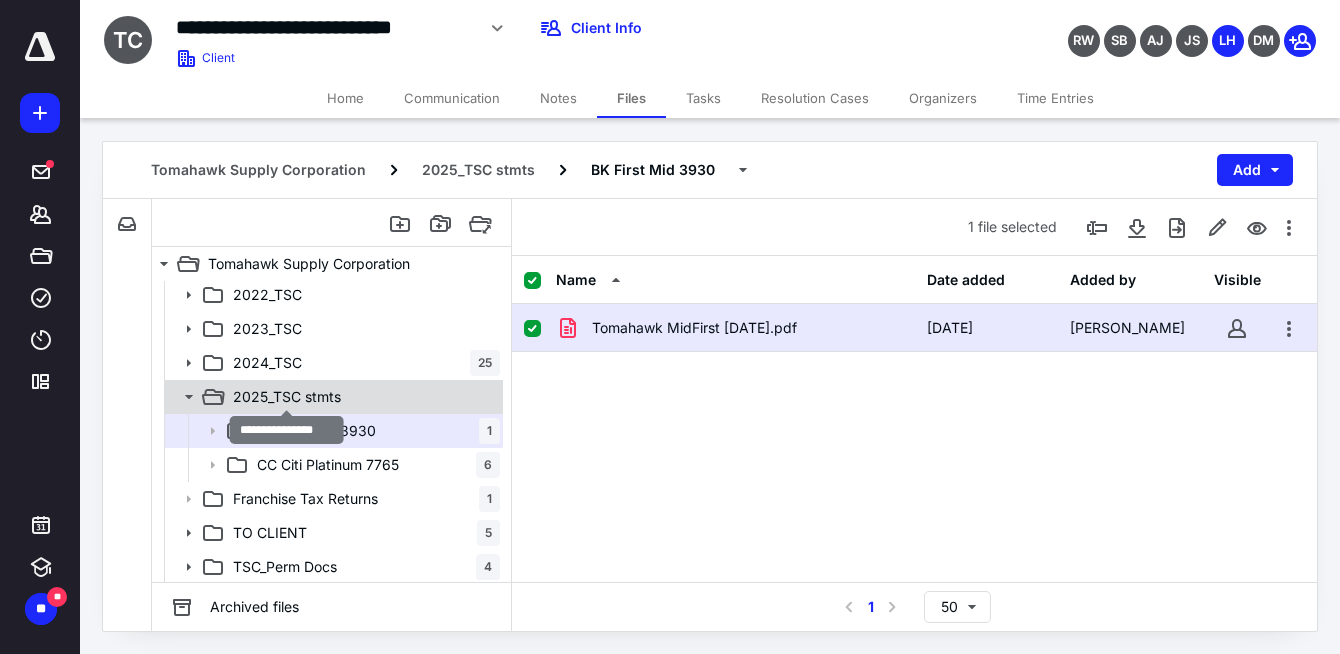 click on "2025_TSC  stmts" at bounding box center [287, 397] 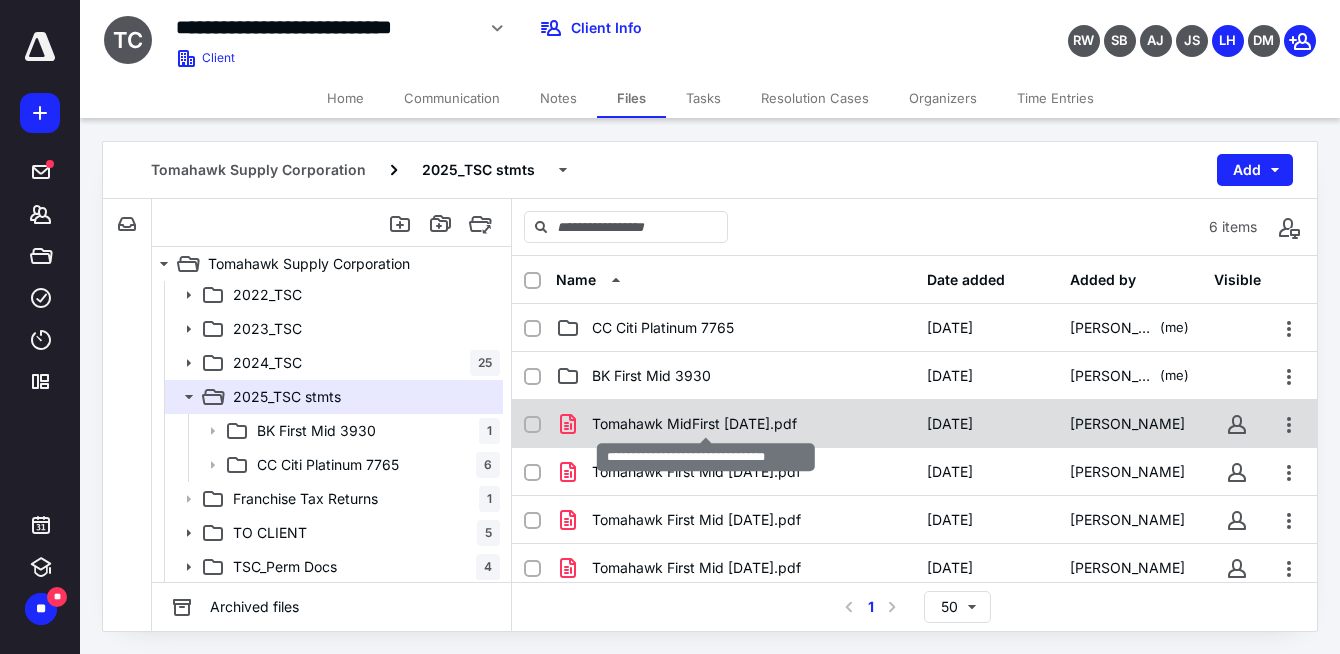 click on "Tomahawk MidFirst [DATE].pdf" at bounding box center [694, 424] 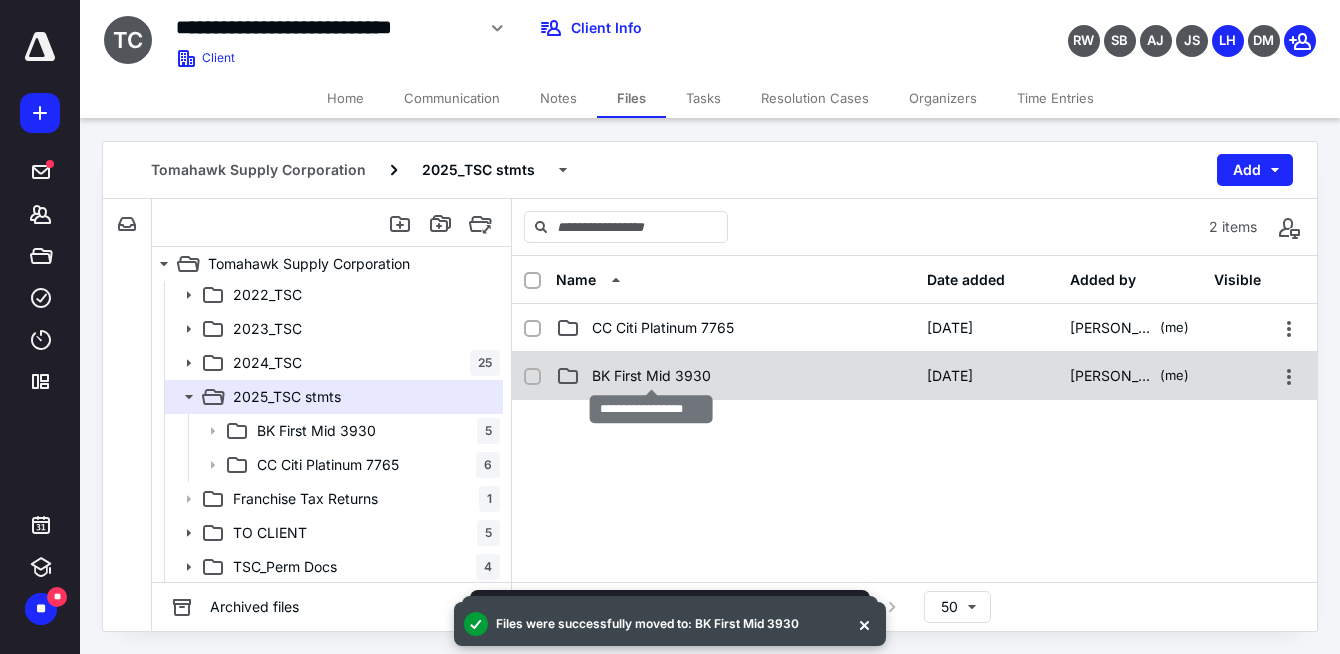 click on "BK First Mid 3930" at bounding box center [651, 376] 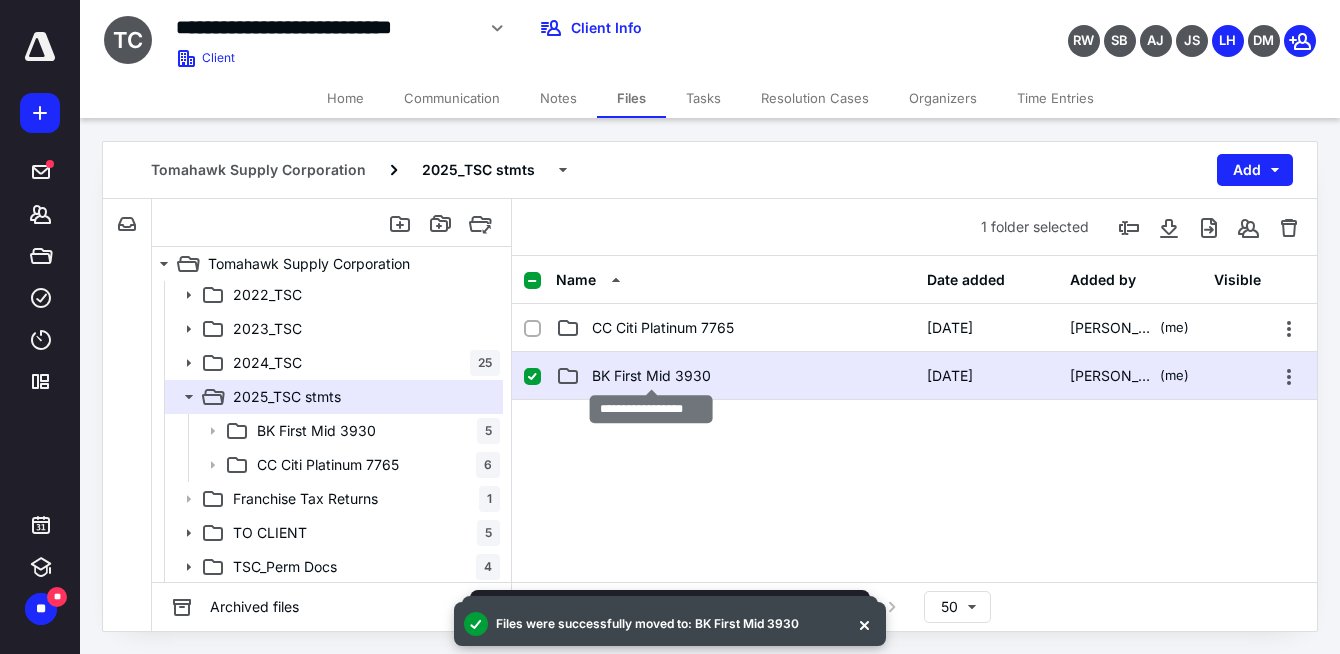 click on "BK First Mid 3930" at bounding box center (651, 376) 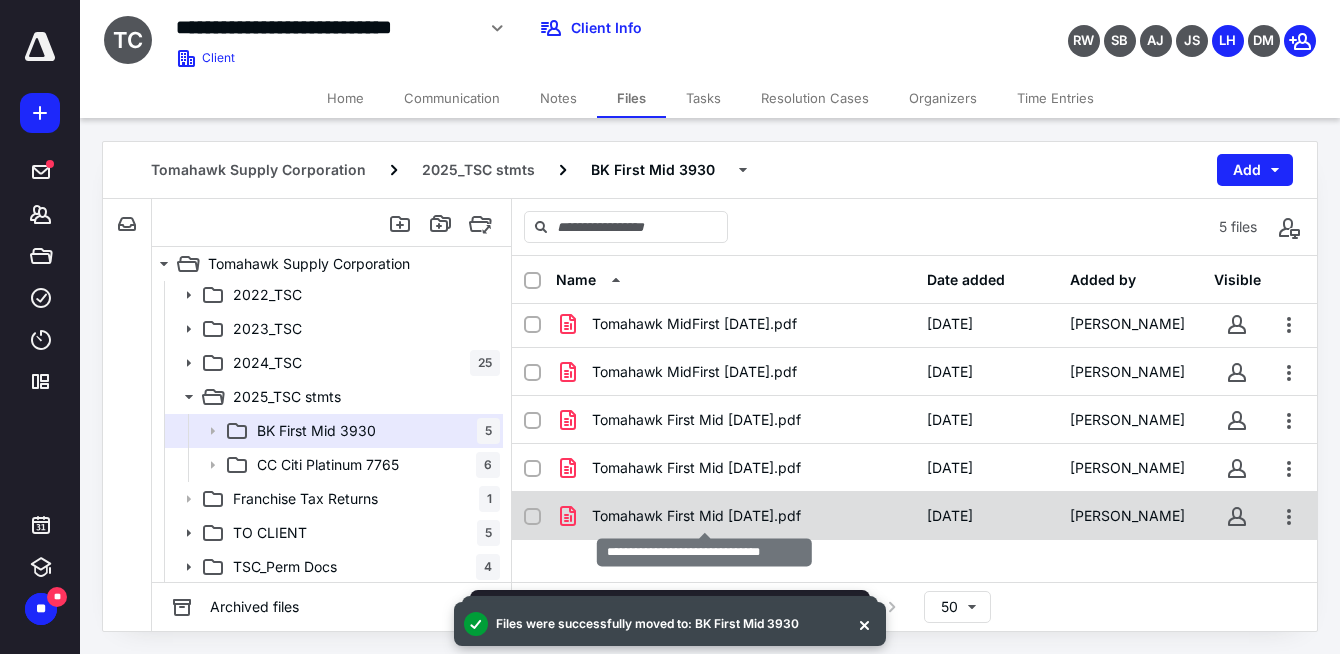 scroll, scrollTop: 0, scrollLeft: 0, axis: both 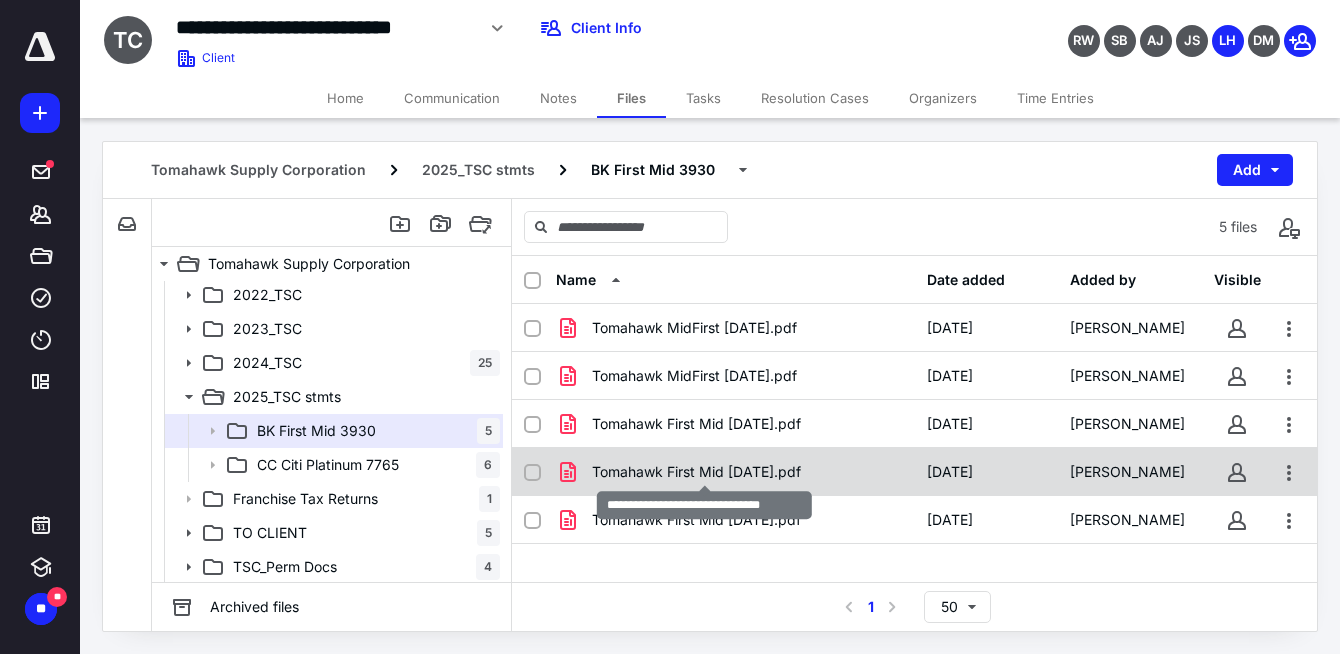 click on "Tomahawk First Mid [DATE].pdf" at bounding box center (696, 472) 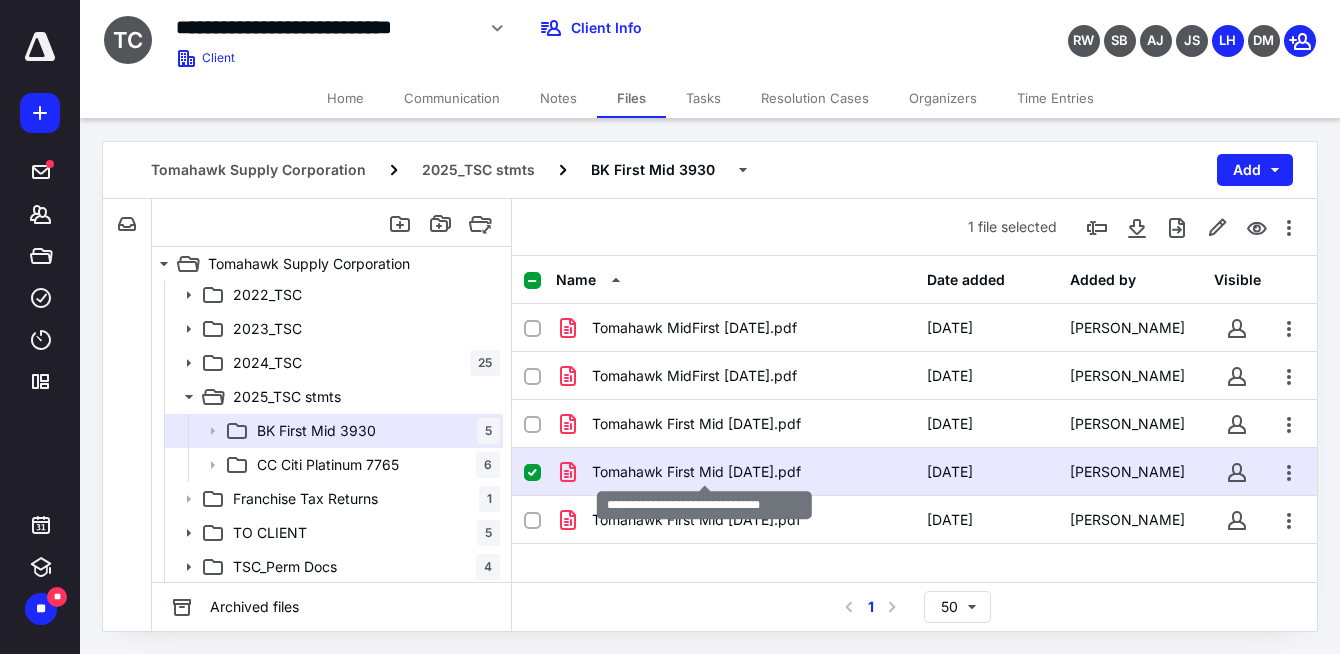 click on "Tomahawk First Mid [DATE].pdf" at bounding box center (696, 472) 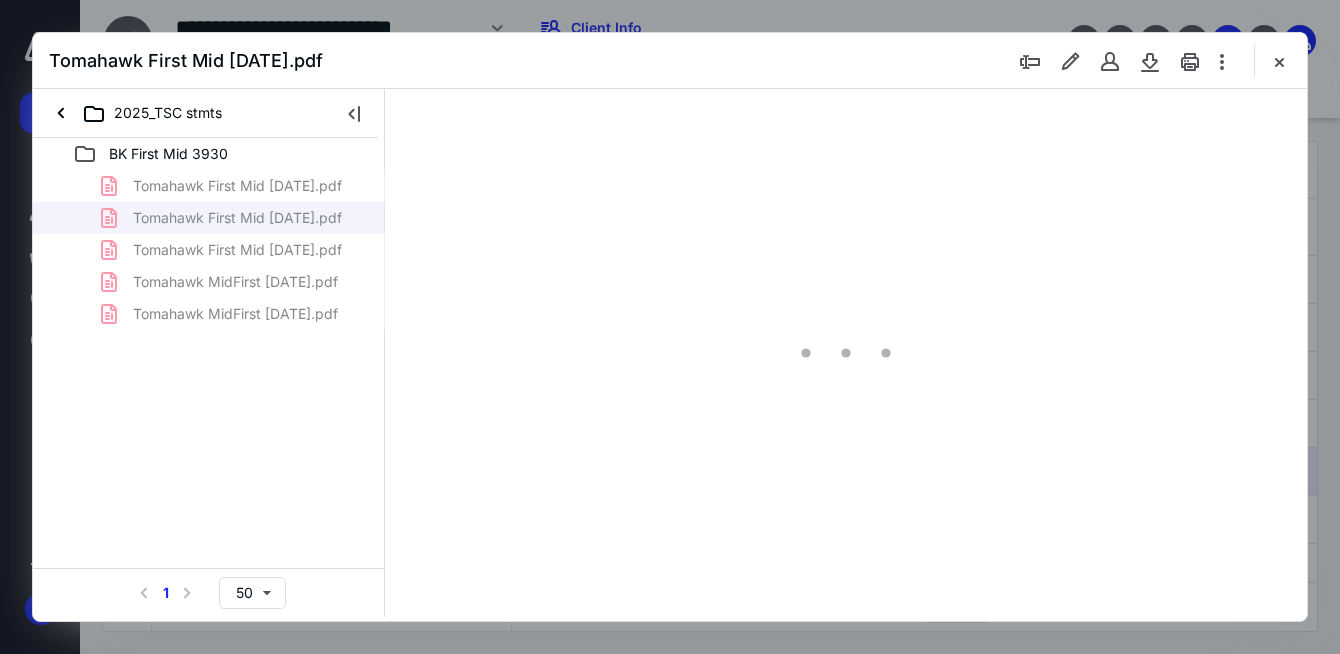 scroll, scrollTop: 0, scrollLeft: 0, axis: both 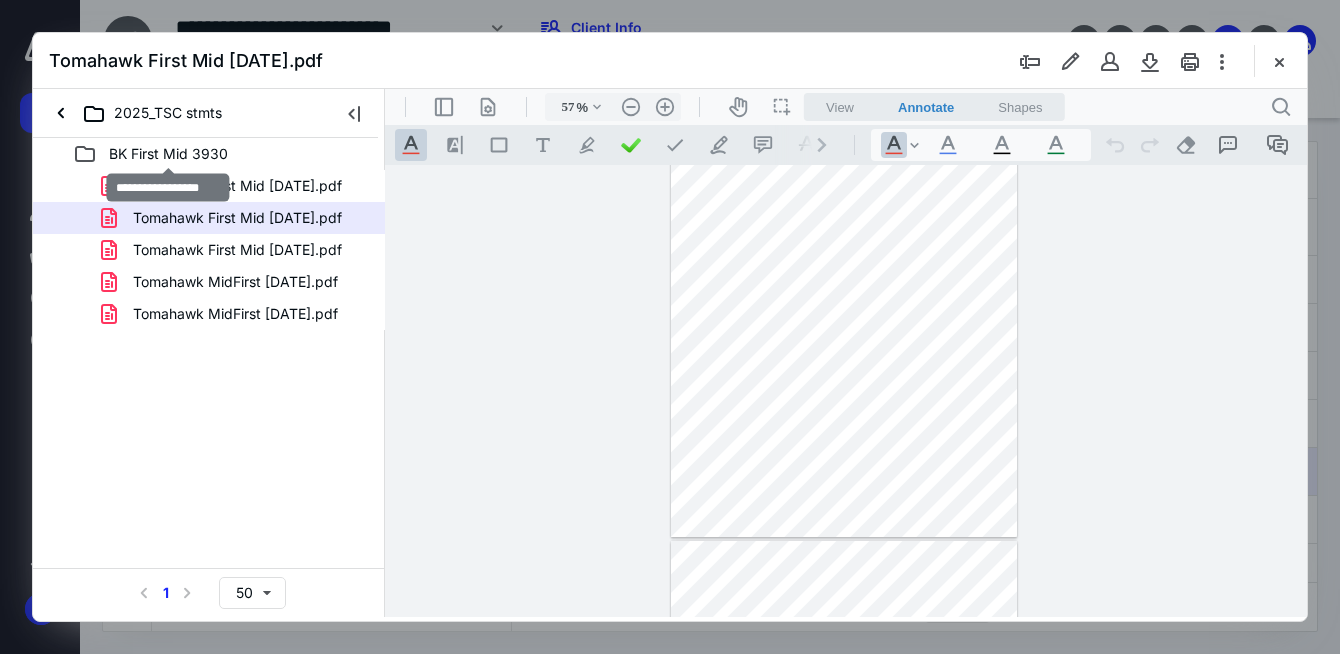 click on "BK First Mid 3930" at bounding box center [168, 154] 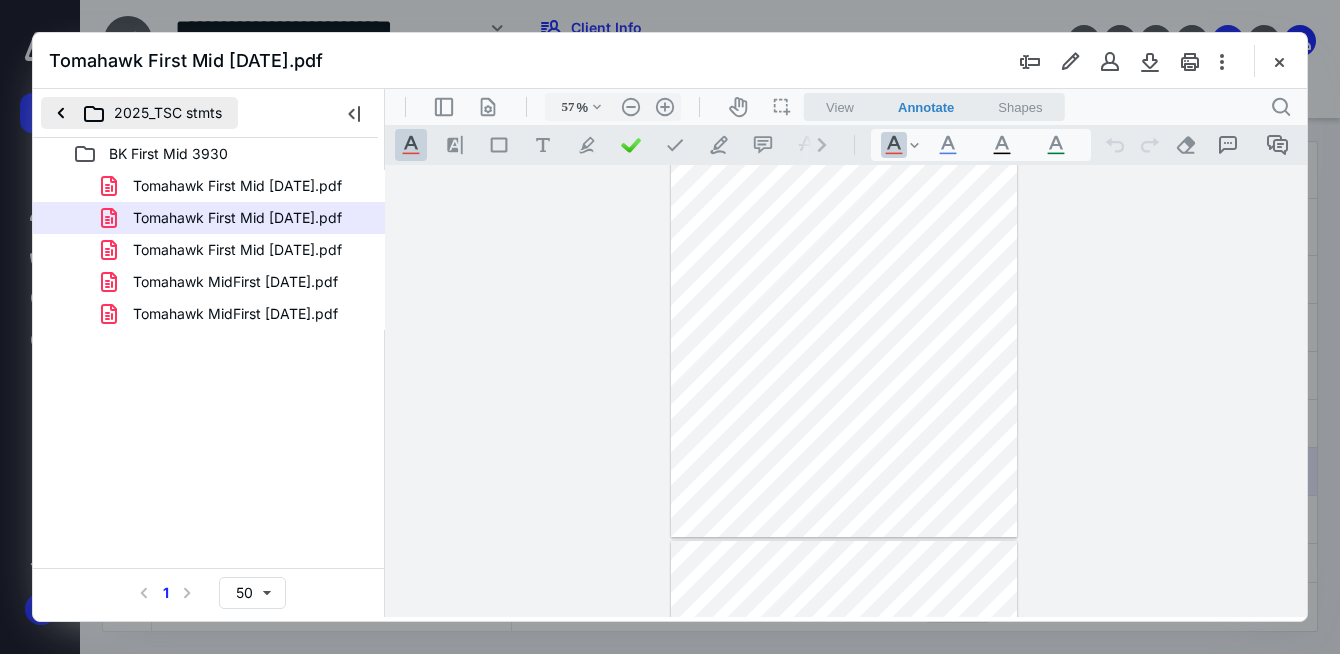 click on "2025_TSC  stmts" at bounding box center (139, 113) 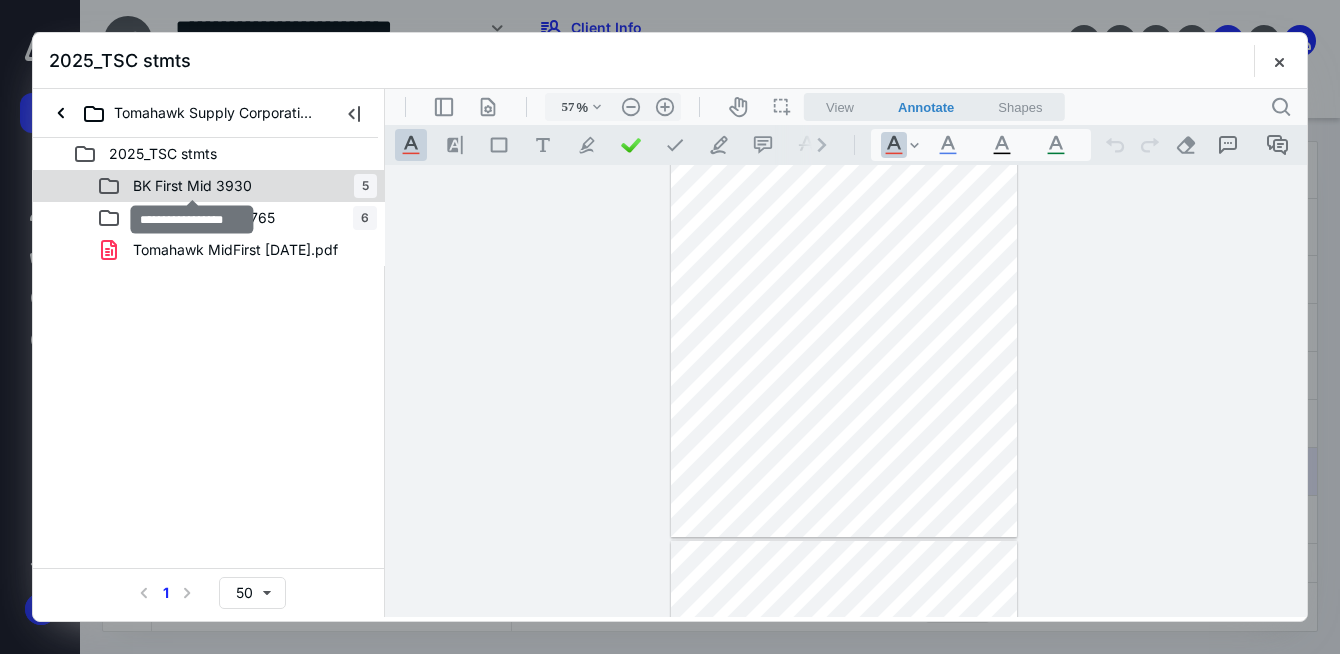 click on "BK First Mid 3930" at bounding box center (192, 186) 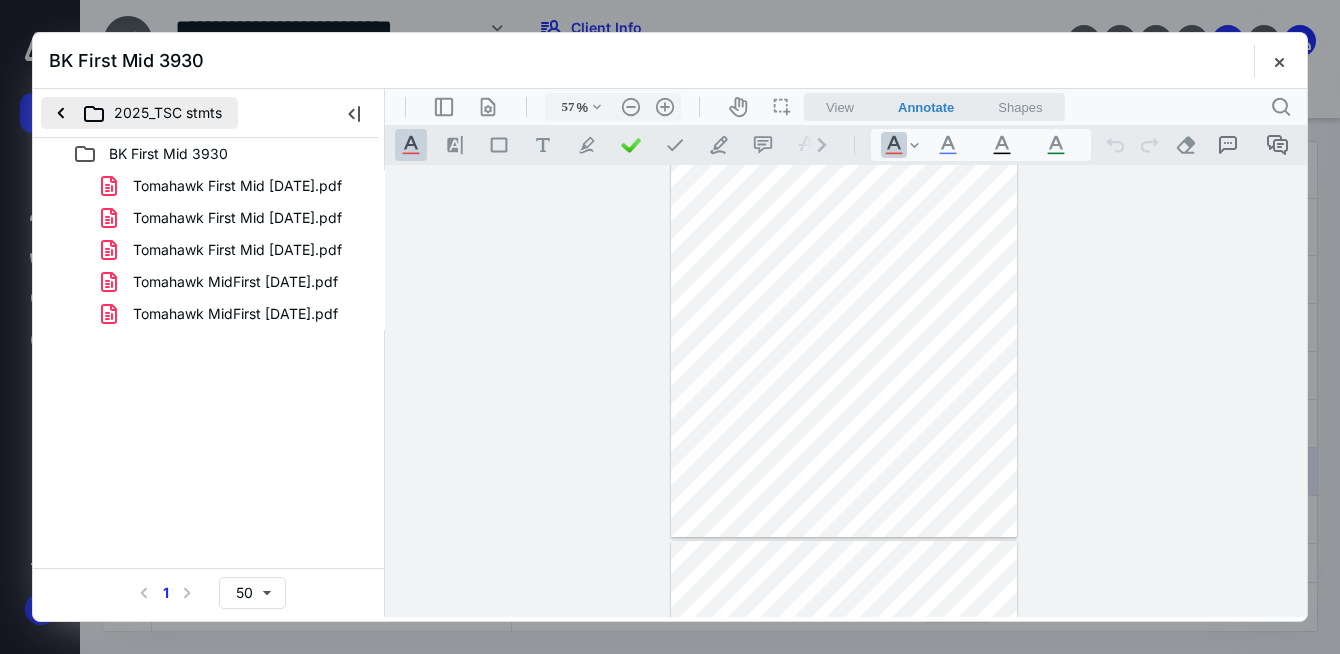 click on "2025_TSC  stmts" at bounding box center [139, 113] 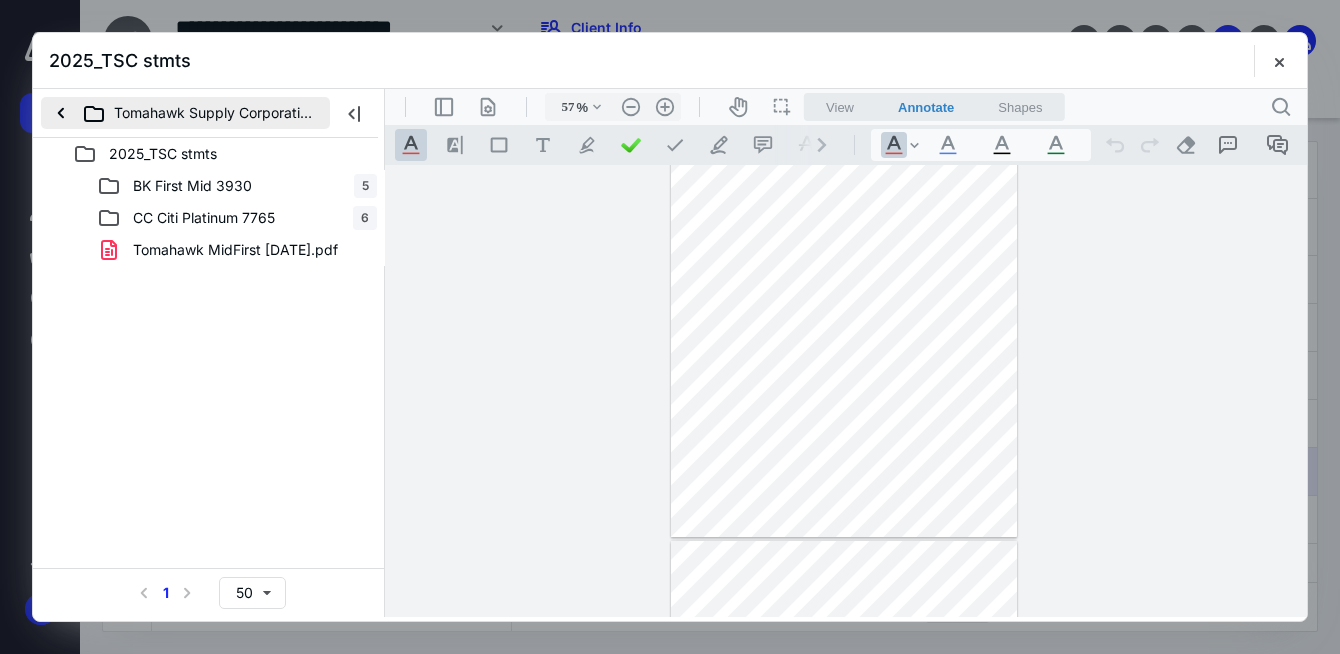 click on "Tomahawk Supply Corporation" at bounding box center (185, 113) 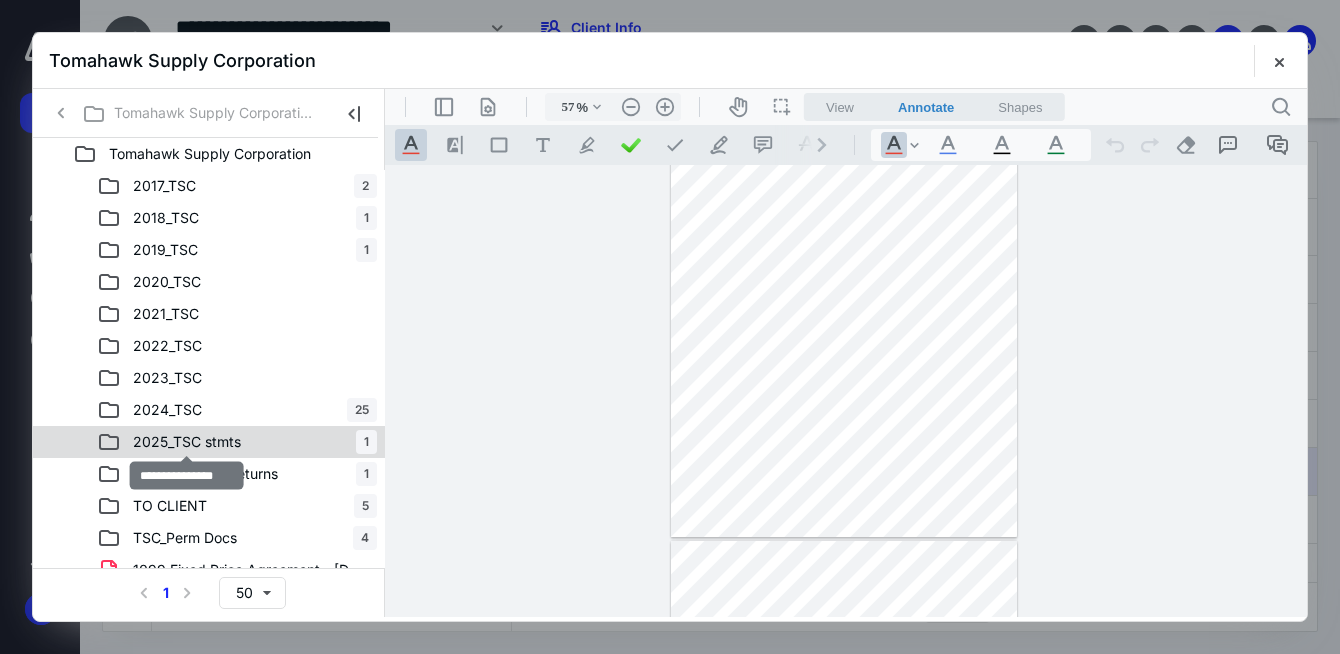click on "2025_TSC  stmts" at bounding box center (187, 442) 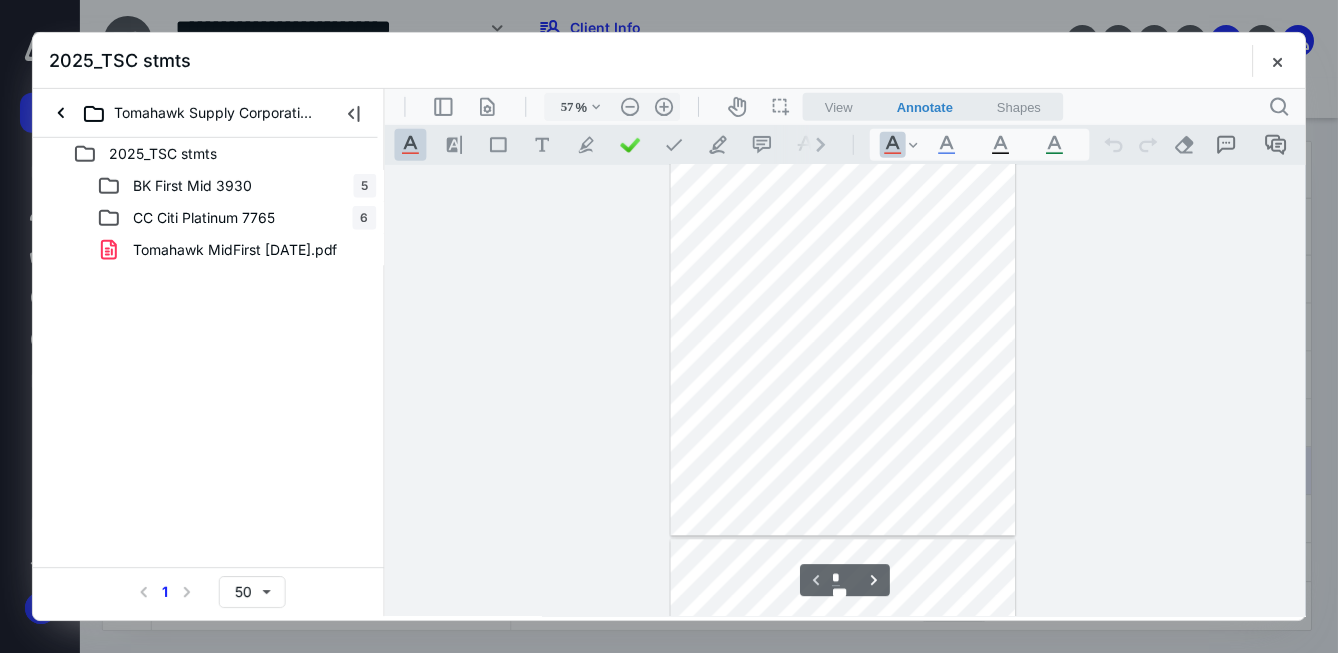 scroll, scrollTop: 78, scrollLeft: 0, axis: vertical 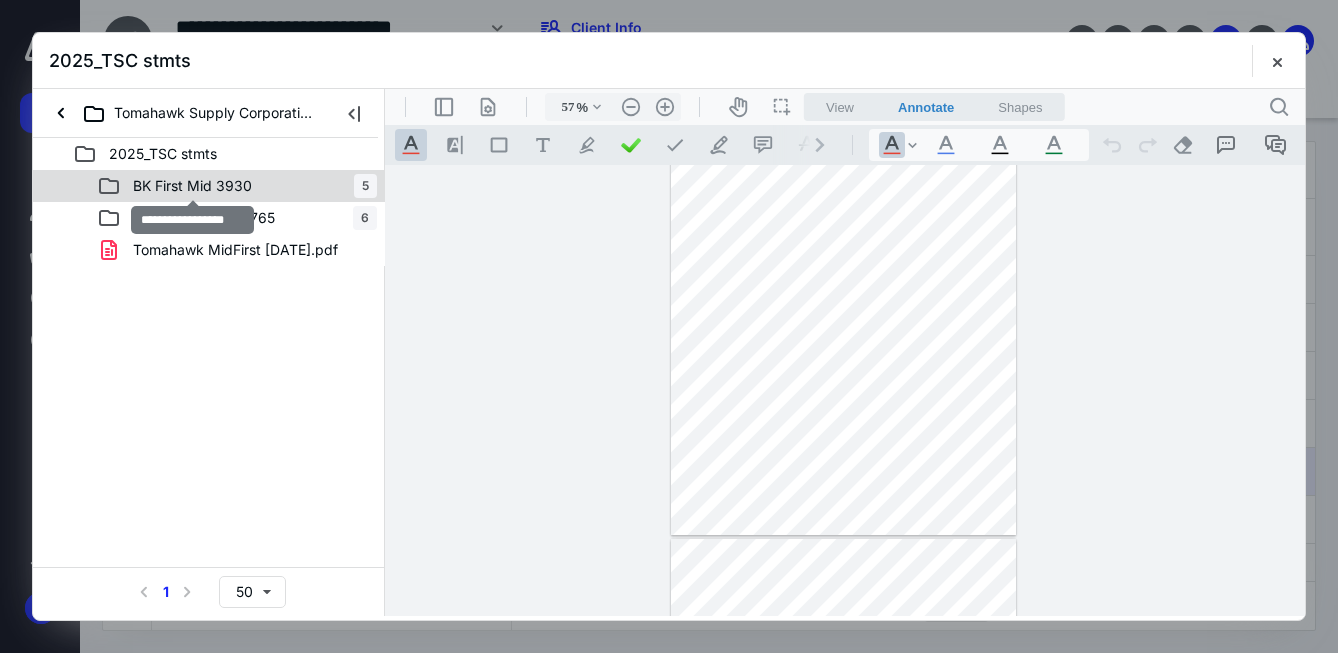 click on "BK First Mid 3930" at bounding box center [192, 186] 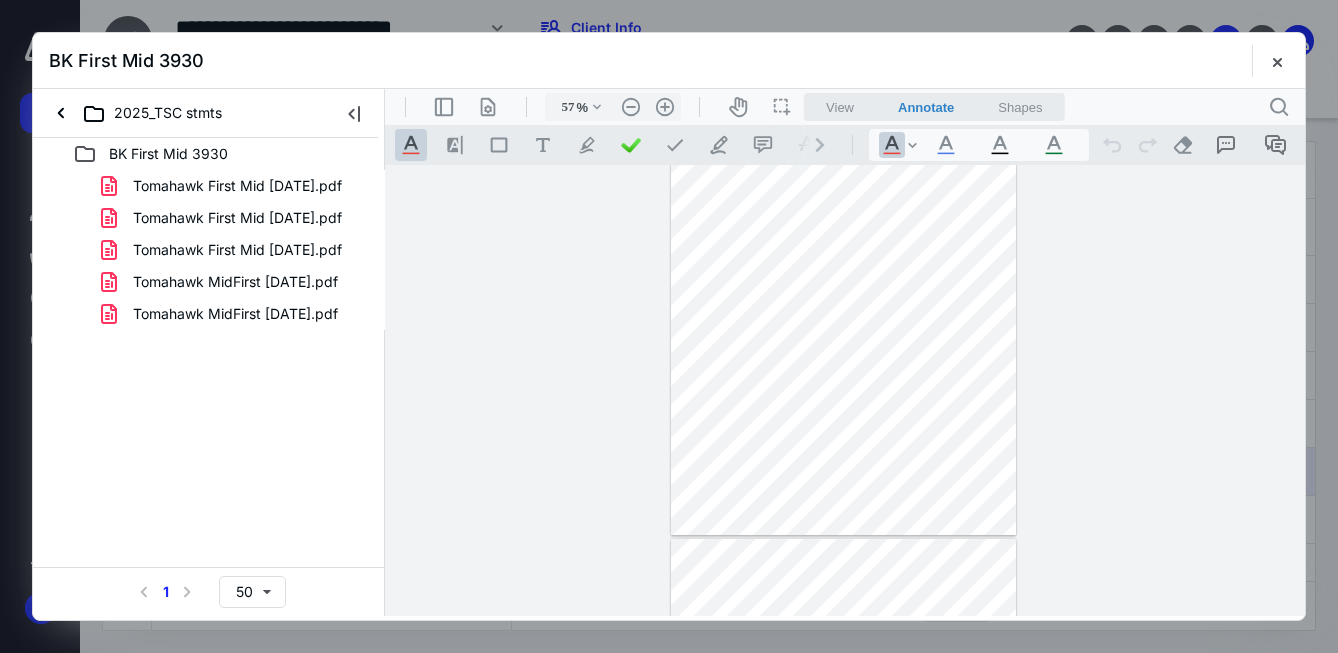 click on "Tomahawk First Mid [DATE].pdf" at bounding box center (237, 186) 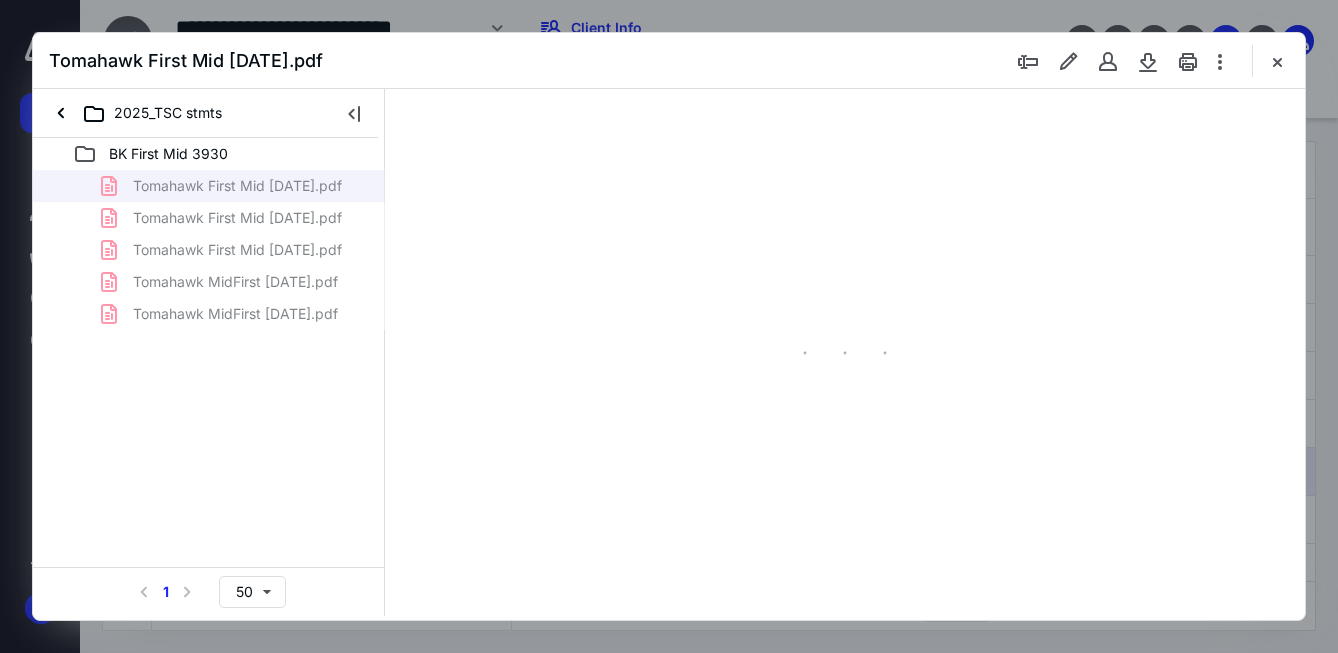 scroll, scrollTop: 78, scrollLeft: 0, axis: vertical 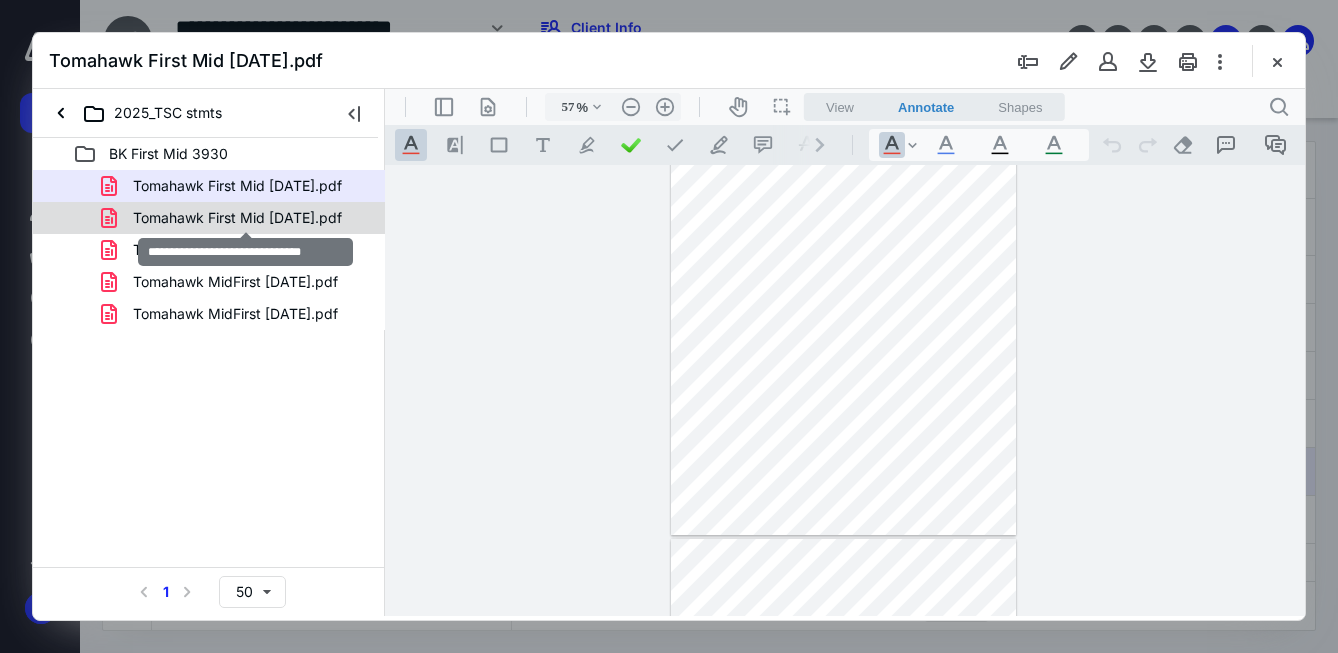 click on "Tomahawk First Mid [DATE].pdf" at bounding box center [237, 218] 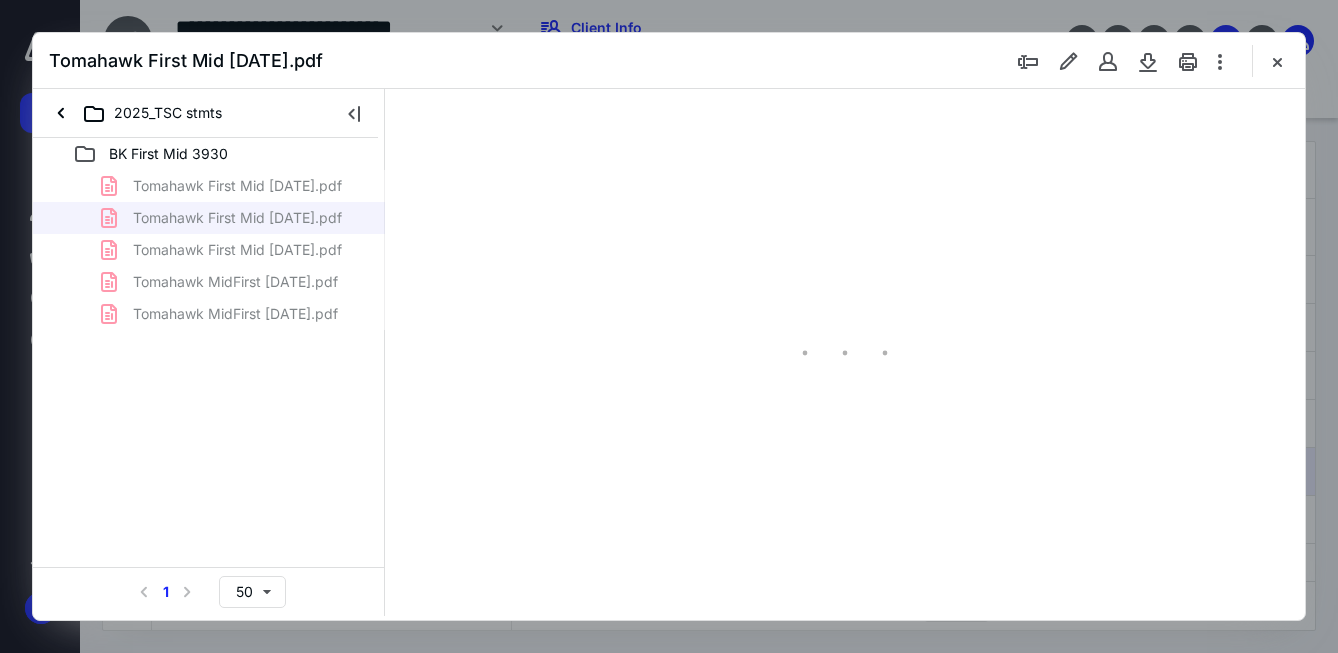 scroll, scrollTop: 78, scrollLeft: 0, axis: vertical 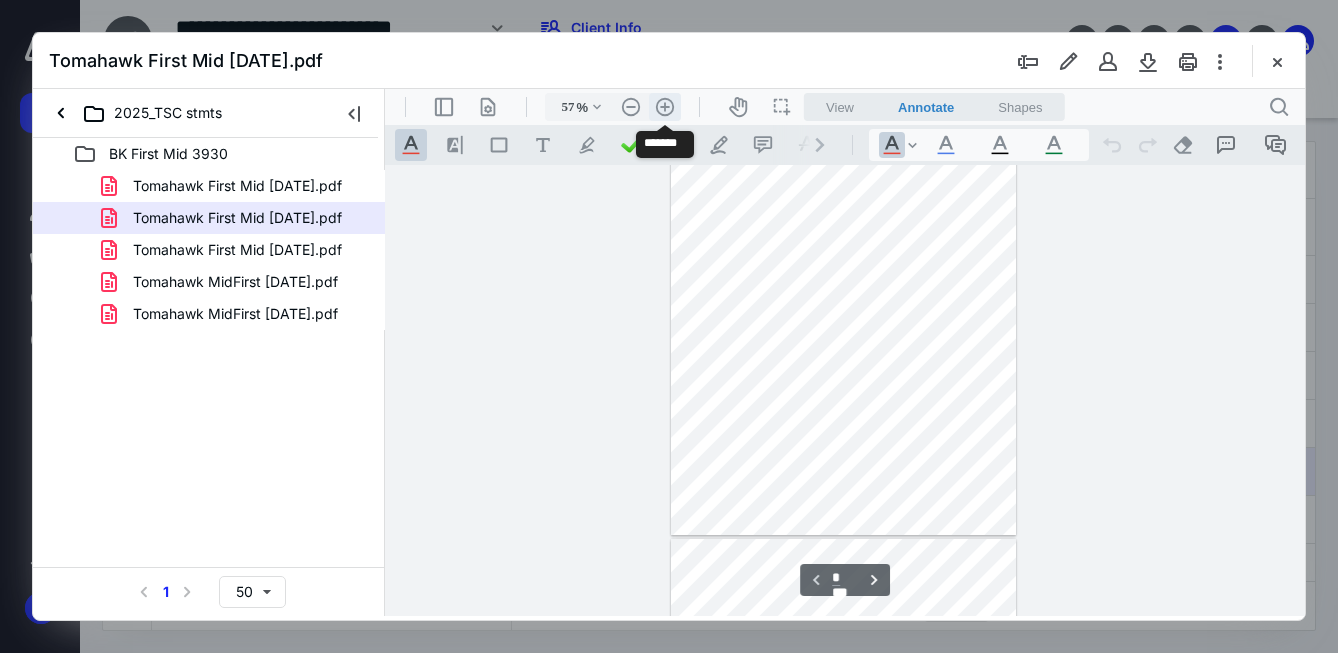 click on ".cls-1{fill:#abb0c4;} icon - header - zoom - in - line" at bounding box center [665, 107] 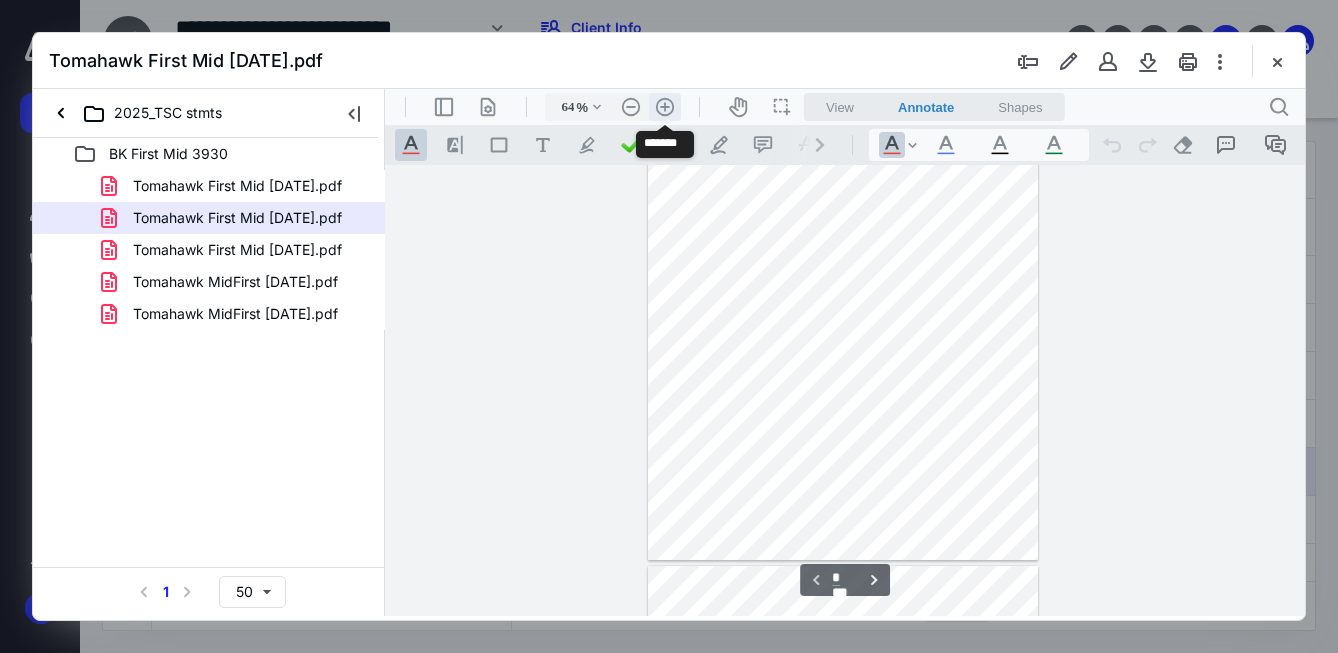 click on ".cls-1{fill:#abb0c4;} icon - header - zoom - in - line" at bounding box center [665, 107] 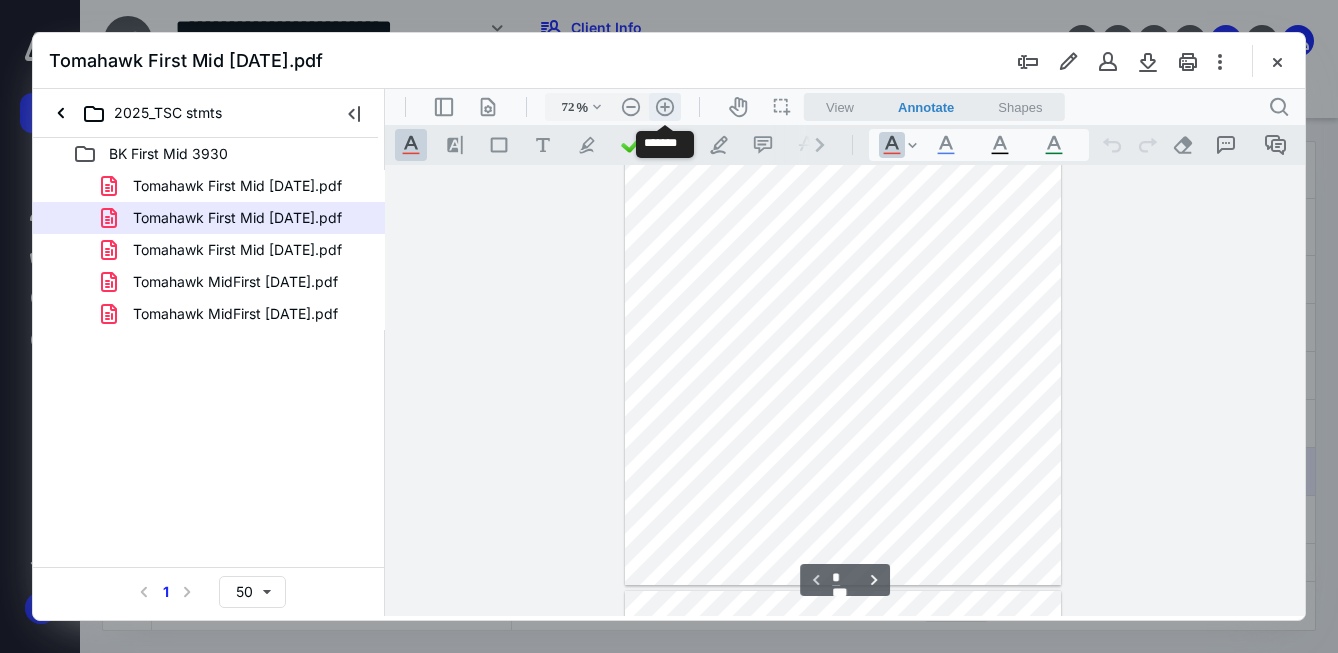 click on ".cls-1{fill:#abb0c4;} icon - header - zoom - in - line" at bounding box center [665, 107] 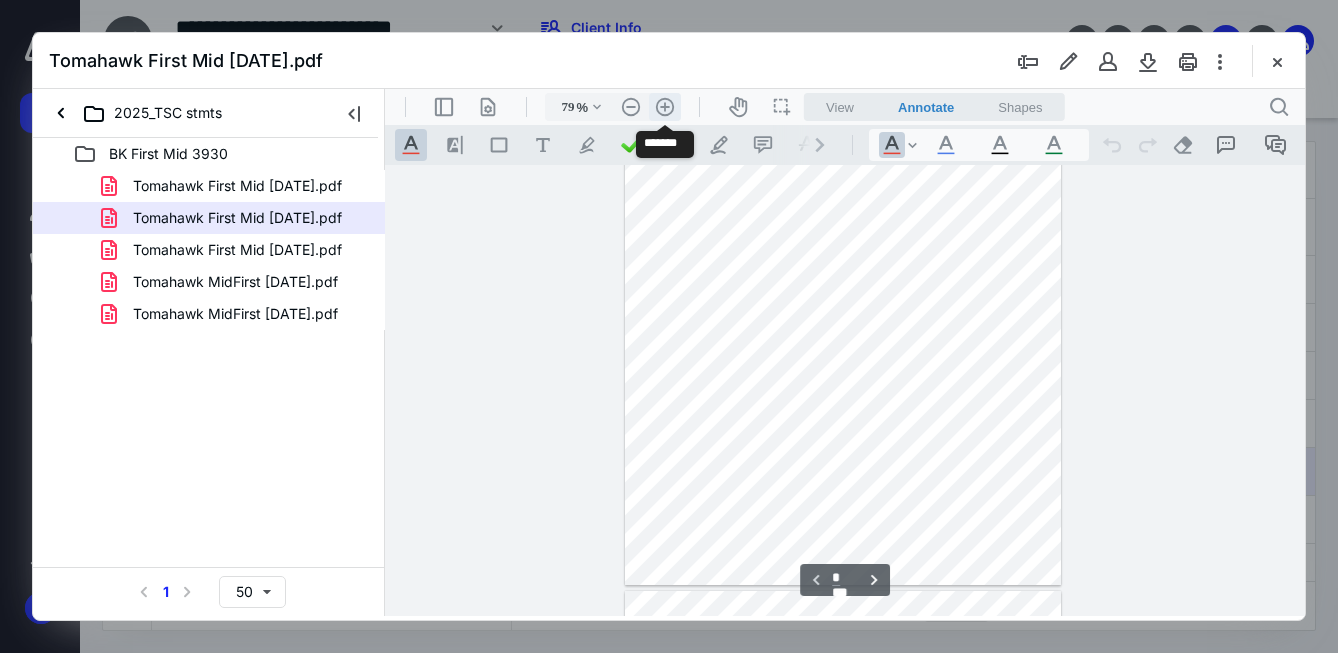 scroll, scrollTop: 183, scrollLeft: 0, axis: vertical 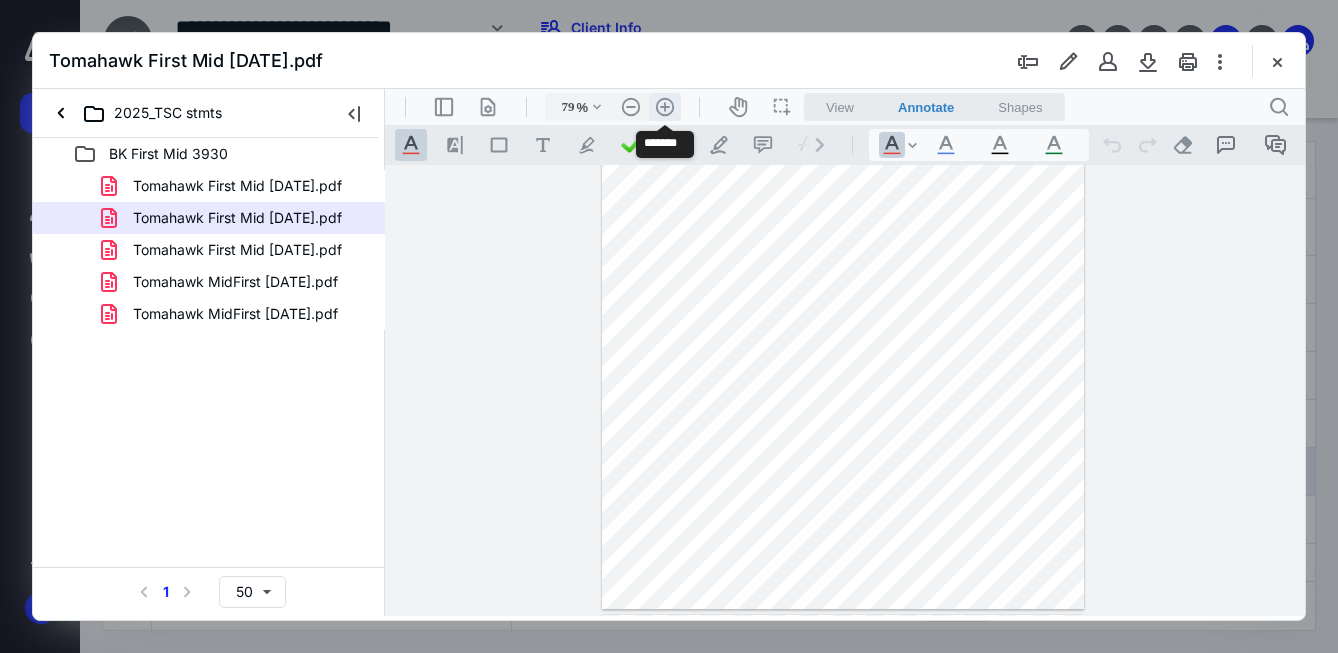 click on ".cls-1{fill:#abb0c4;} icon - header - zoom - in - line" at bounding box center (665, 107) 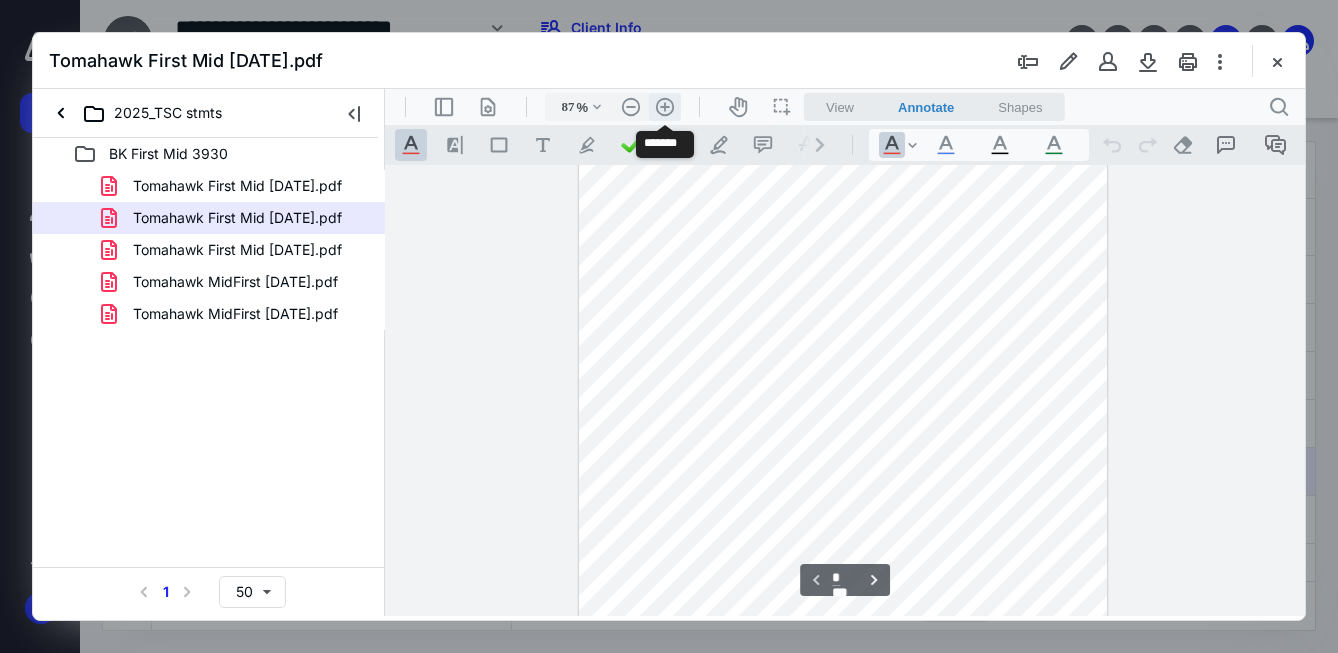 click on ".cls-1{fill:#abb0c4;} icon - header - zoom - in - line" at bounding box center (665, 107) 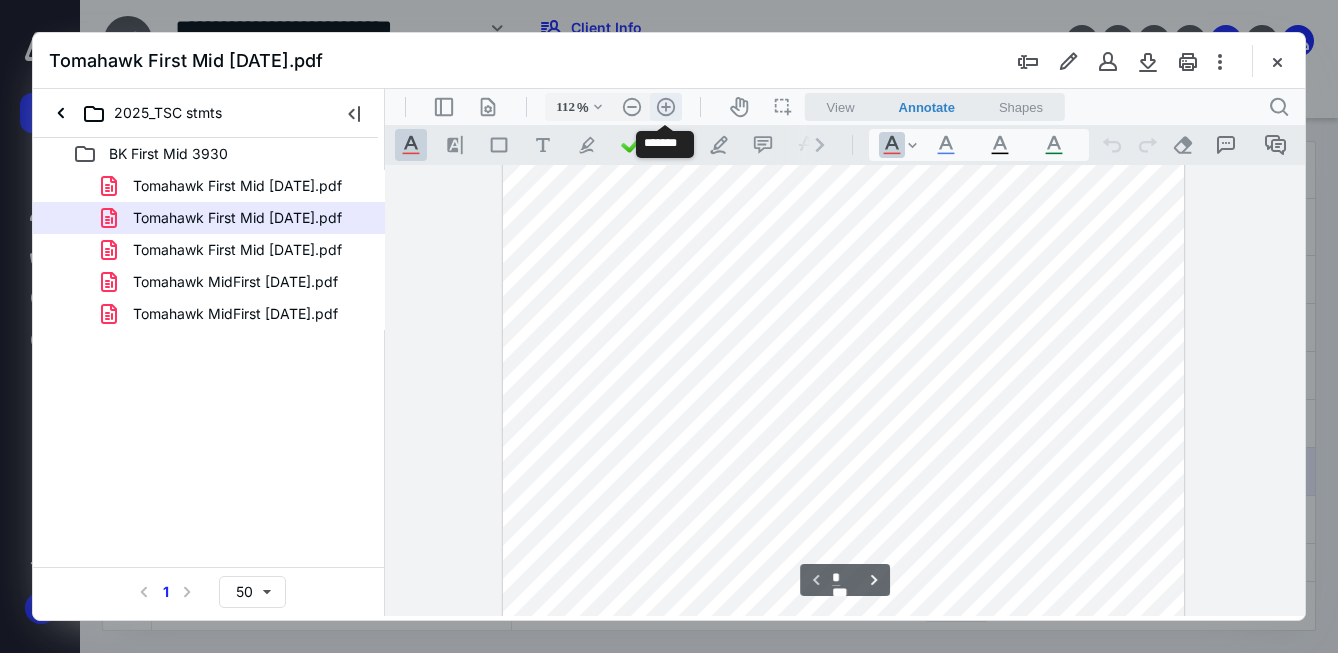click on ".cls-1{fill:#abb0c4;} icon - header - zoom - in - line" at bounding box center [666, 107] 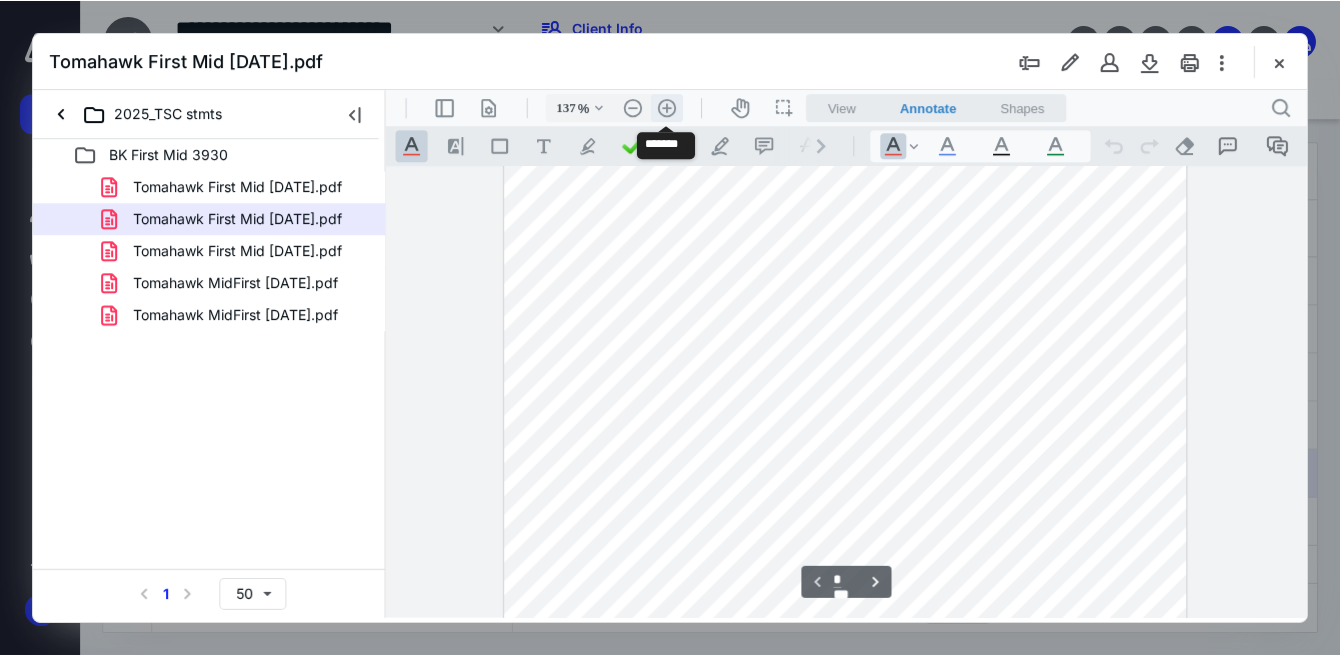 scroll, scrollTop: 452, scrollLeft: 0, axis: vertical 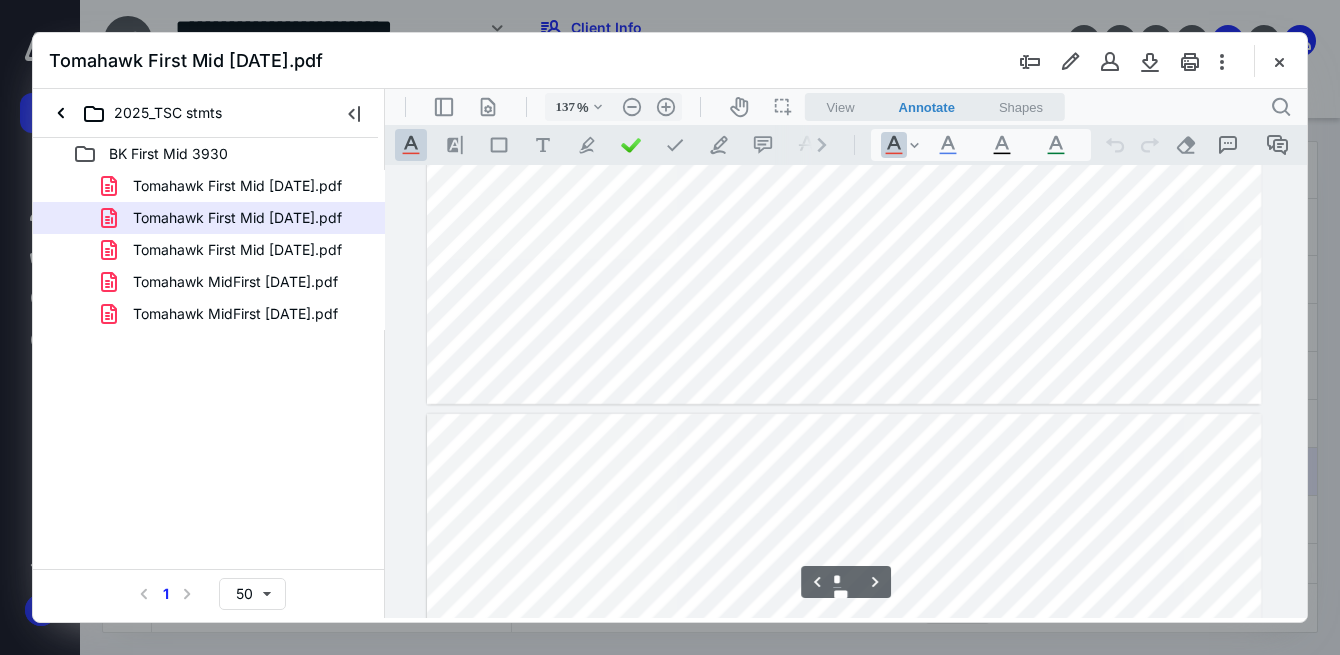 type on "*" 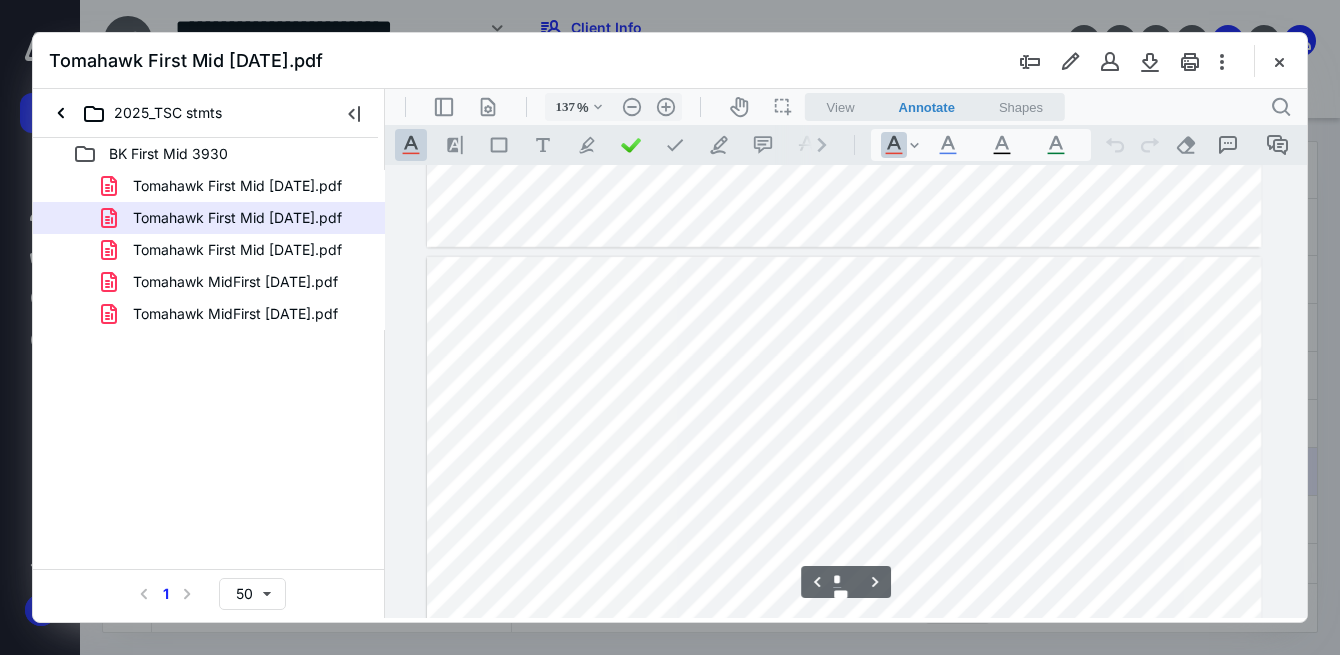 scroll, scrollTop: 2200, scrollLeft: 0, axis: vertical 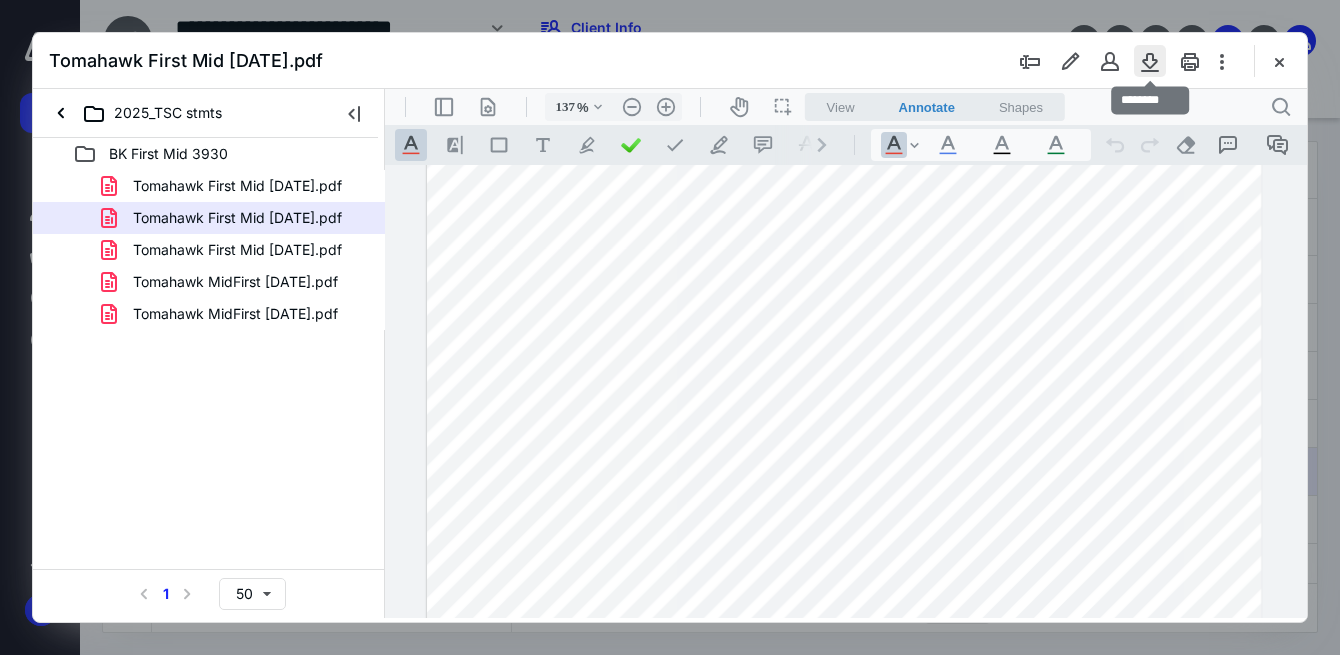 click at bounding box center [1150, 61] 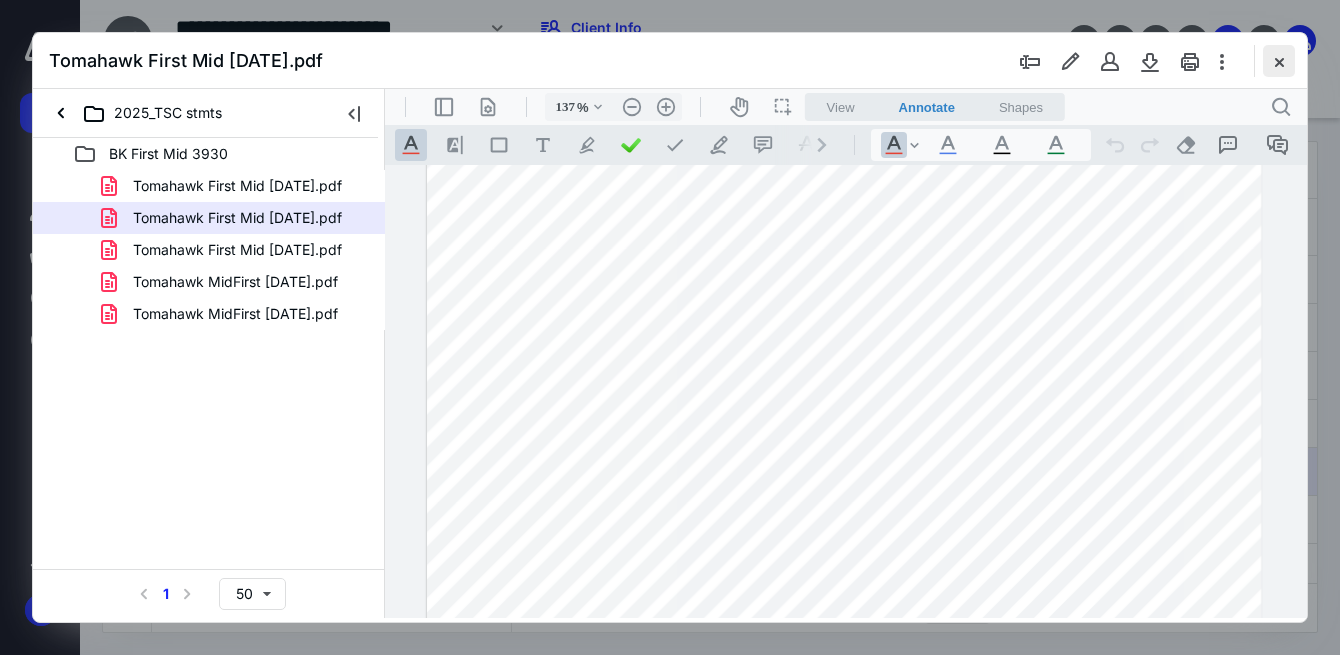click at bounding box center (1279, 61) 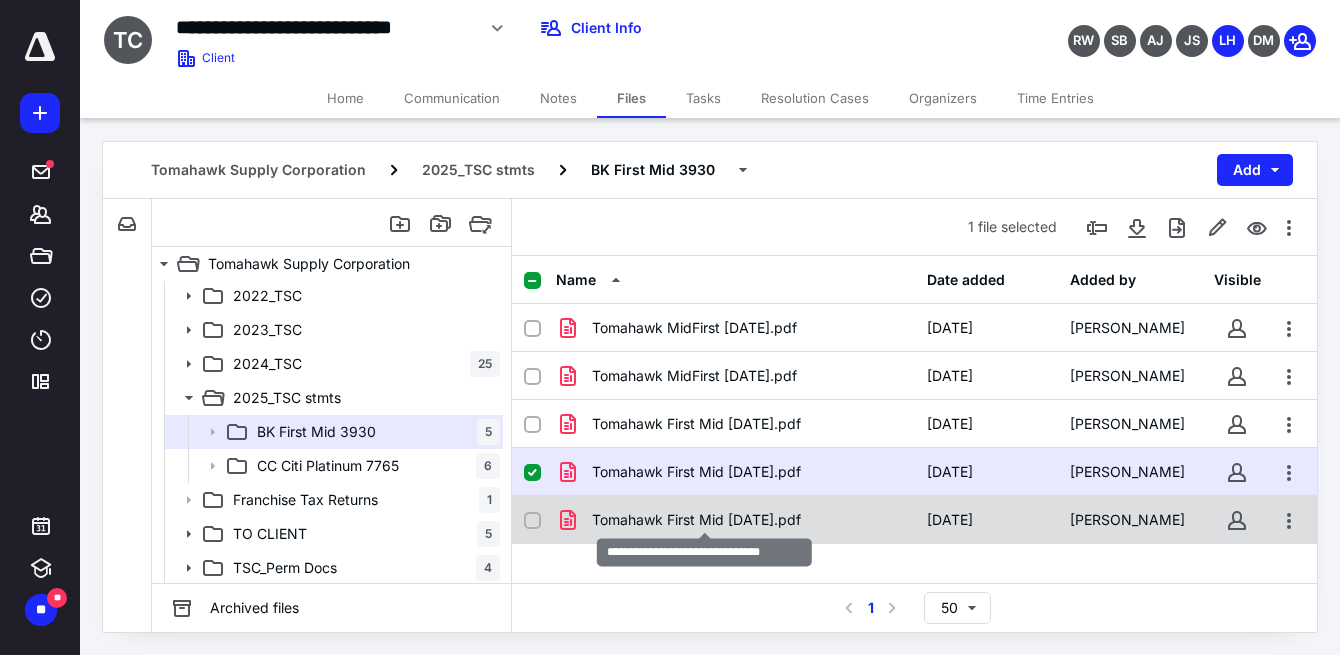 click on "Tomahawk First Mid [DATE].pdf" at bounding box center [696, 520] 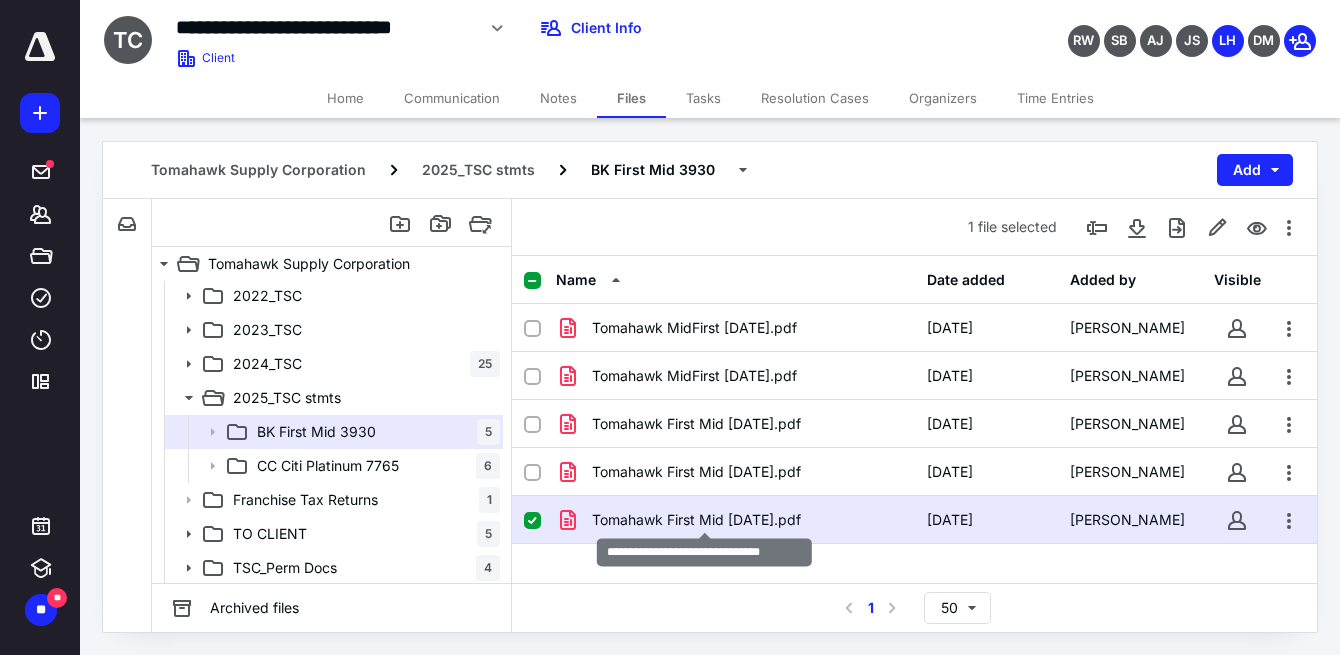click on "Tomahawk First Mid [DATE].pdf" at bounding box center [696, 520] 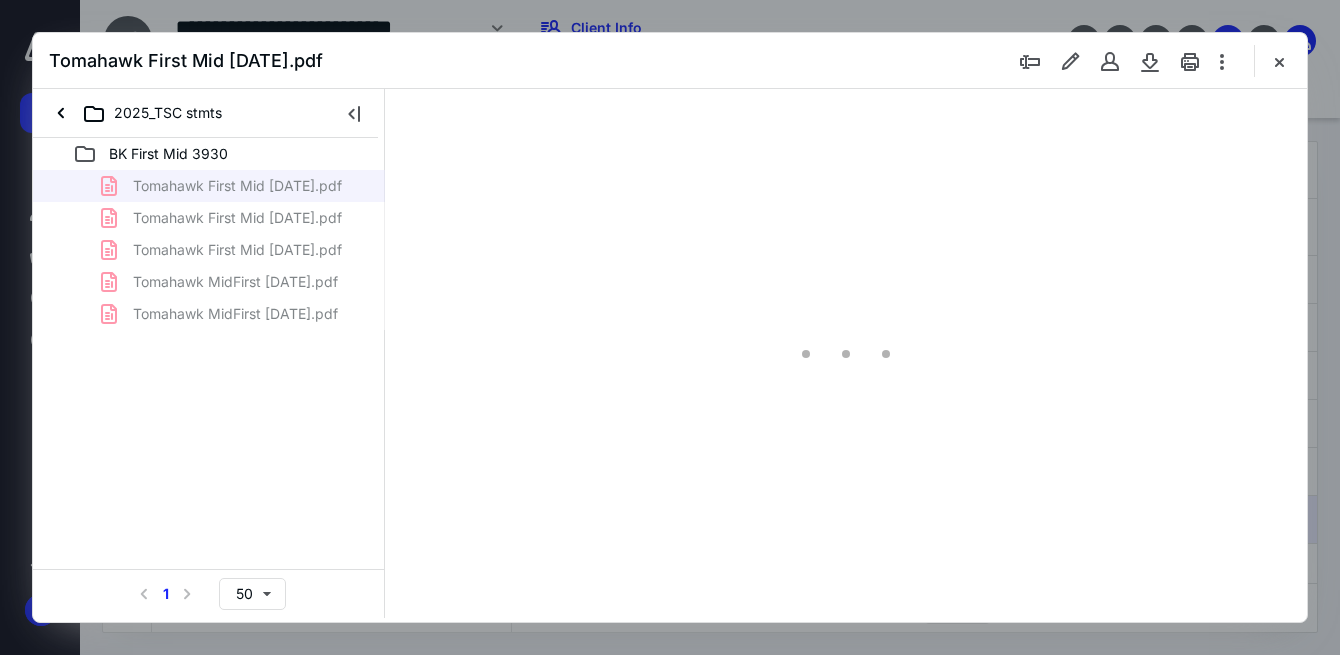 scroll, scrollTop: 0, scrollLeft: 0, axis: both 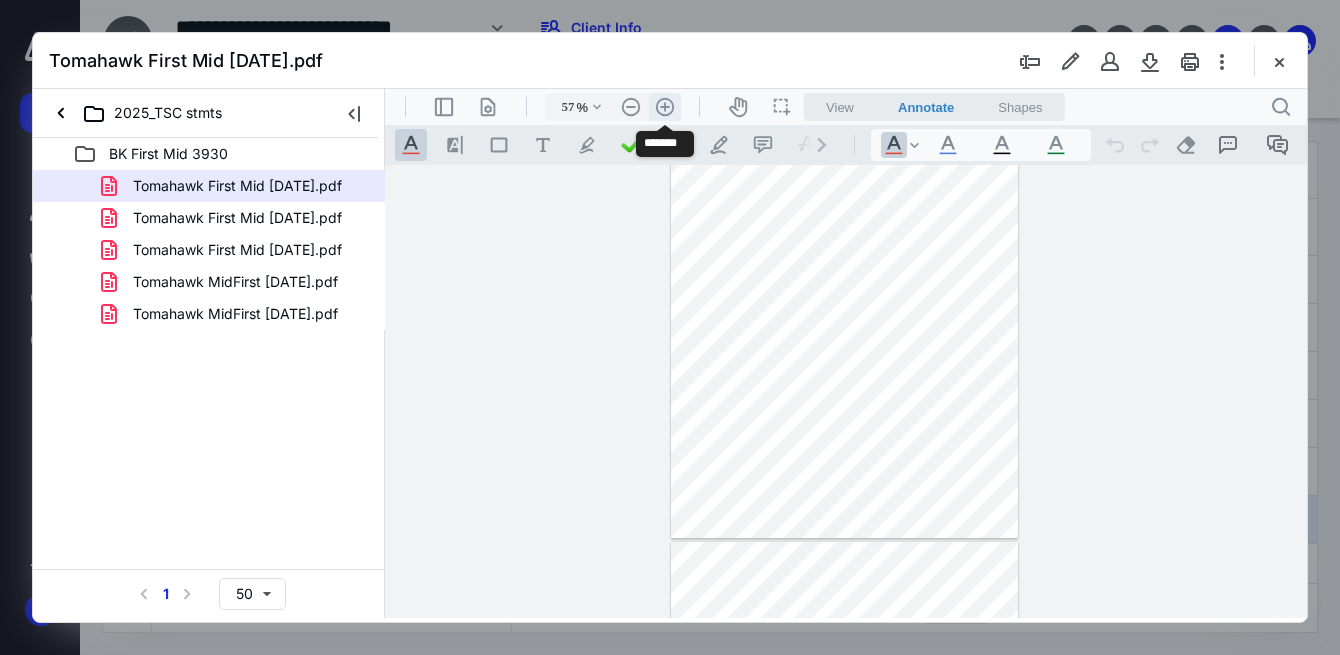 click on ".cls-1{fill:#abb0c4;} icon - header - zoom - in - line" at bounding box center (665, 107) 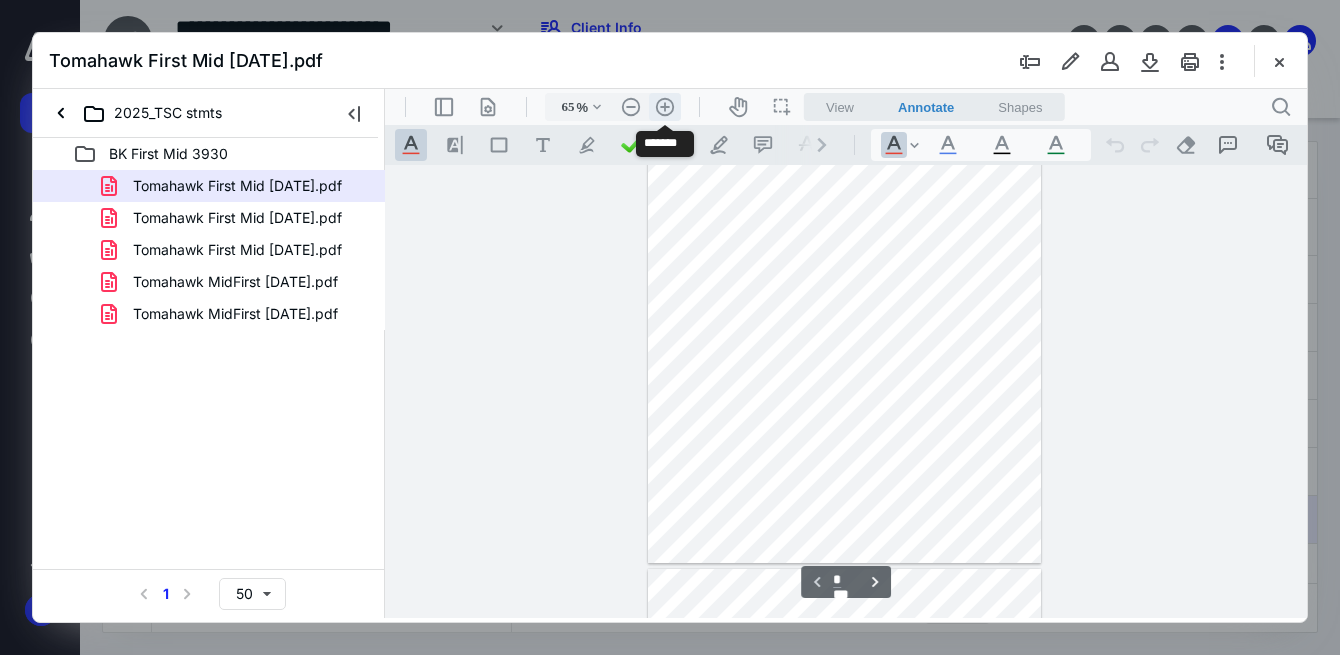 click on ".cls-1{fill:#abb0c4;} icon - header - zoom - in - line" at bounding box center [665, 107] 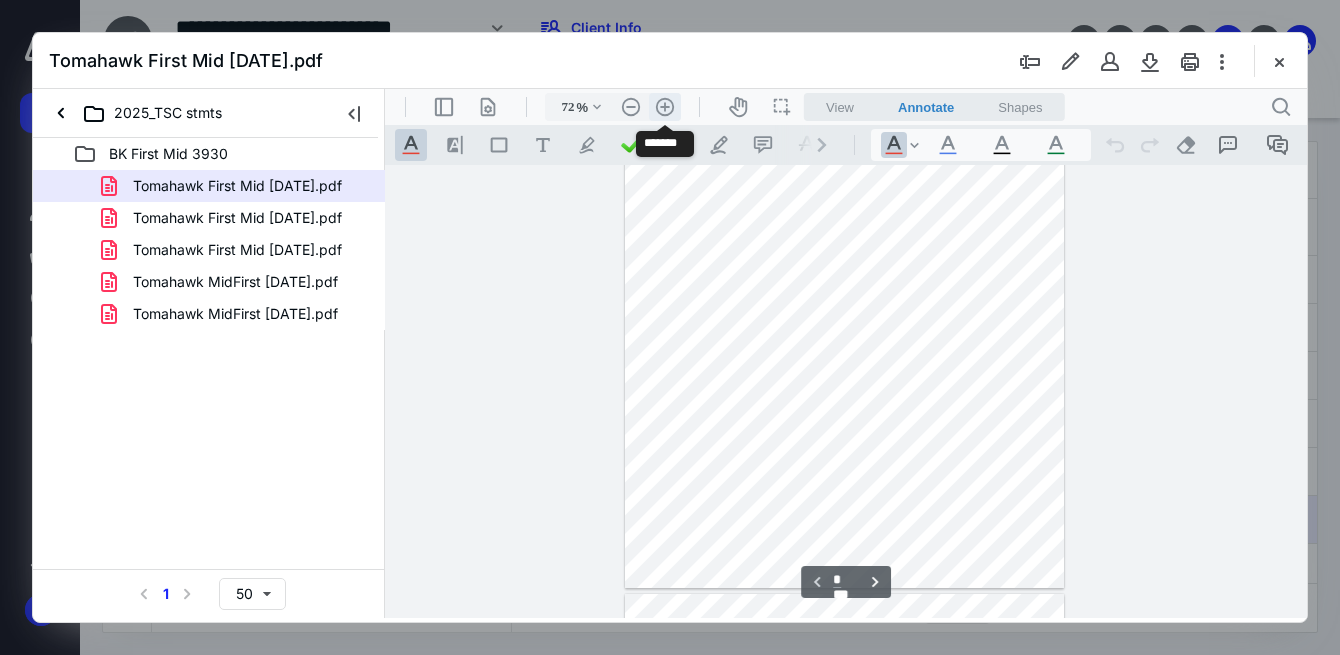 click on ".cls-1{fill:#abb0c4;} icon - header - zoom - in - line" at bounding box center [665, 107] 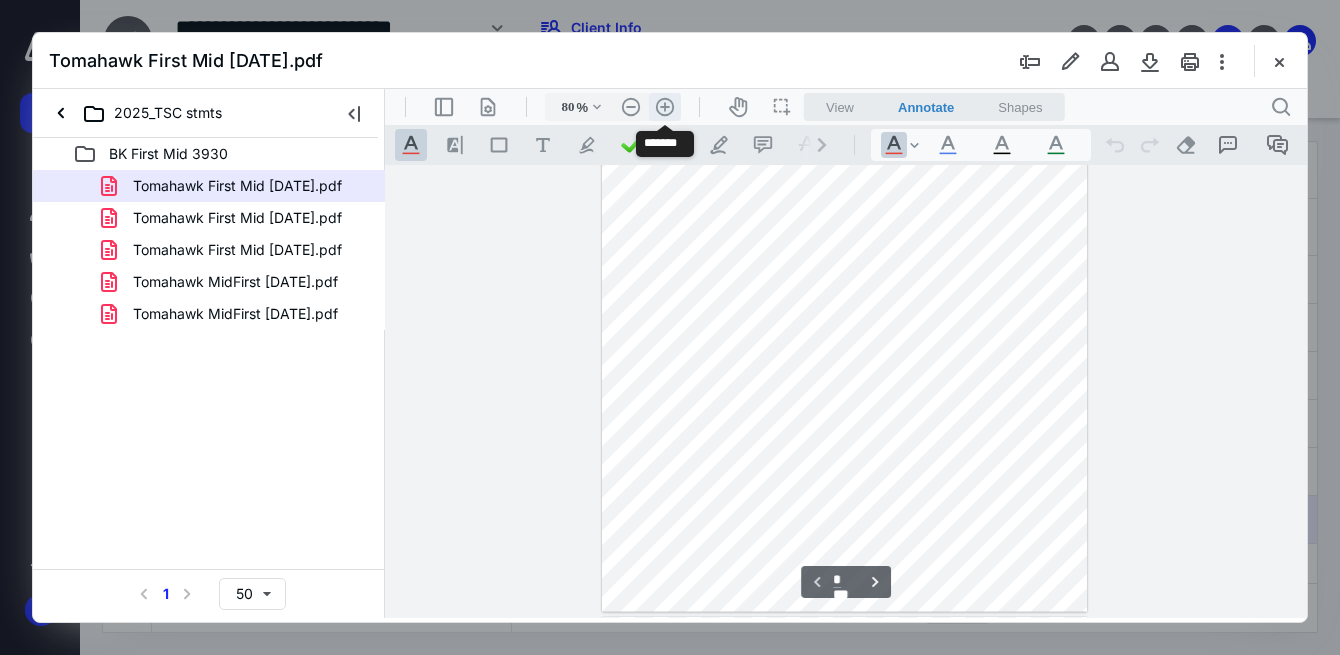 click on ".cls-1{fill:#abb0c4;} icon - header - zoom - in - line" at bounding box center [665, 107] 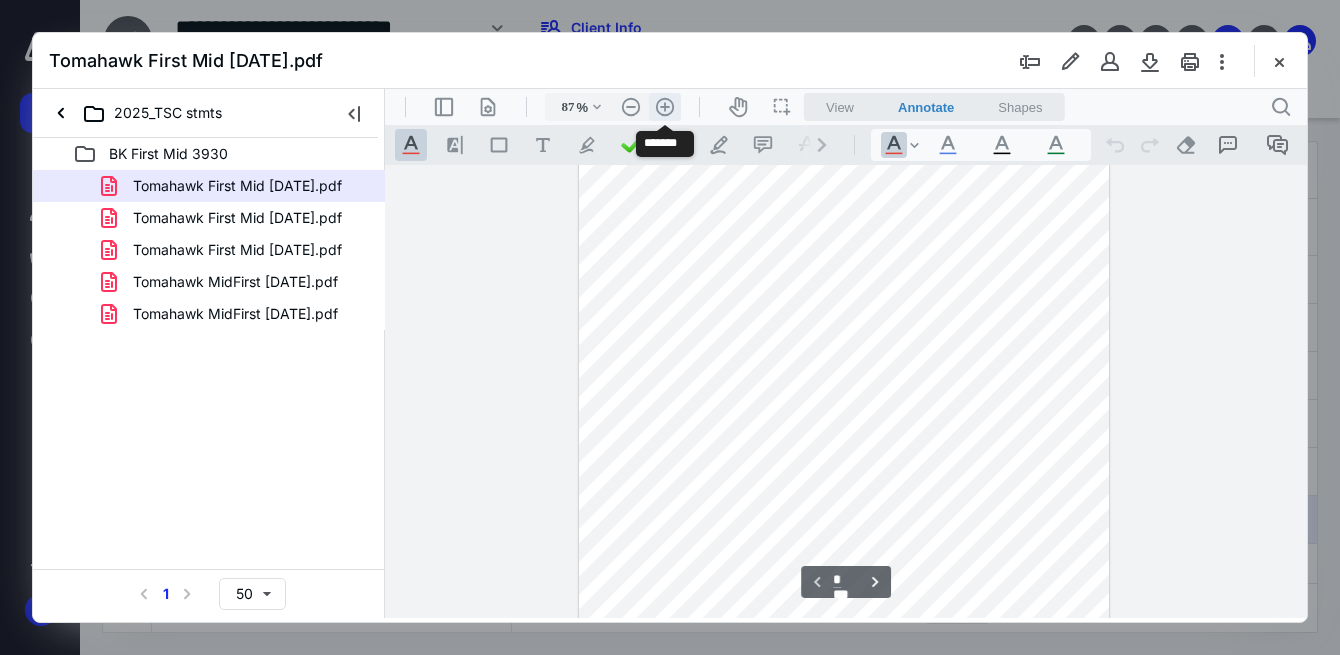 click on ".cls-1{fill:#abb0c4;} icon - header - zoom - in - line" at bounding box center (665, 107) 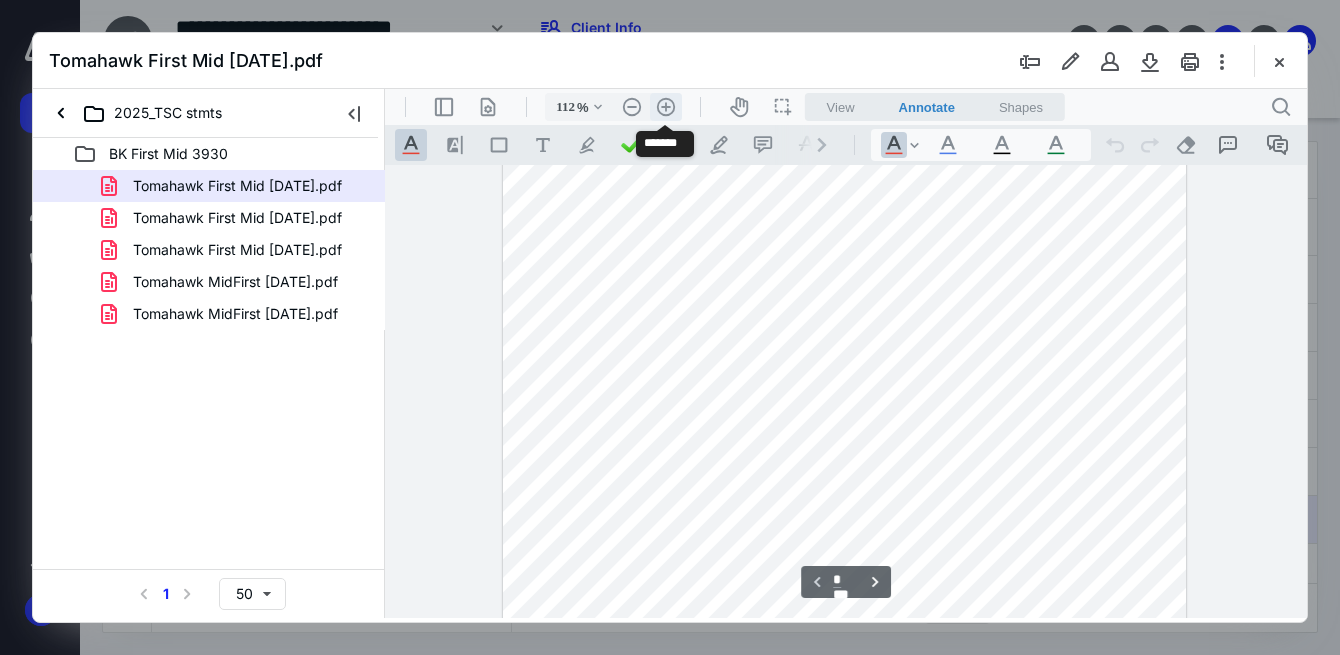 click on ".cls-1{fill:#abb0c4;} icon - header - zoom - in - line" at bounding box center [666, 107] 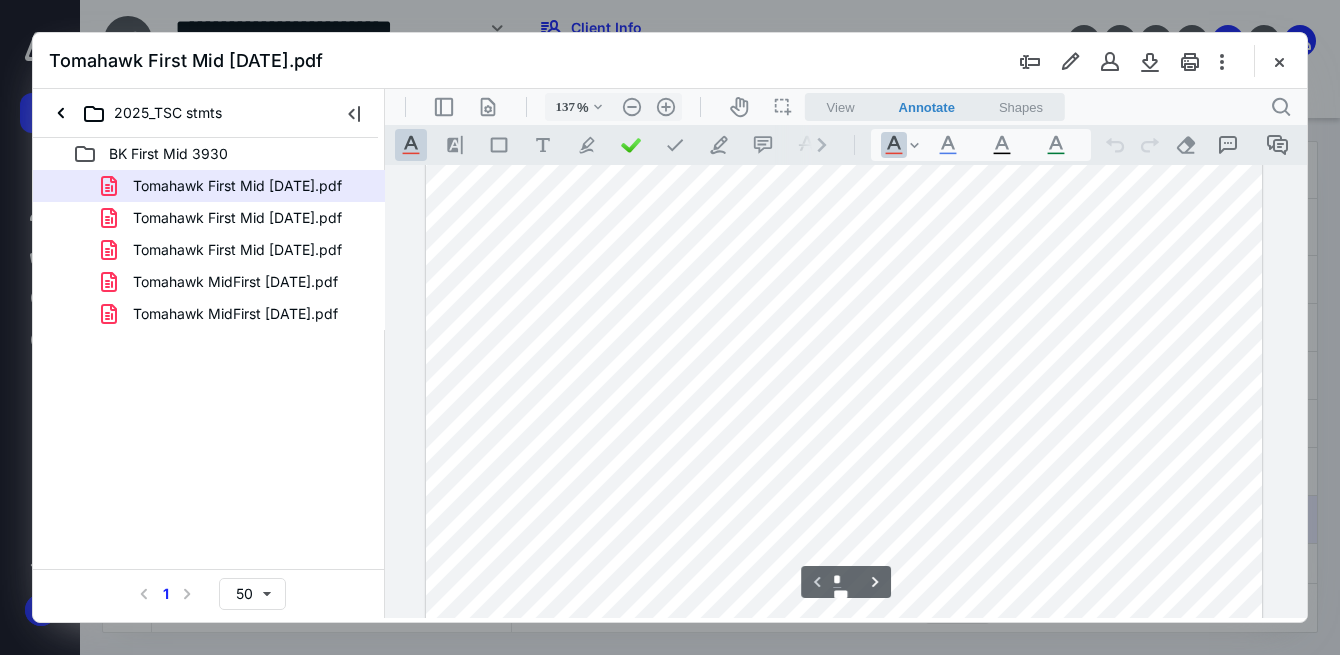 scroll, scrollTop: 500, scrollLeft: 0, axis: vertical 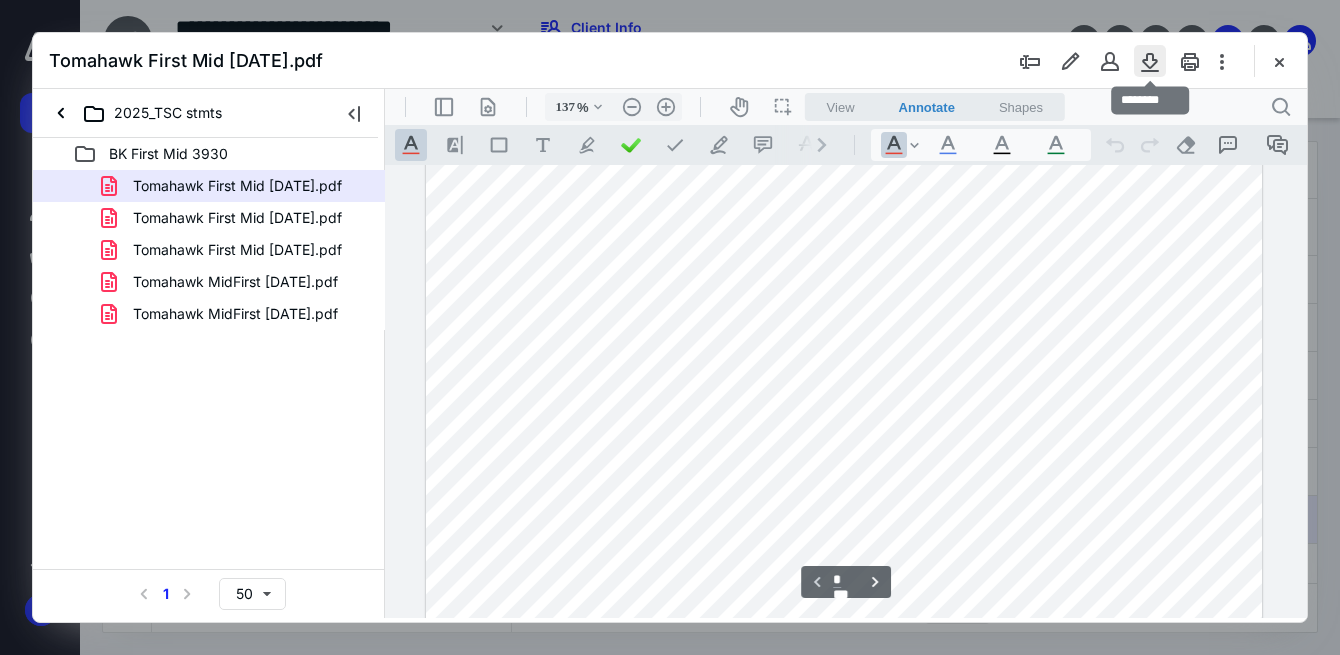 click at bounding box center (1150, 61) 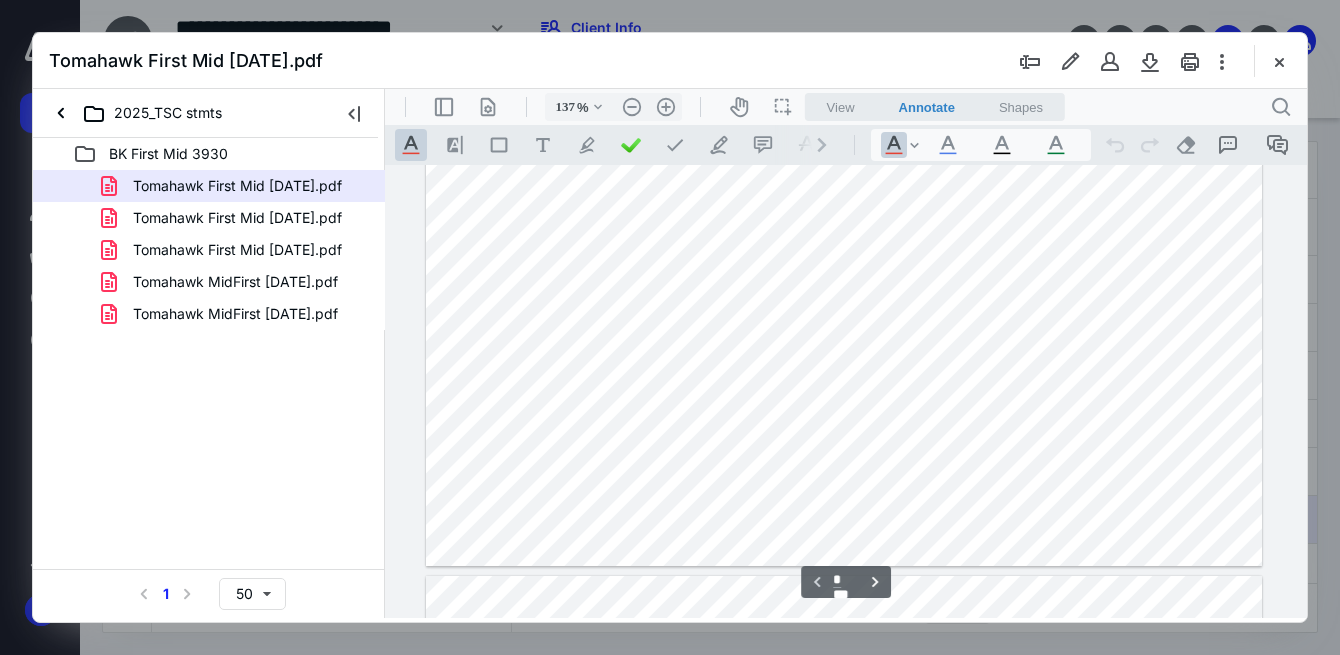 scroll, scrollTop: 700, scrollLeft: 0, axis: vertical 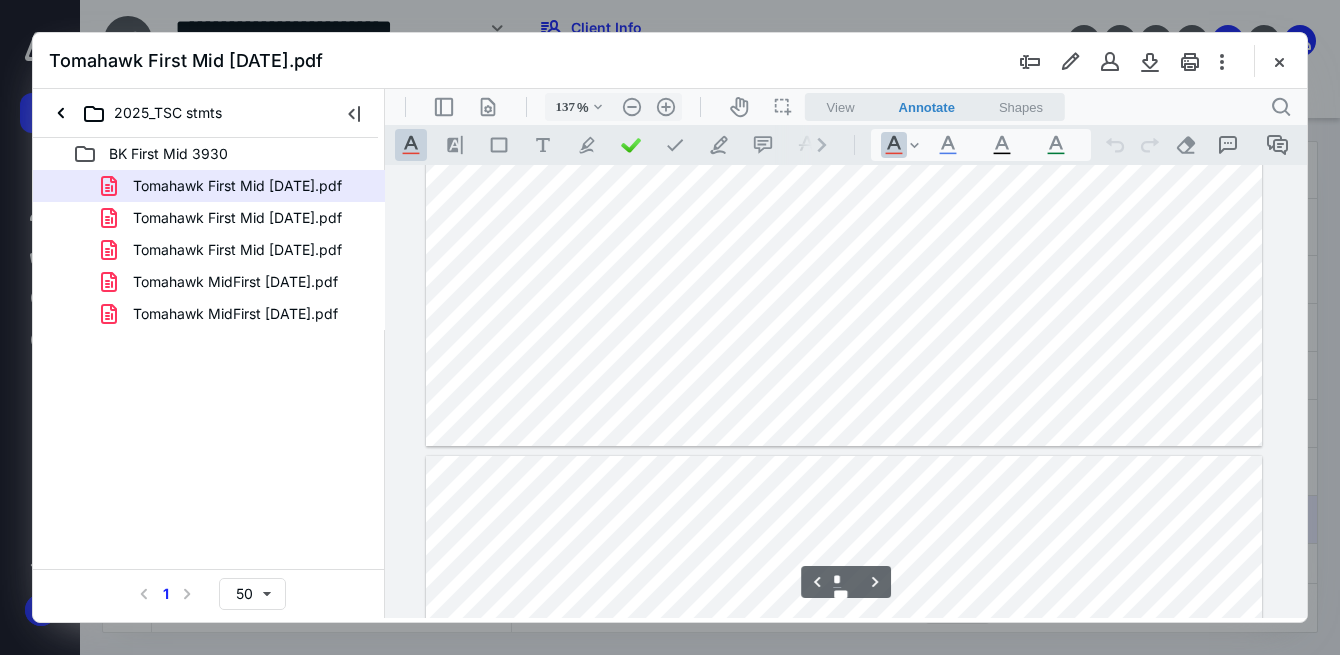 type on "*" 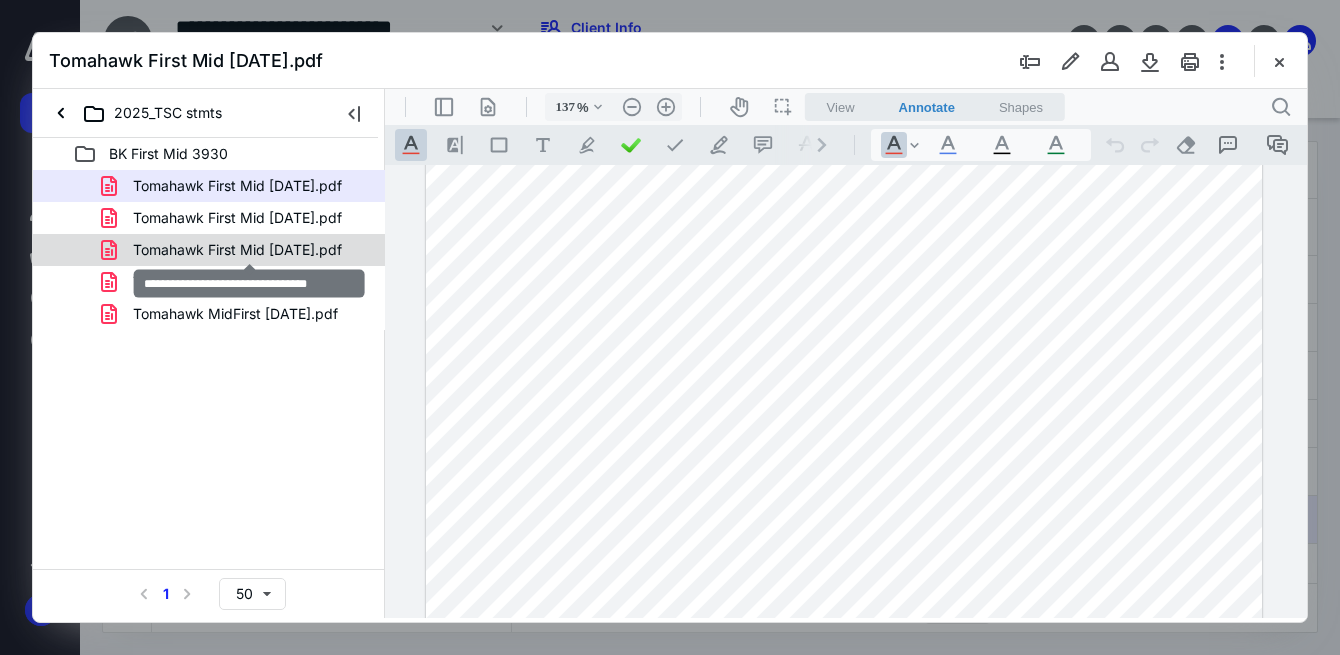 click on "Tomahawk First Mid [DATE].pdf" at bounding box center [237, 250] 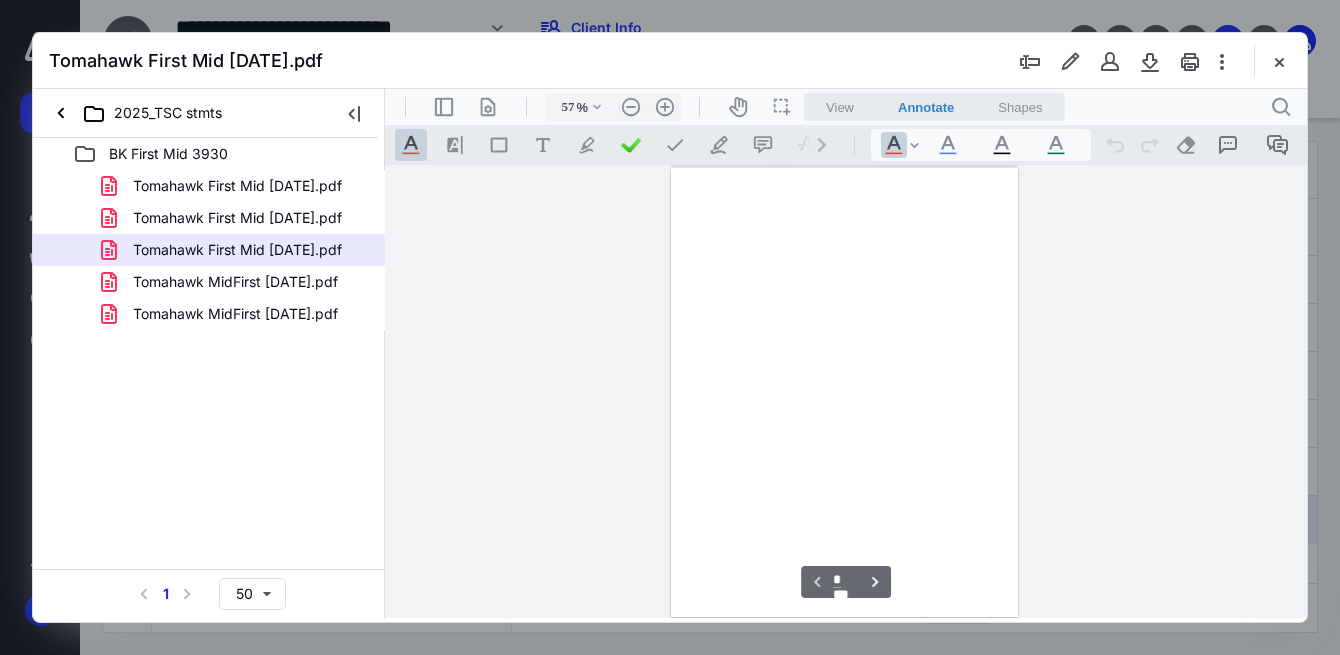 scroll, scrollTop: 78, scrollLeft: 0, axis: vertical 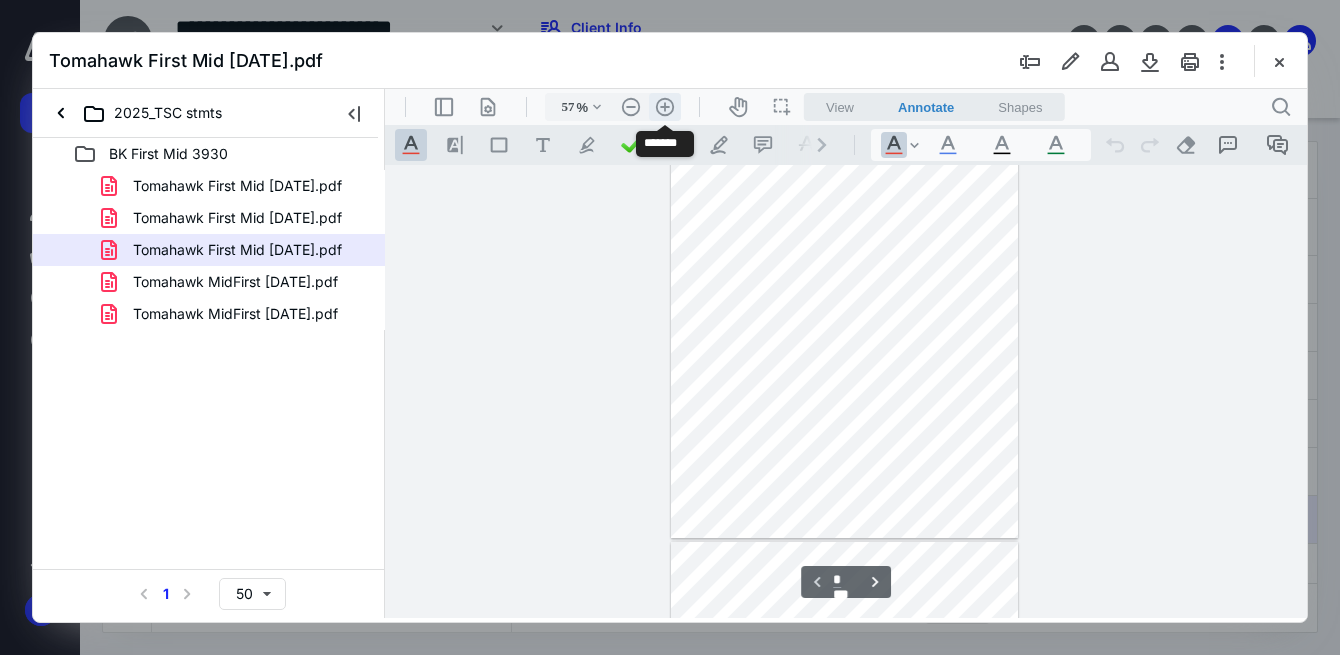 click on ".cls-1{fill:#abb0c4;} icon - header - zoom - in - line" at bounding box center [665, 107] 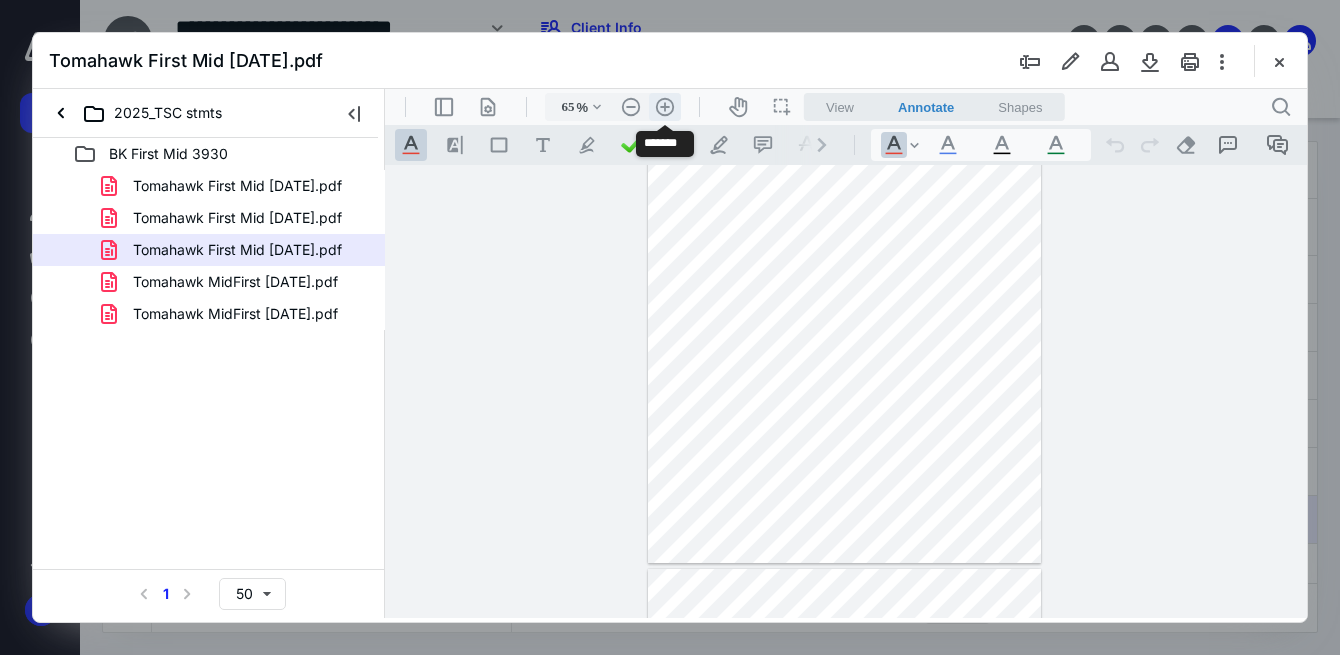 click on ".cls-1{fill:#abb0c4;} icon - header - zoom - in - line" at bounding box center [665, 107] 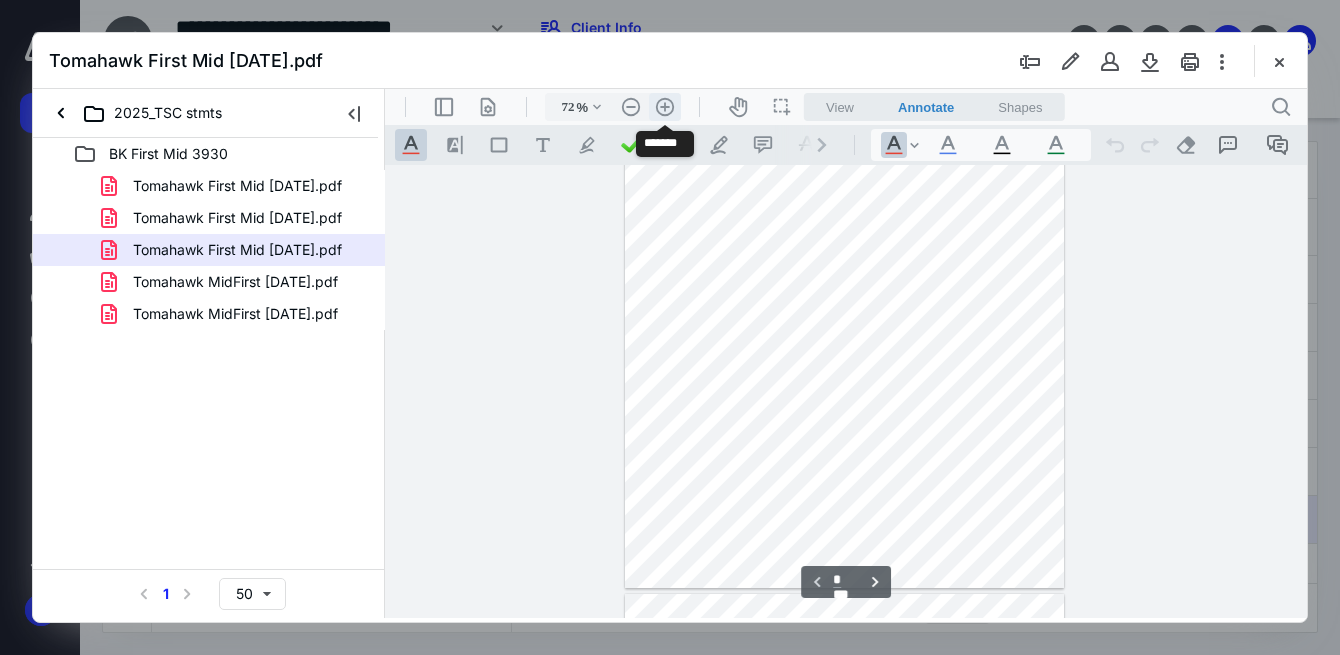 click on ".cls-1{fill:#abb0c4;} icon - header - zoom - in - line" at bounding box center [665, 107] 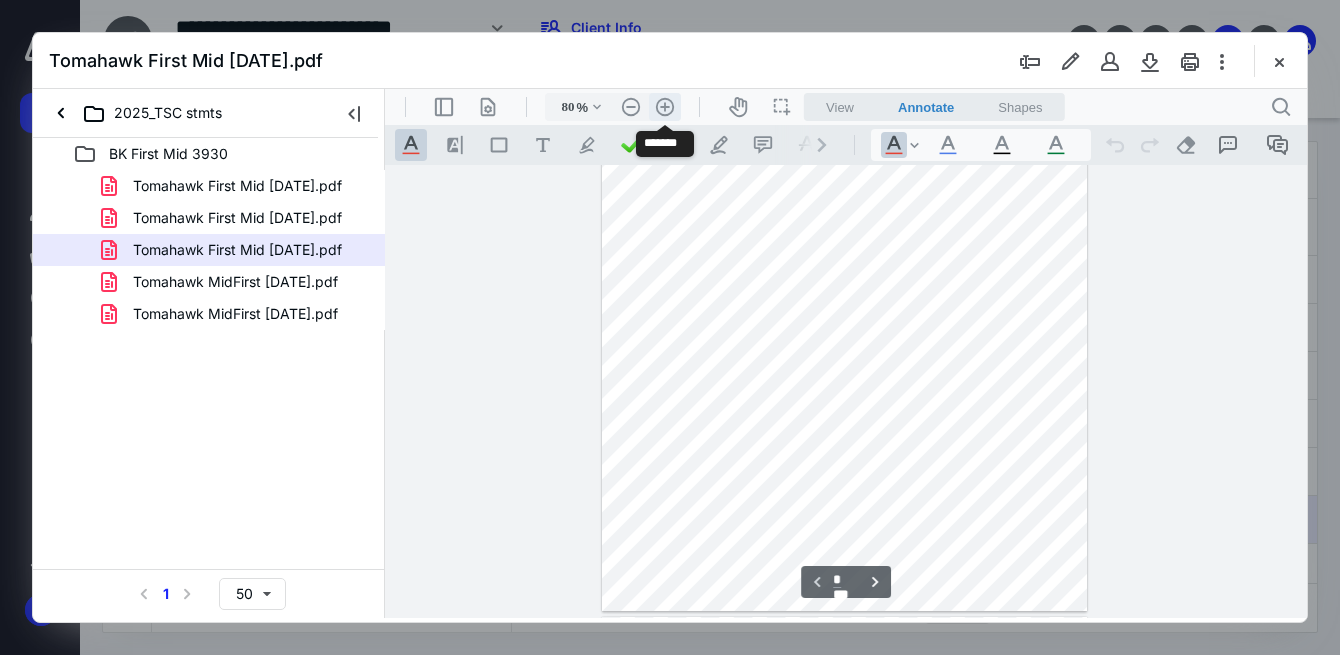 click on ".cls-1{fill:#abb0c4;} icon - header - zoom - in - line" at bounding box center (665, 107) 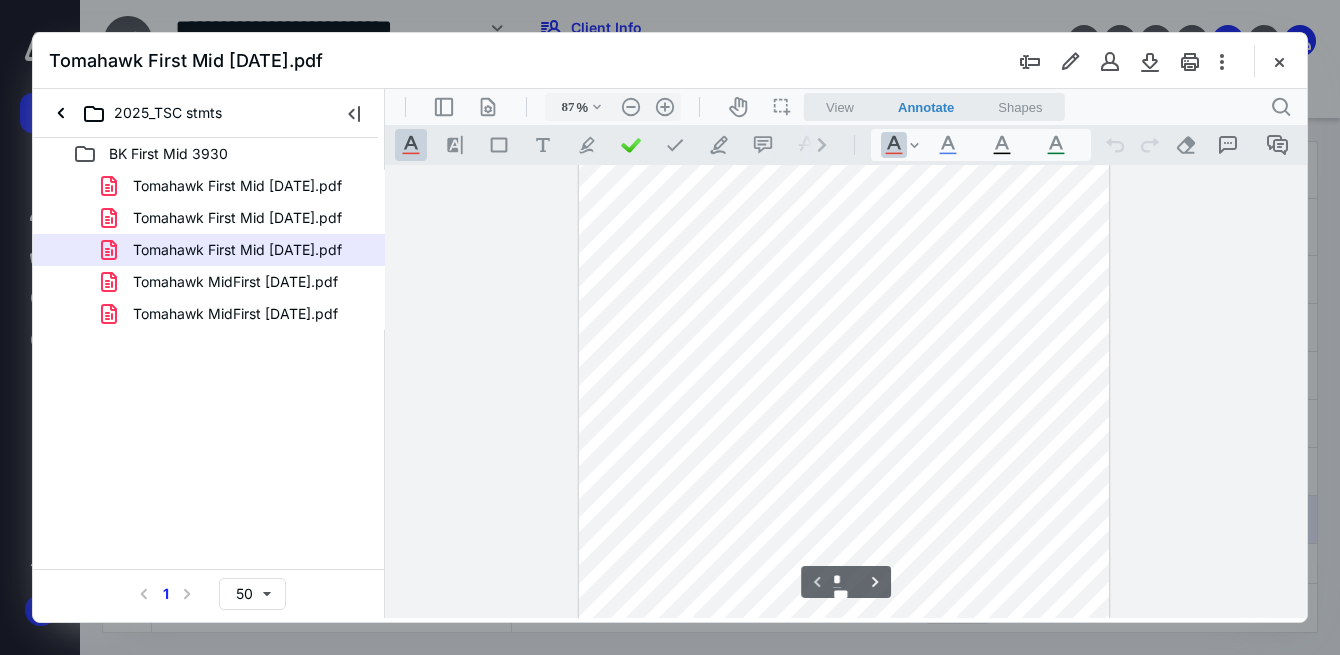 scroll, scrollTop: 200, scrollLeft: 0, axis: vertical 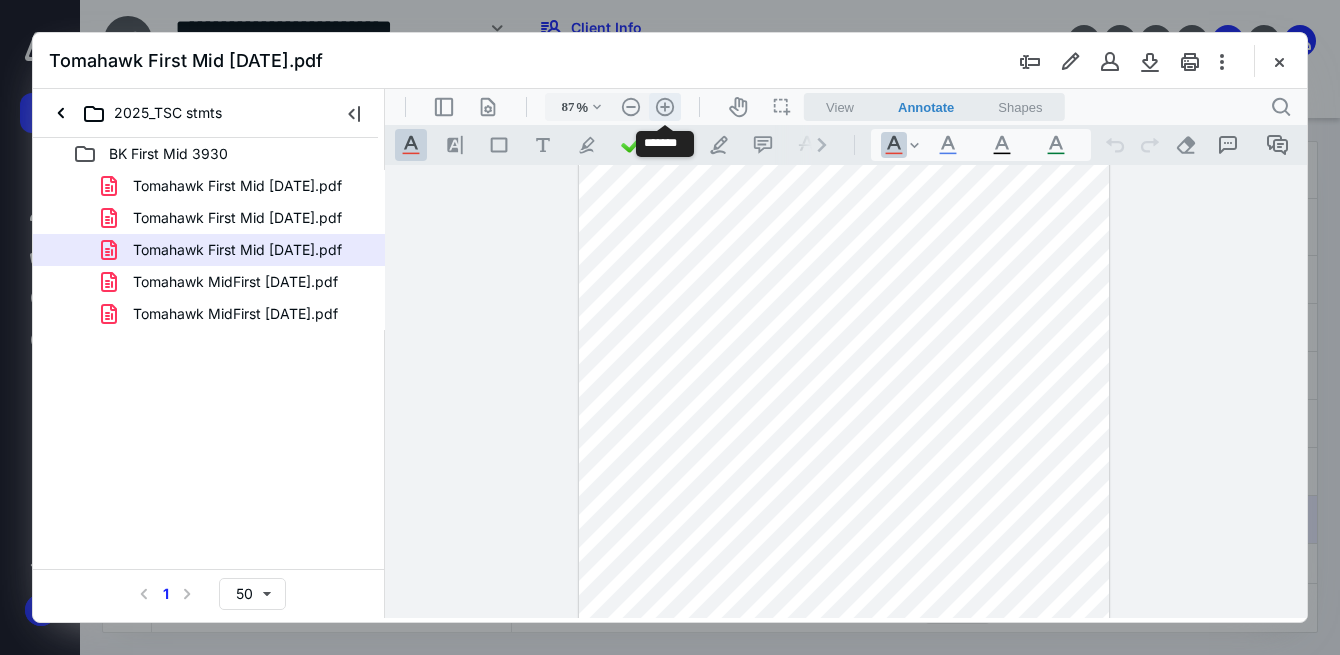 click on ".cls-1{fill:#abb0c4;} icon - header - zoom - in - line" at bounding box center [665, 107] 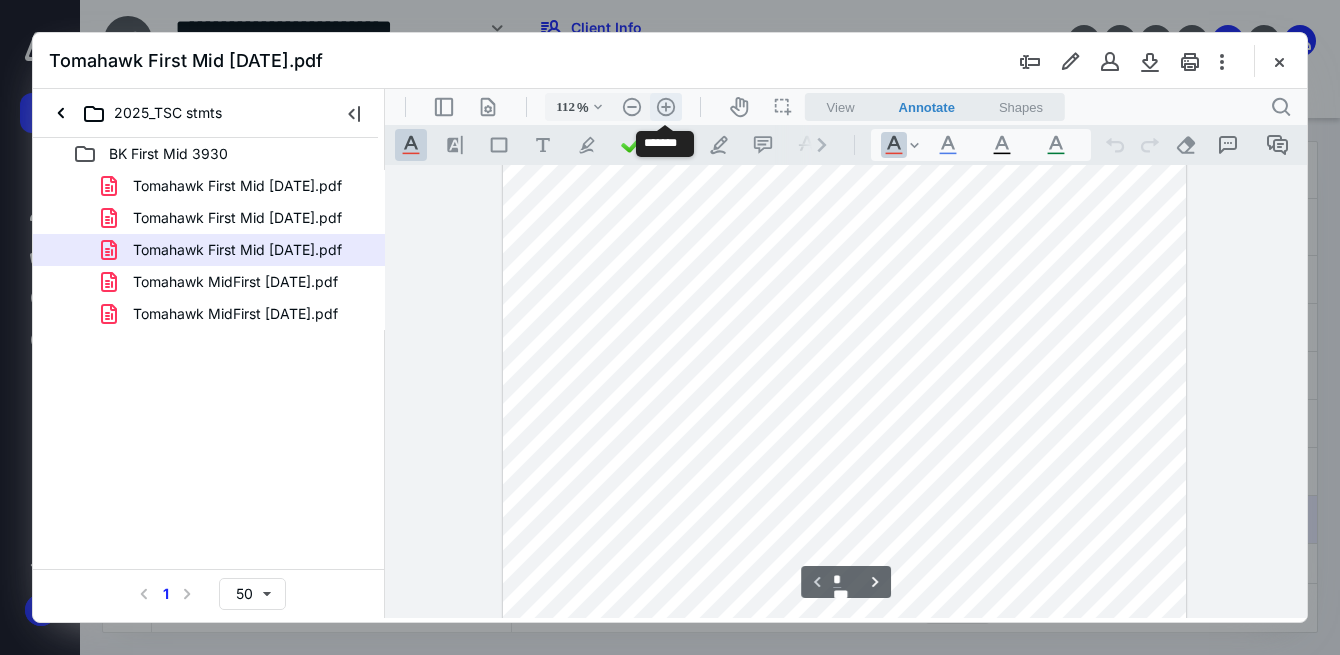 click on ".cls-1{fill:#abb0c4;} icon - header - zoom - in - line" at bounding box center (666, 107) 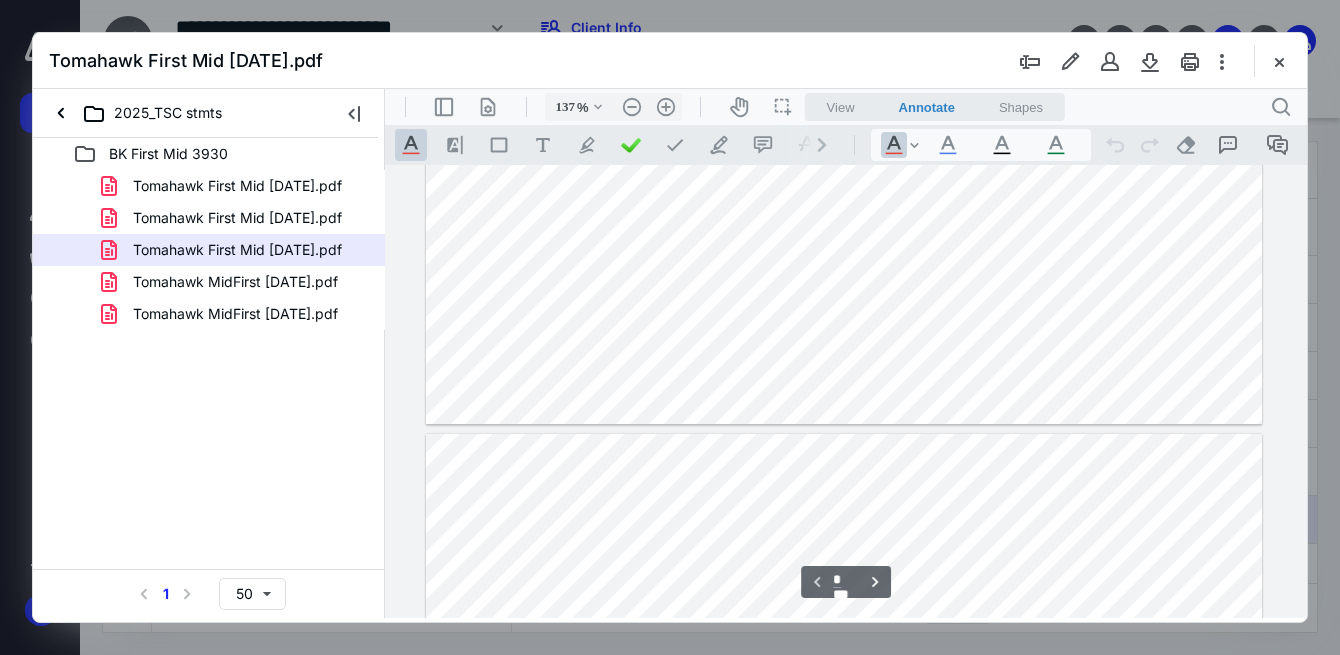scroll, scrollTop: 624, scrollLeft: 0, axis: vertical 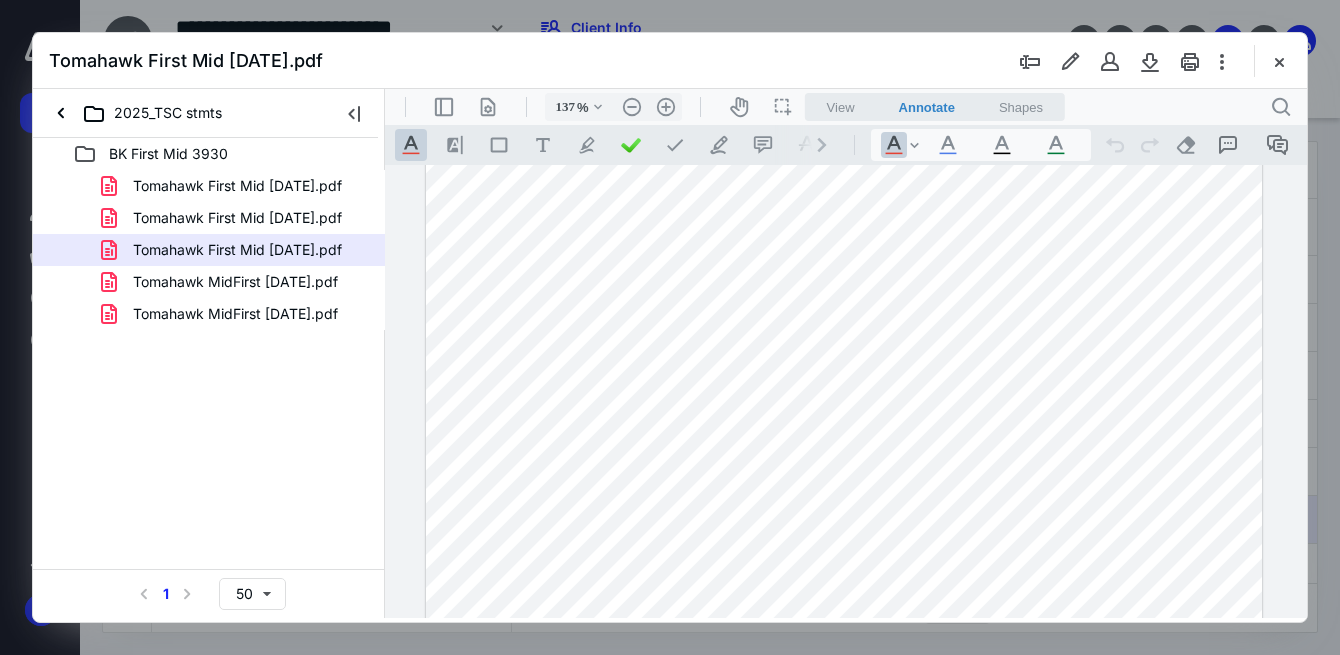 click at bounding box center [844, 87] 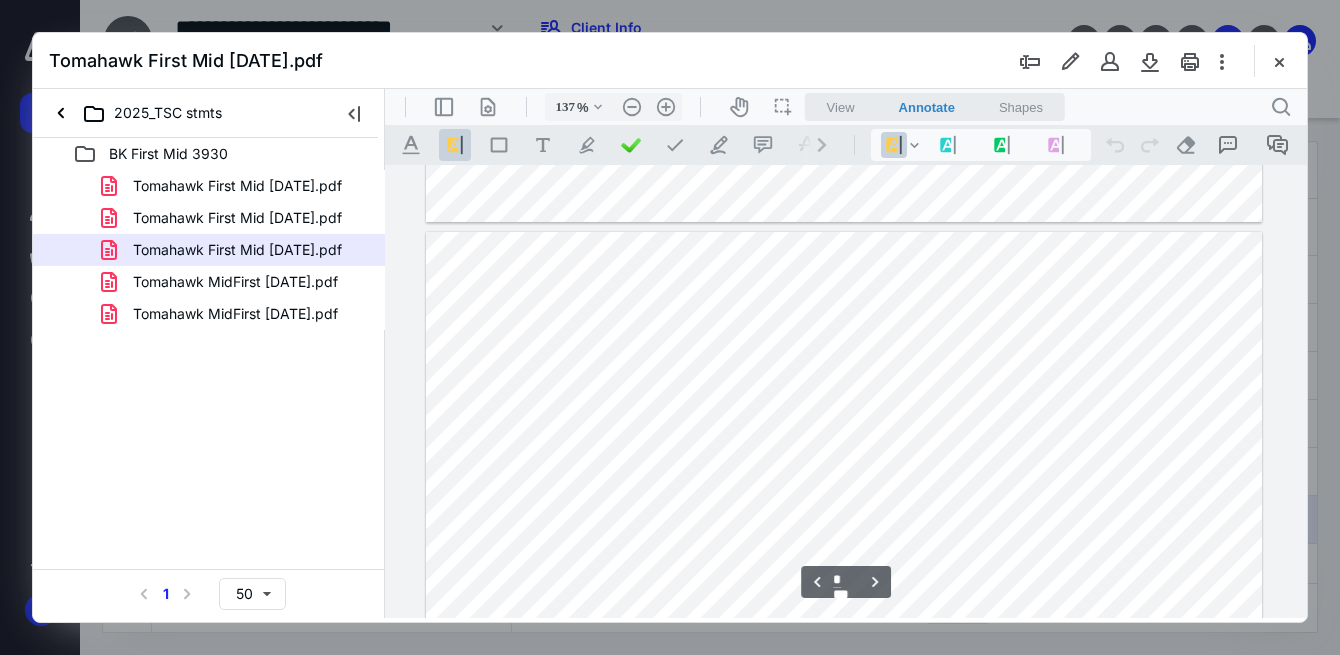 scroll, scrollTop: 2324, scrollLeft: 0, axis: vertical 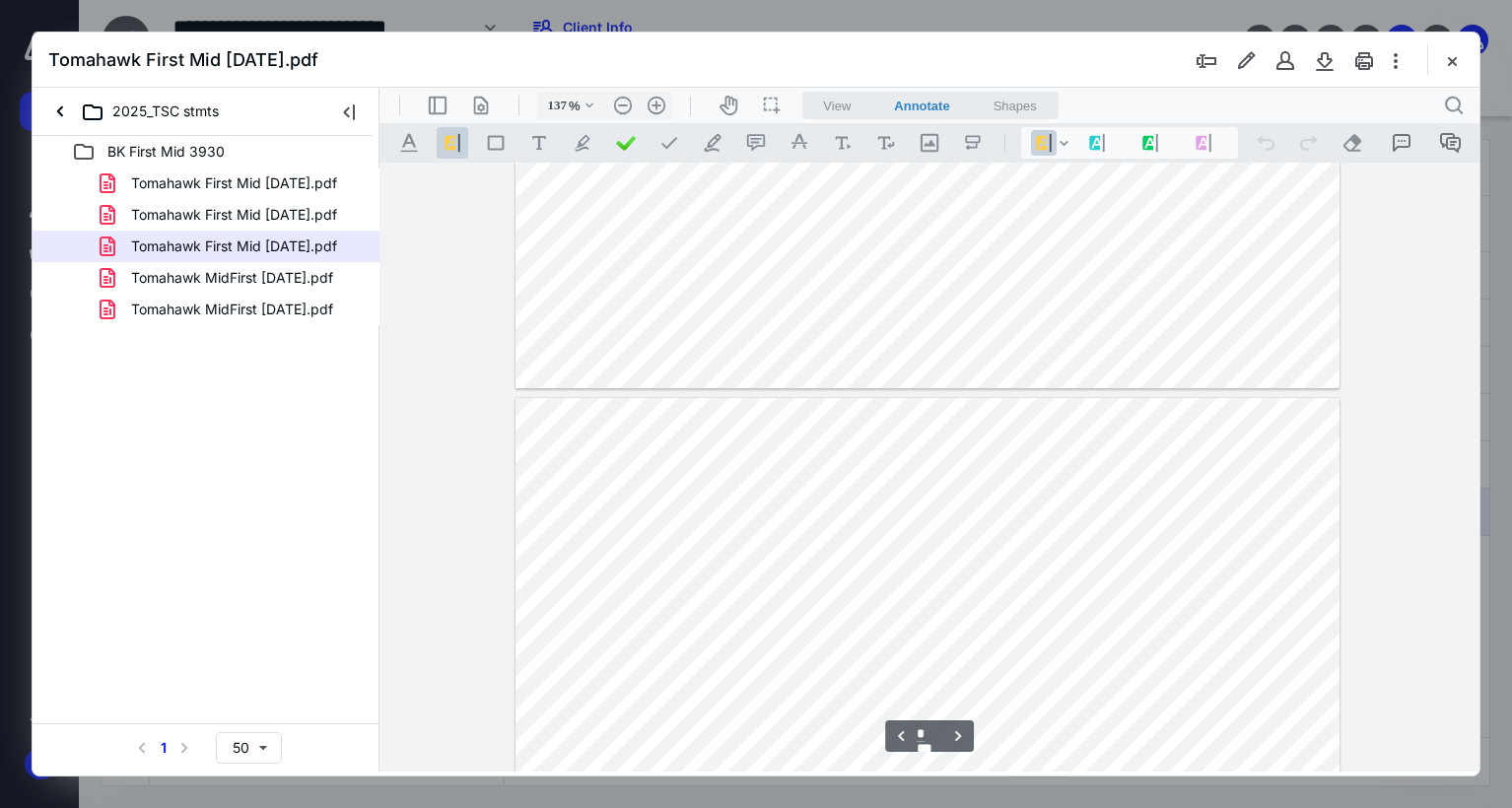 type on "*" 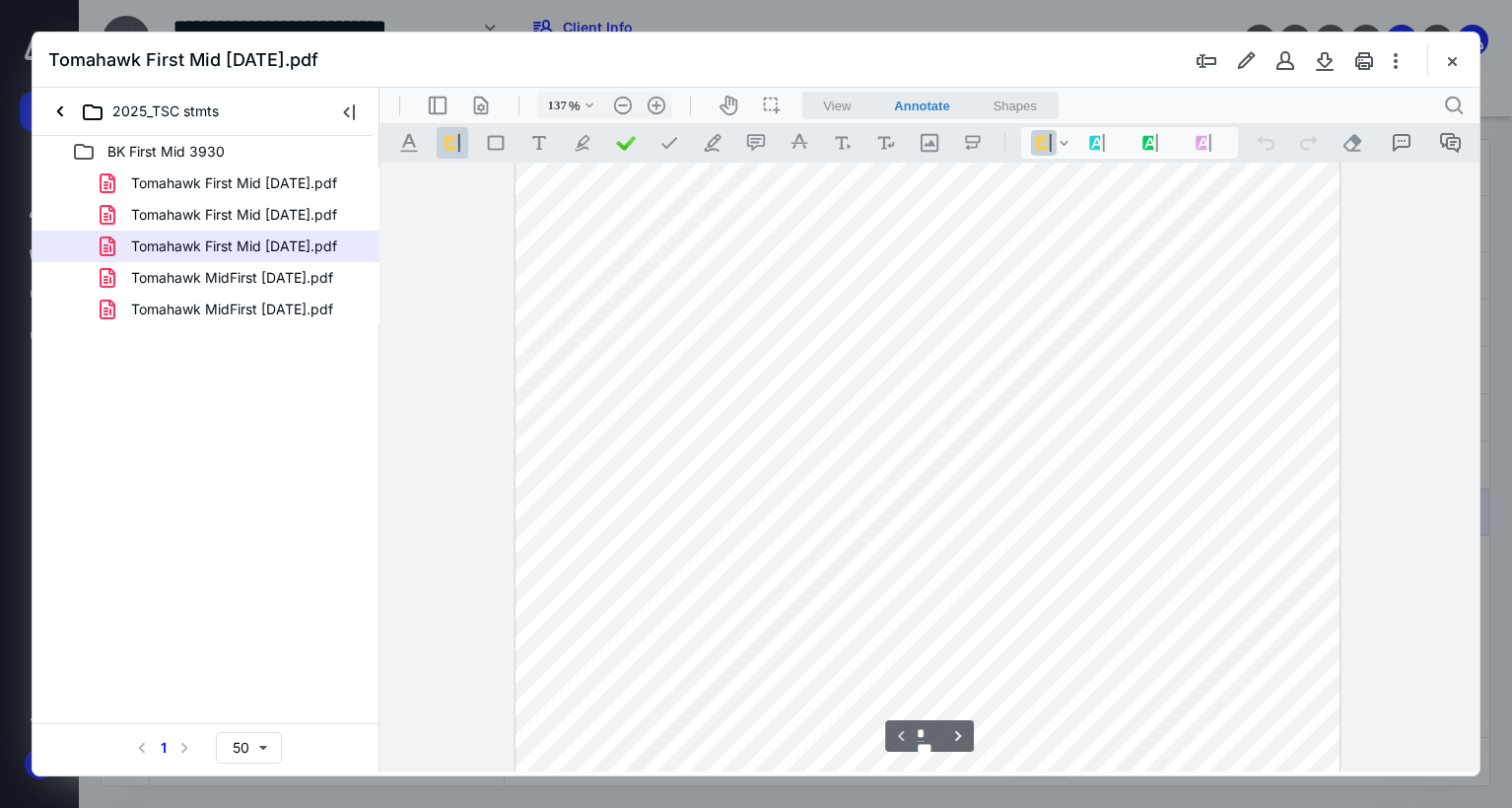 scroll, scrollTop: 221, scrollLeft: 0, axis: vertical 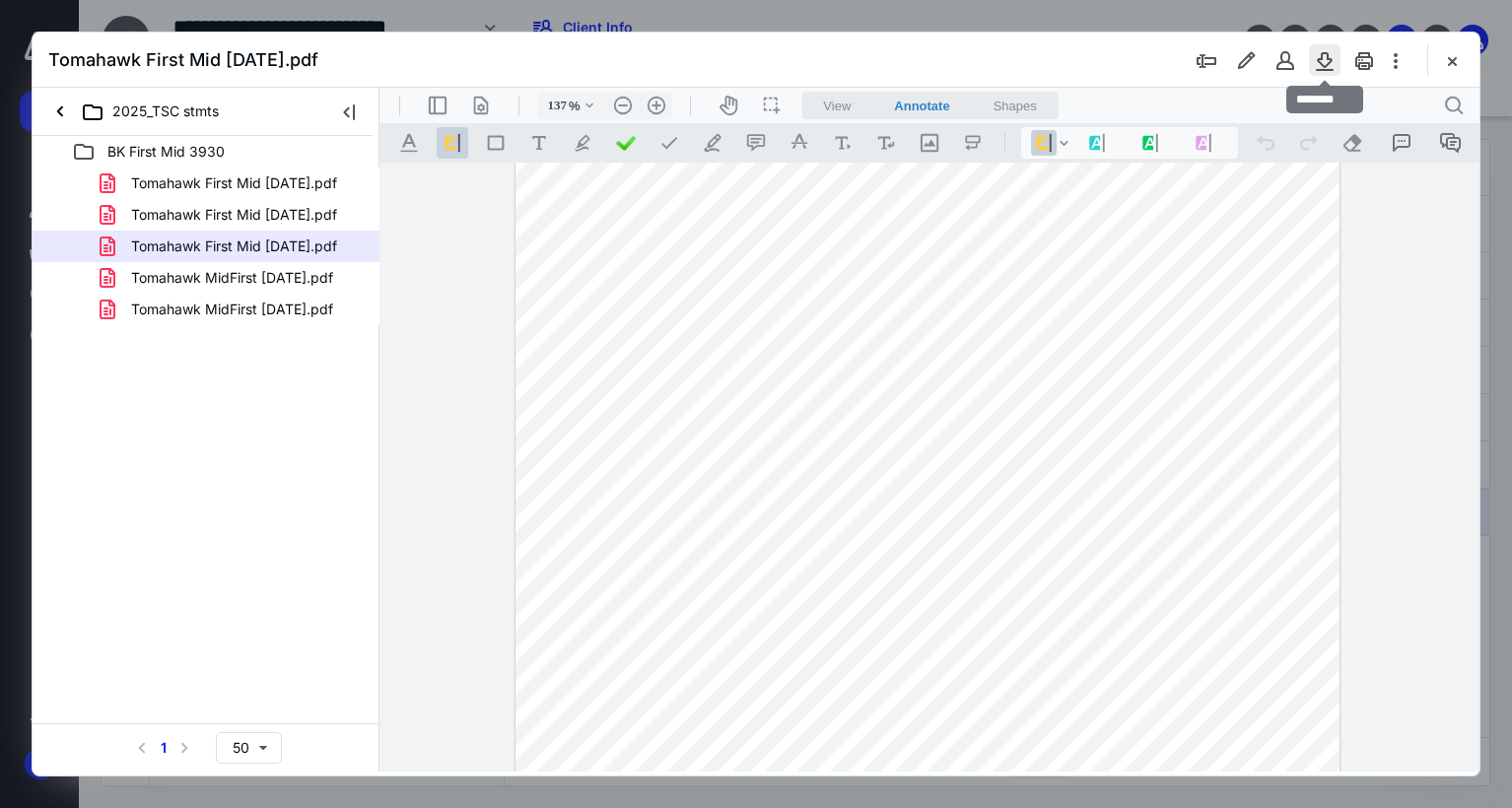 click at bounding box center [1325, 60] 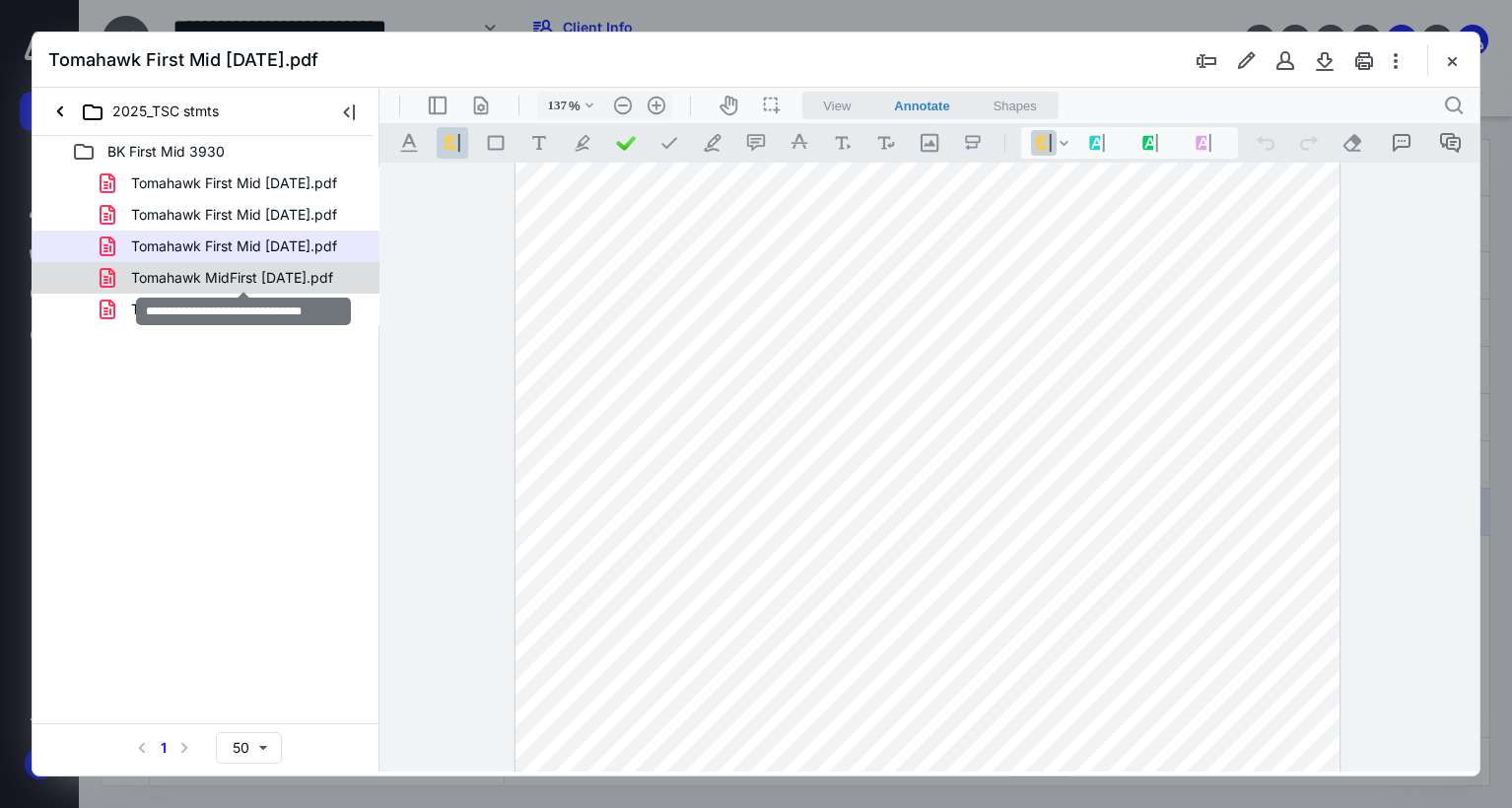 click on "Tomahawk MidFirst [DATE].pdf" at bounding box center [232, 278] 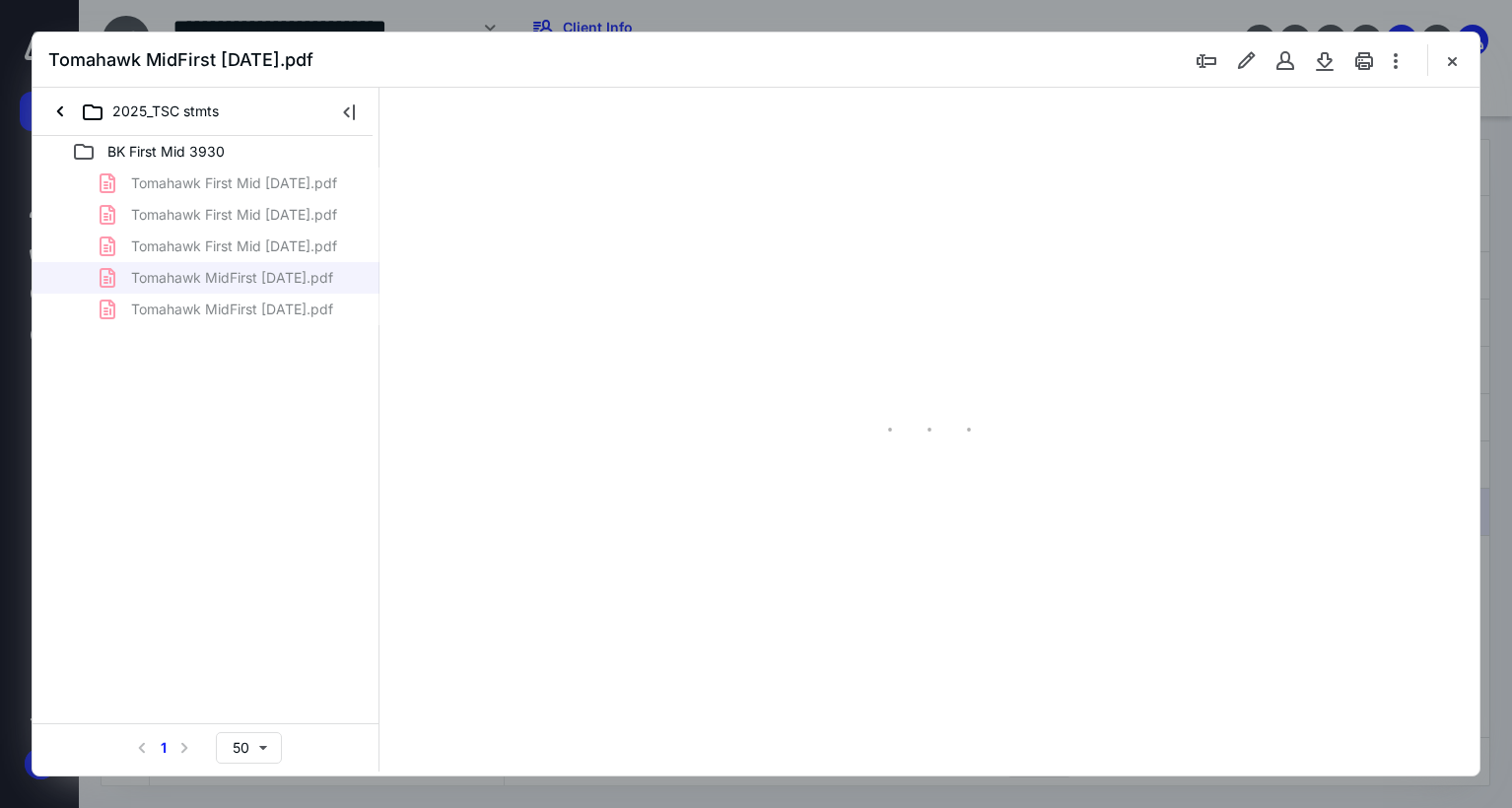 scroll, scrollTop: 78, scrollLeft: 0, axis: vertical 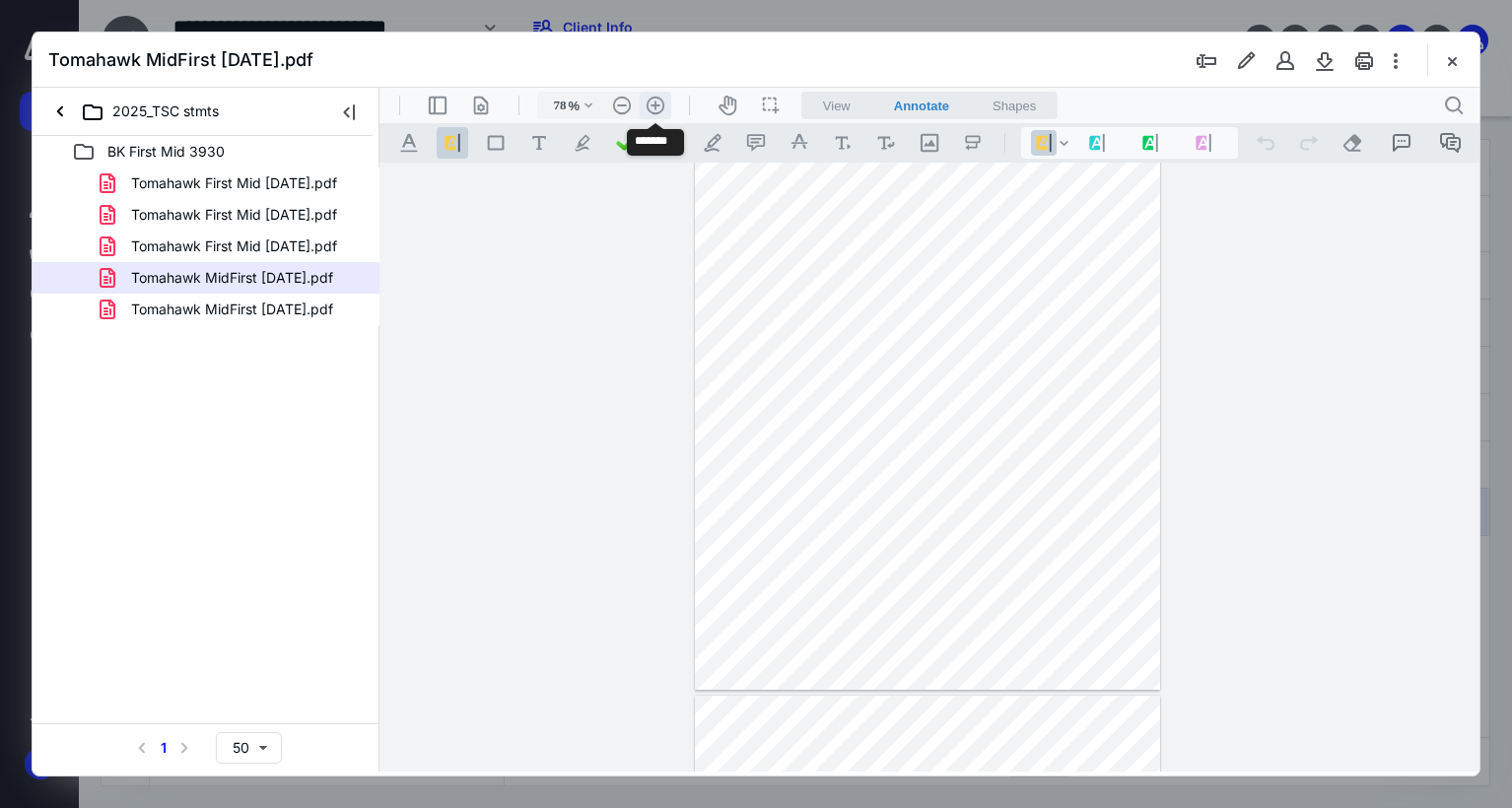 click on ".cls-1{fill:#abb0c4;} icon - header - zoom - in - line" at bounding box center (655, 105) 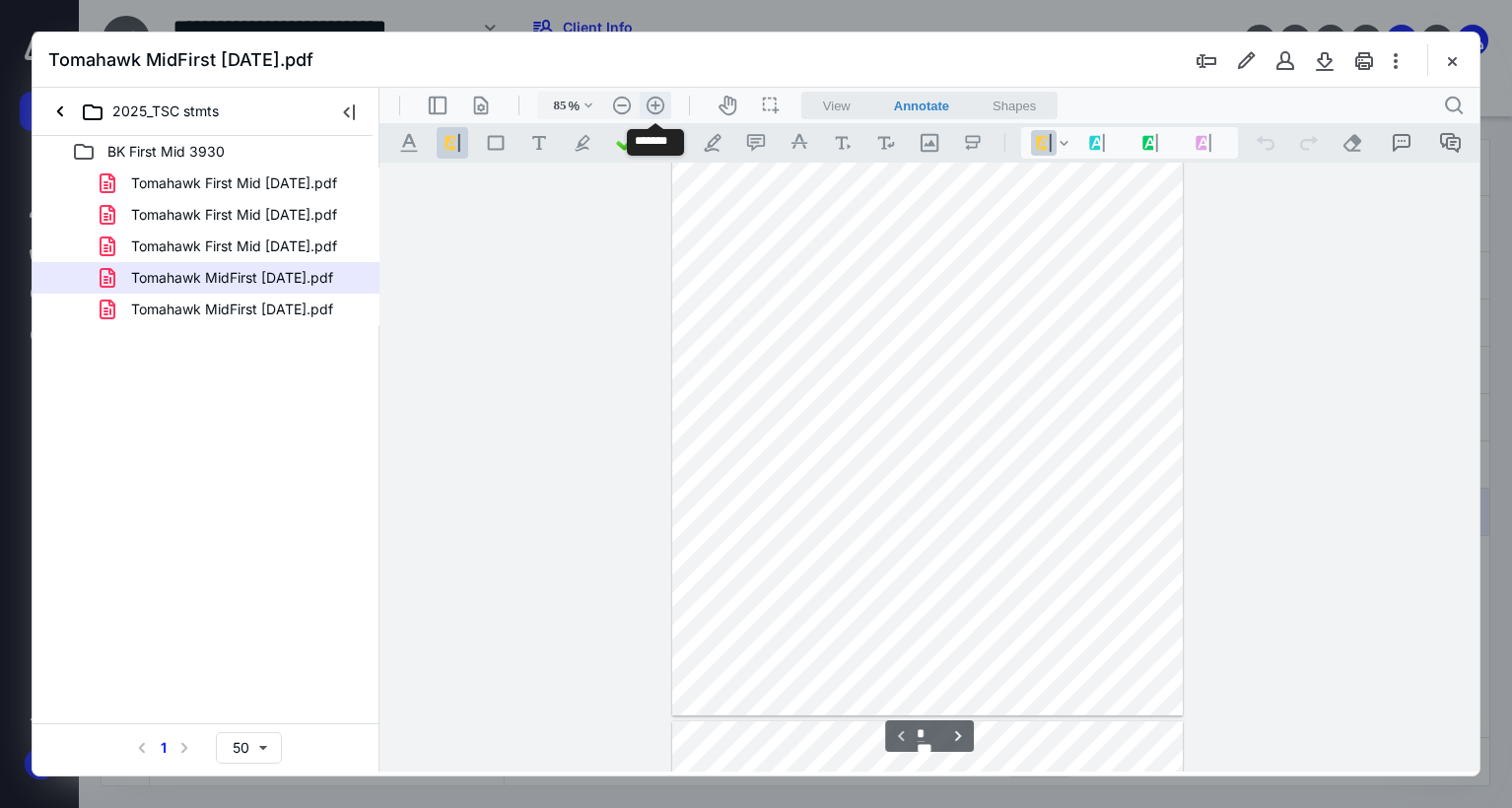 click on ".cls-1{fill:#abb0c4;} icon - header - zoom - in - line" at bounding box center (655, 105) 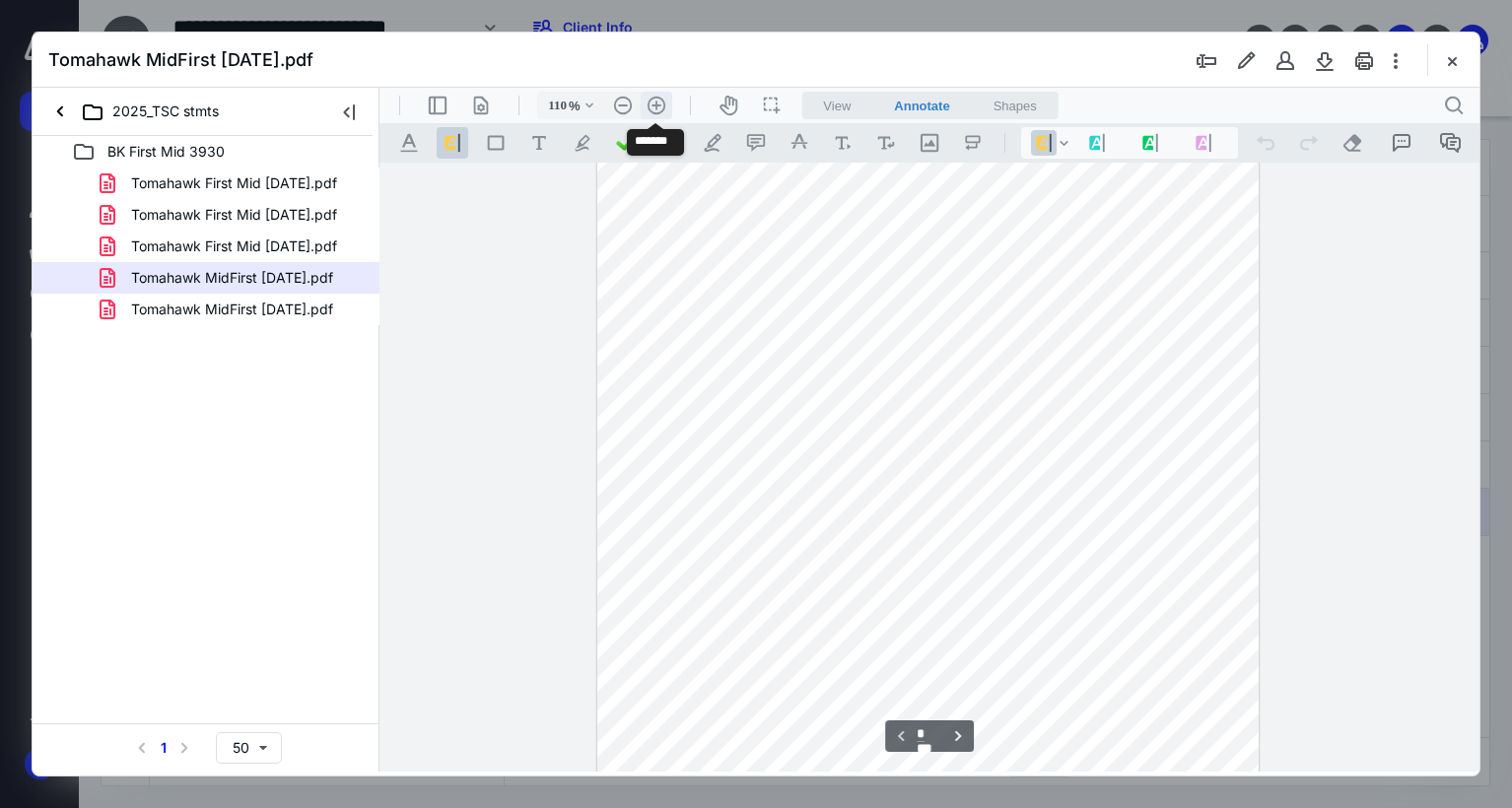 click on ".cls-1{fill:#abb0c4;} icon - header - zoom - in - line" at bounding box center (656, 105) 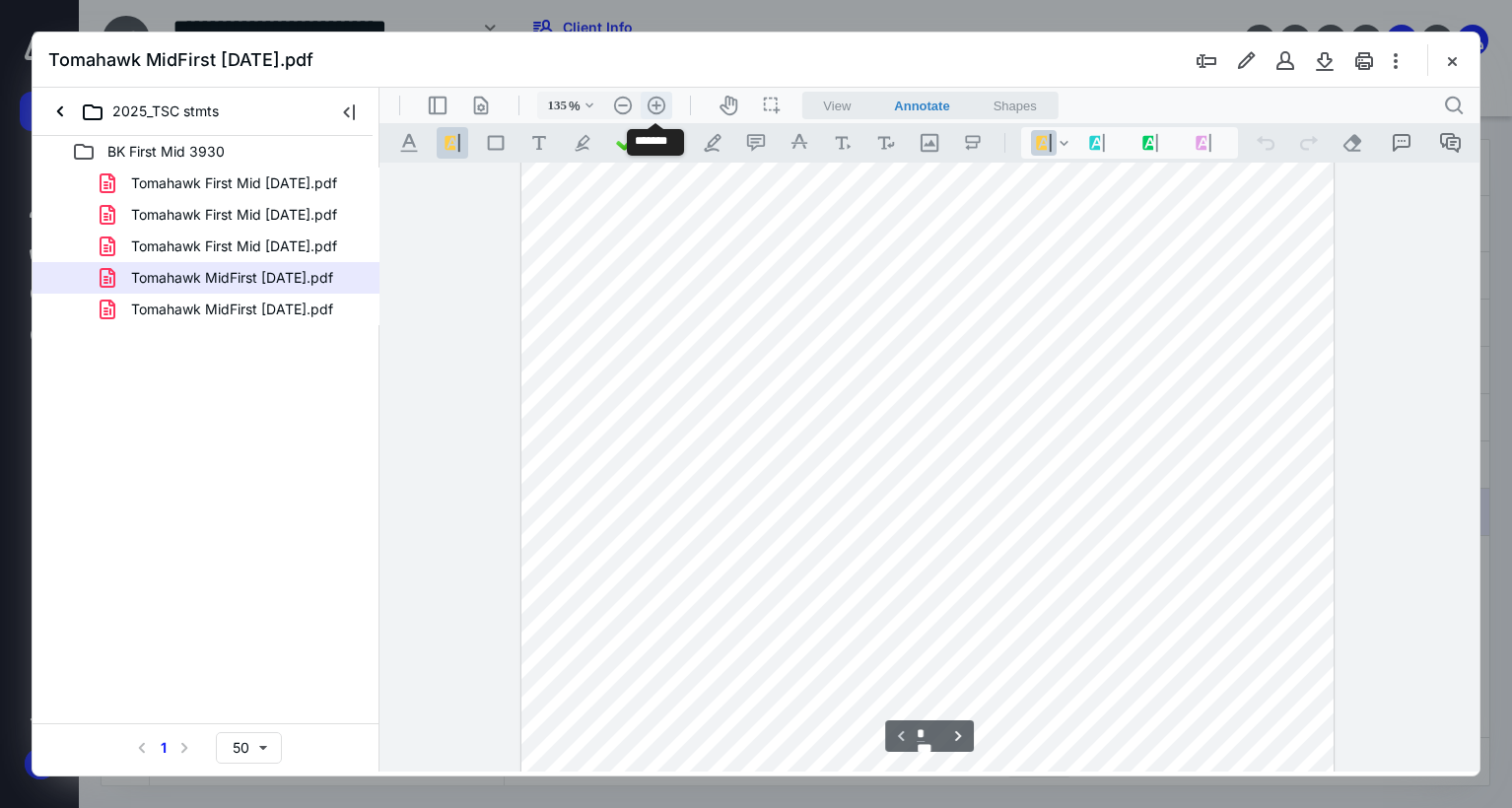 click on ".cls-1{fill:#abb0c4;} icon - header - zoom - in - line" at bounding box center (656, 105) 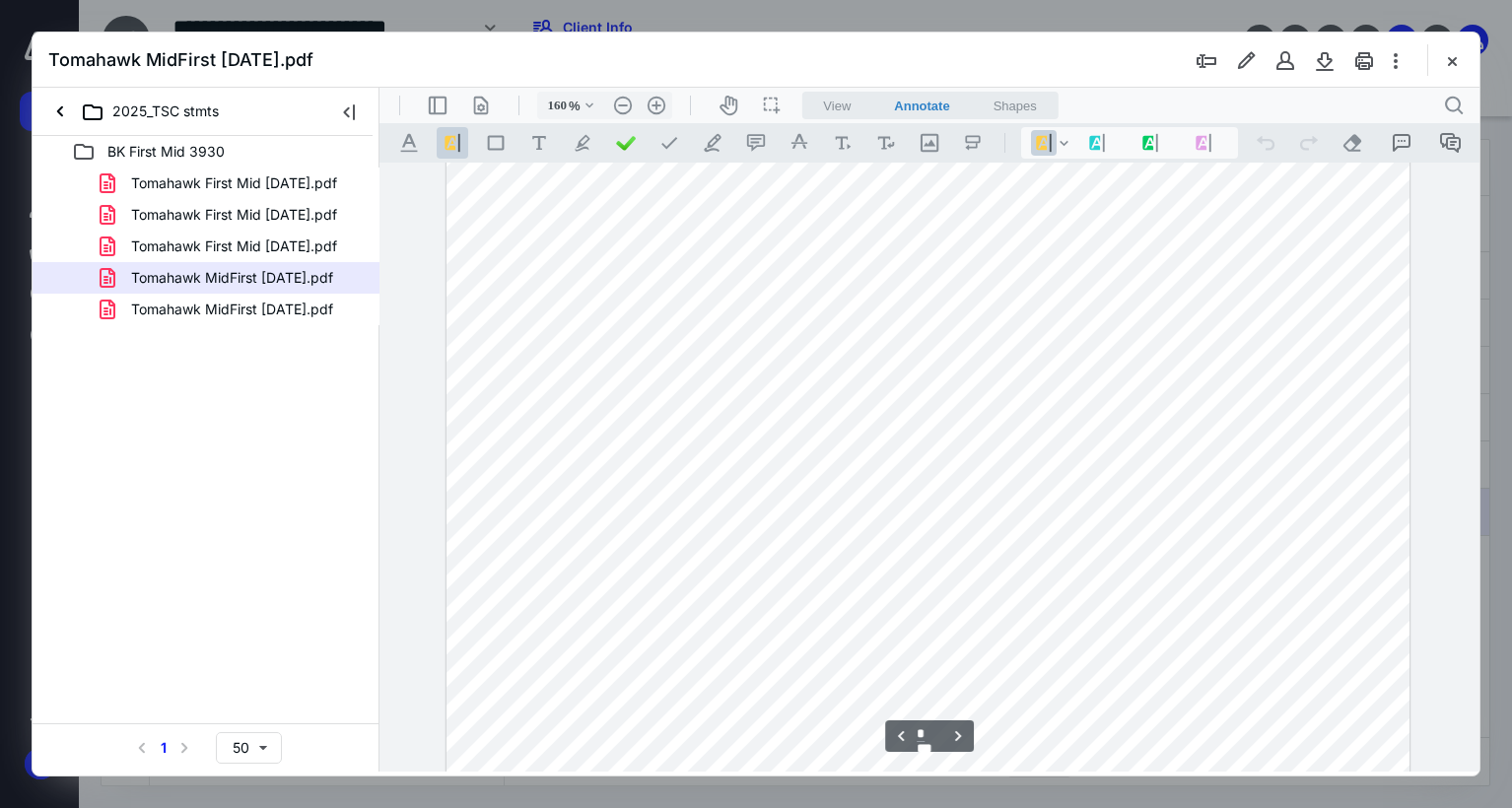 scroll, scrollTop: 2810, scrollLeft: 0, axis: vertical 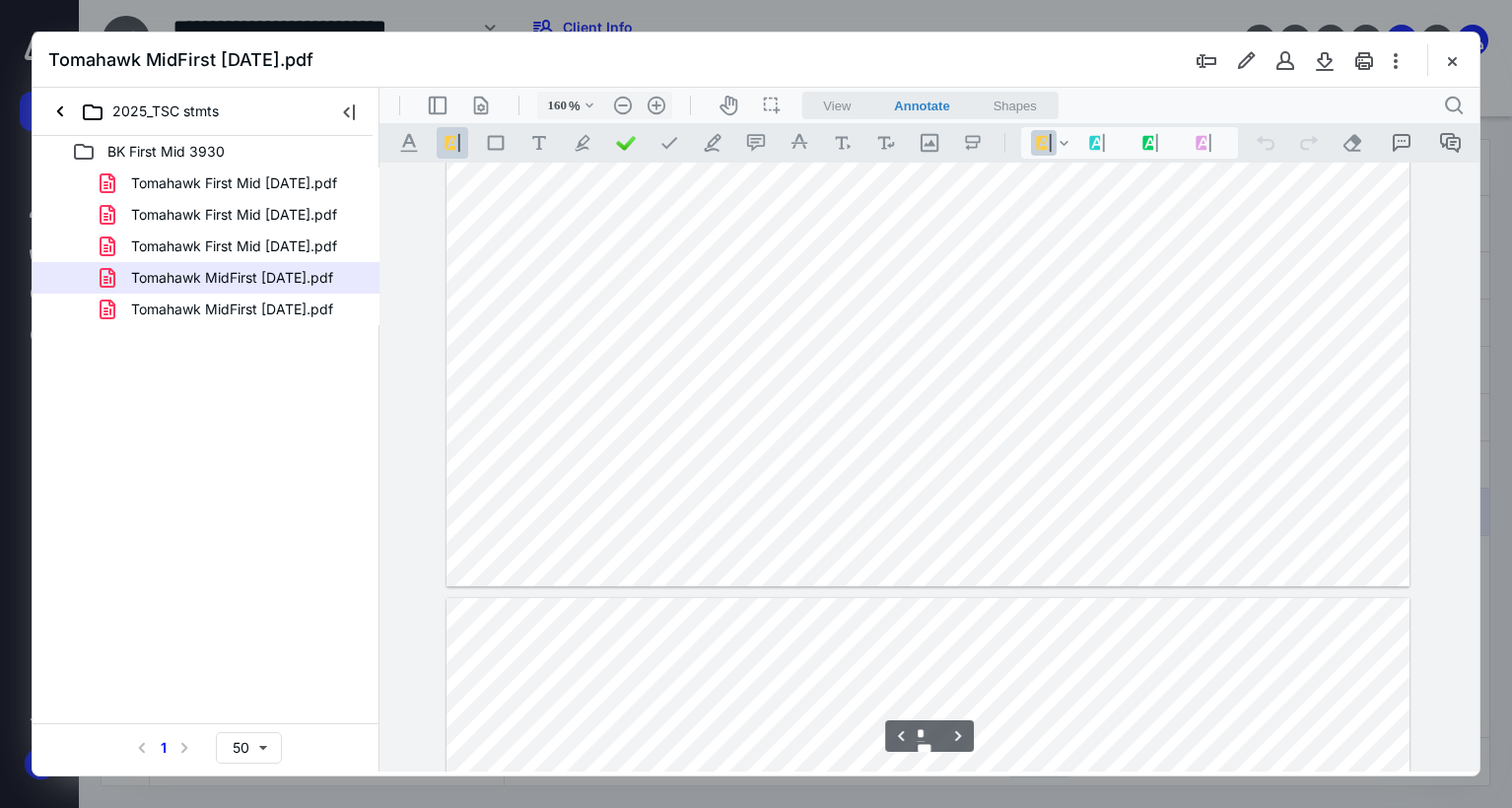 type on "*" 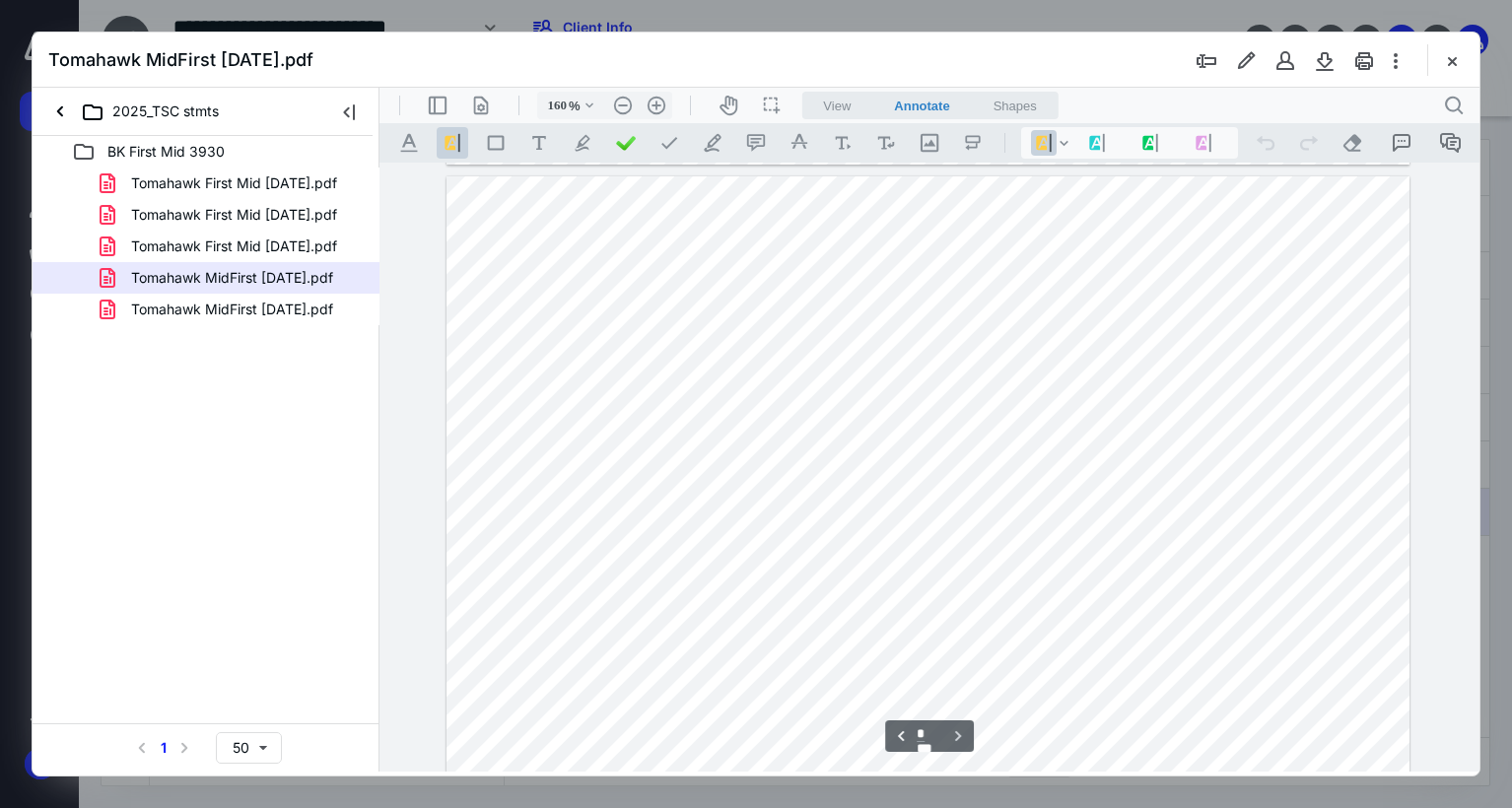 scroll, scrollTop: 3738, scrollLeft: 0, axis: vertical 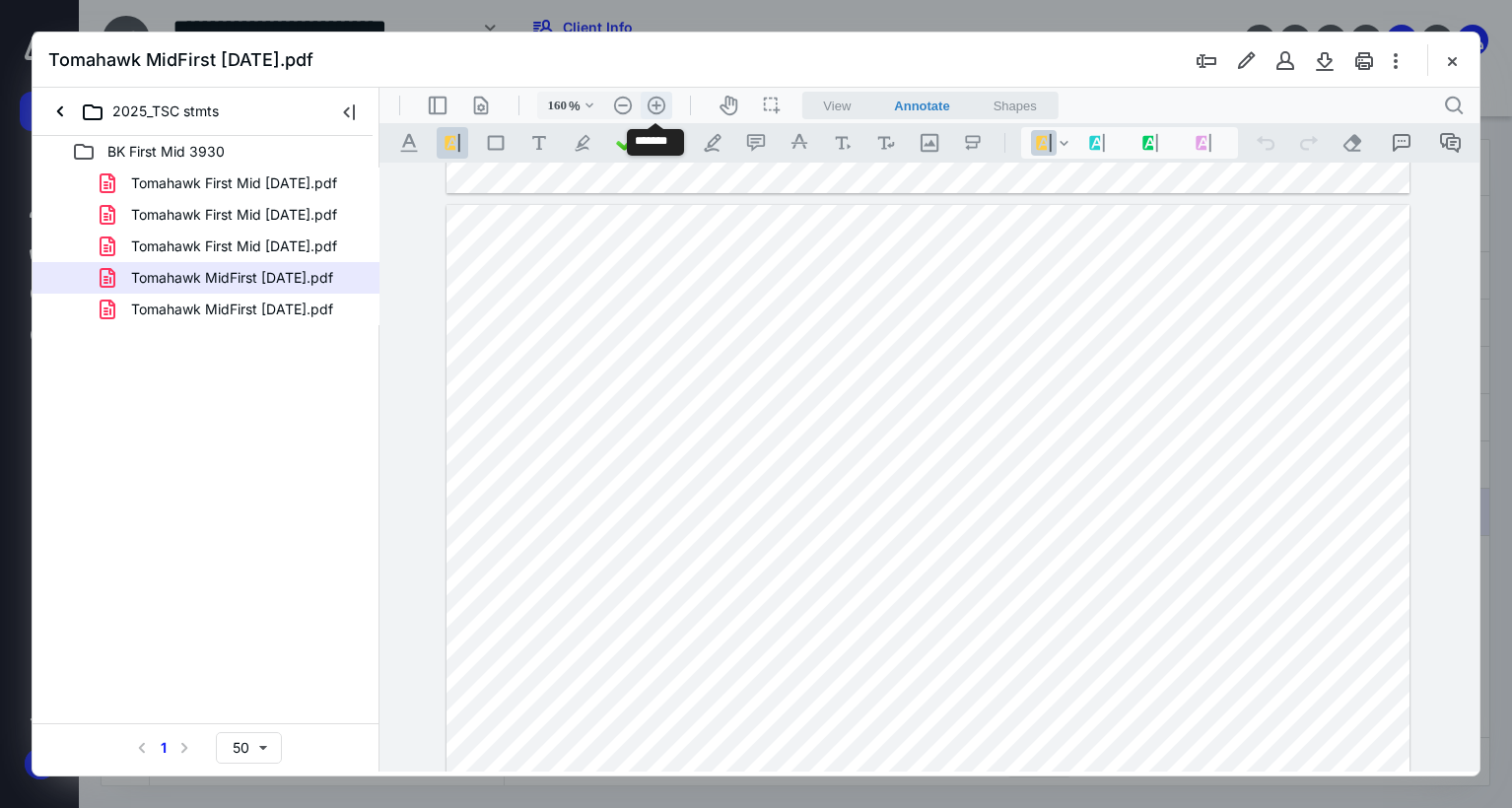 click on ".cls-1{fill:#abb0c4;} icon - header - zoom - in - line" at bounding box center [656, 105] 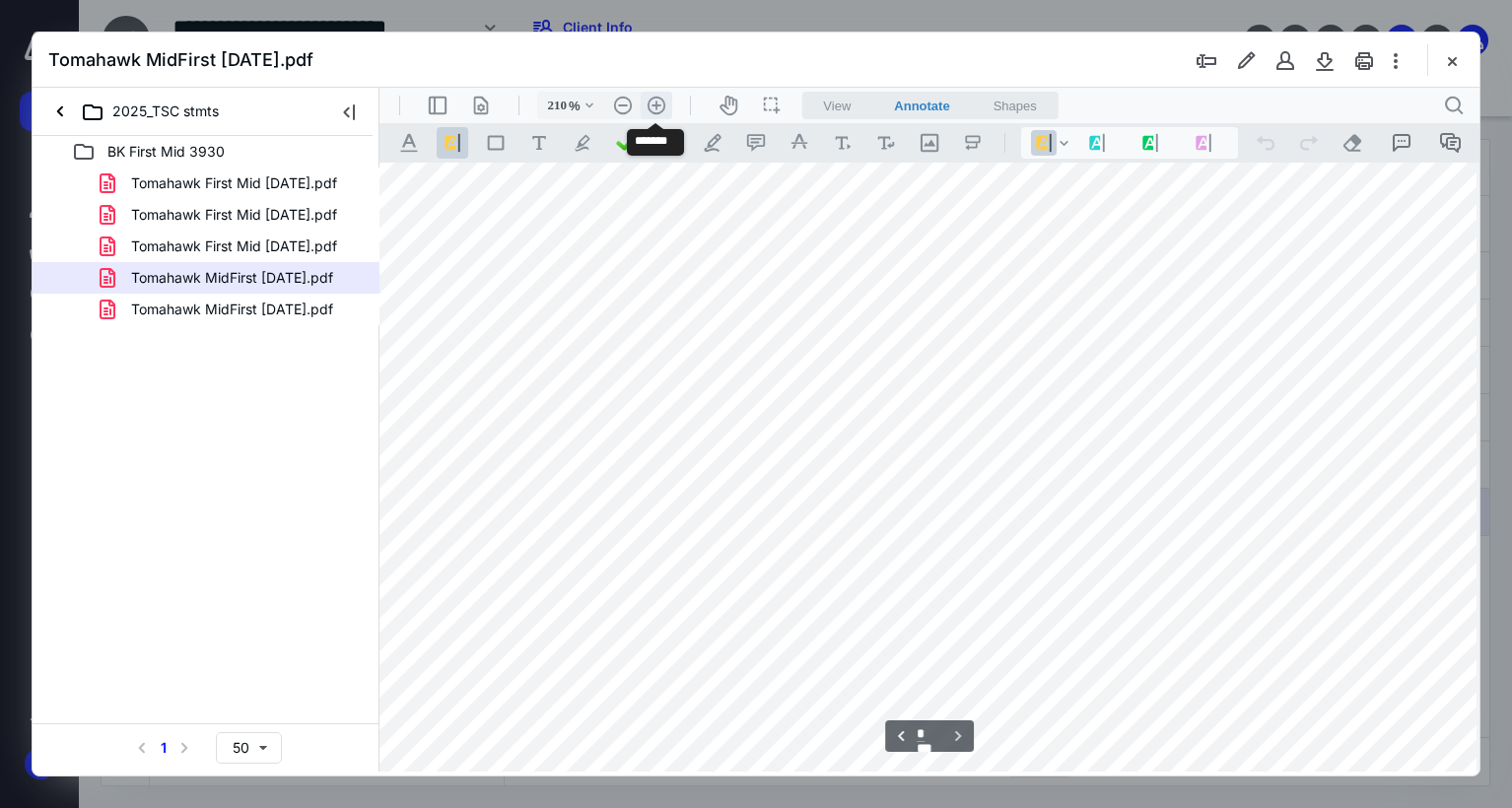 click on ".cls-1{fill:#abb0c4;} icon - header - zoom - in - line" at bounding box center (656, 105) 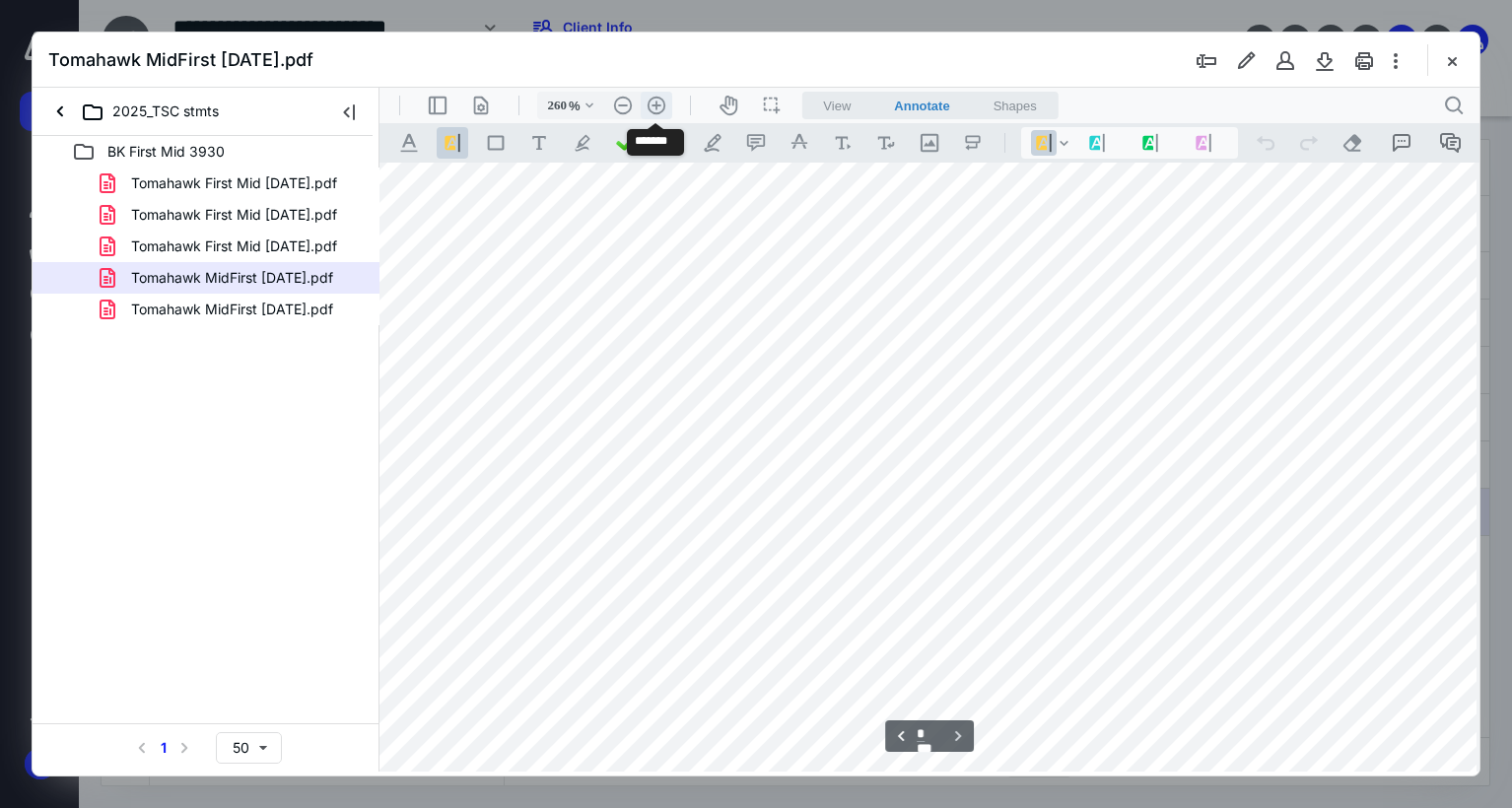 click on ".cls-1{fill:#abb0c4;} icon - header - zoom - in - line" at bounding box center (656, 105) 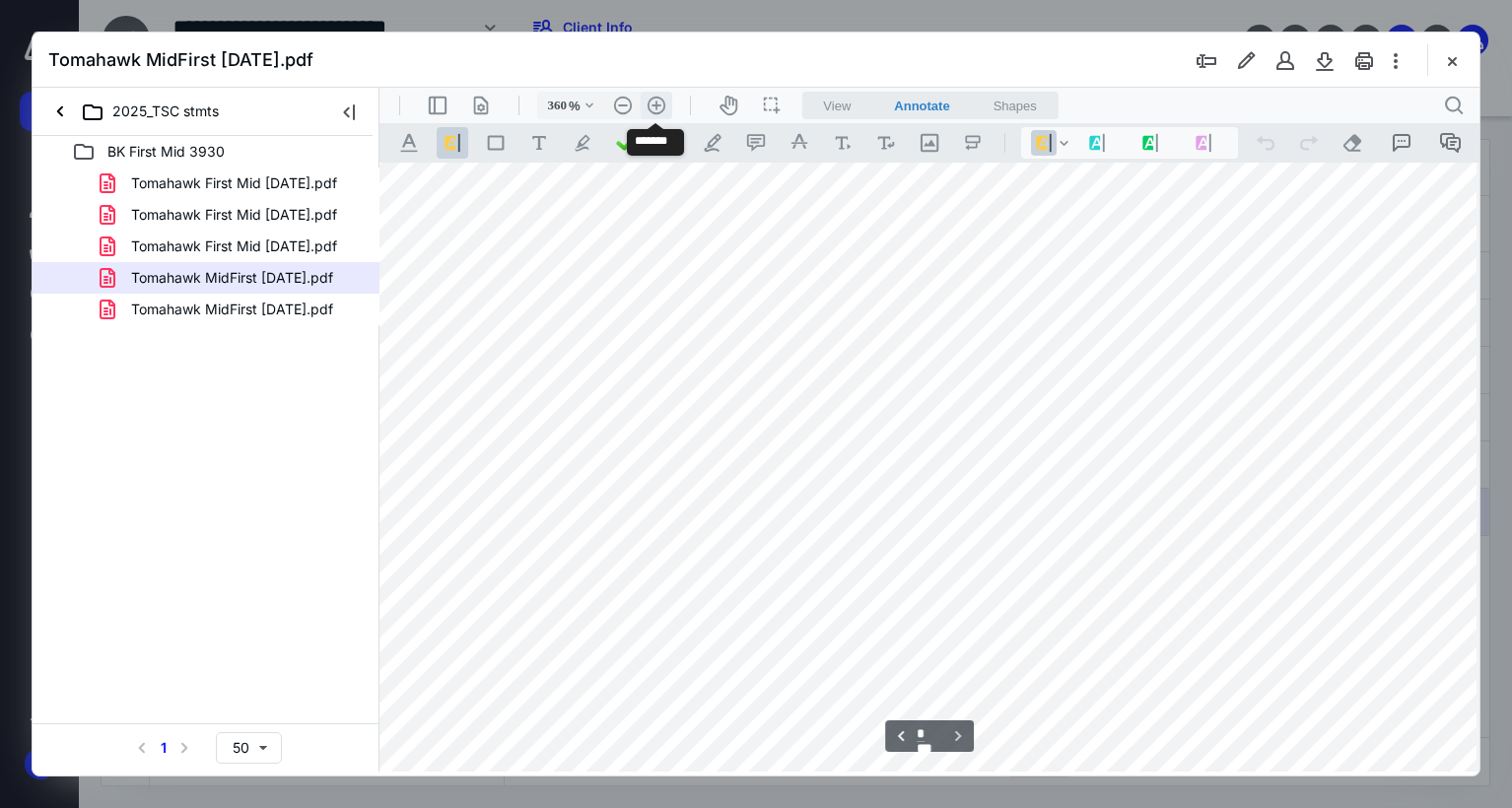 click on ".cls-1{fill:#abb0c4;} icon - header - zoom - in - line" at bounding box center [656, 105] 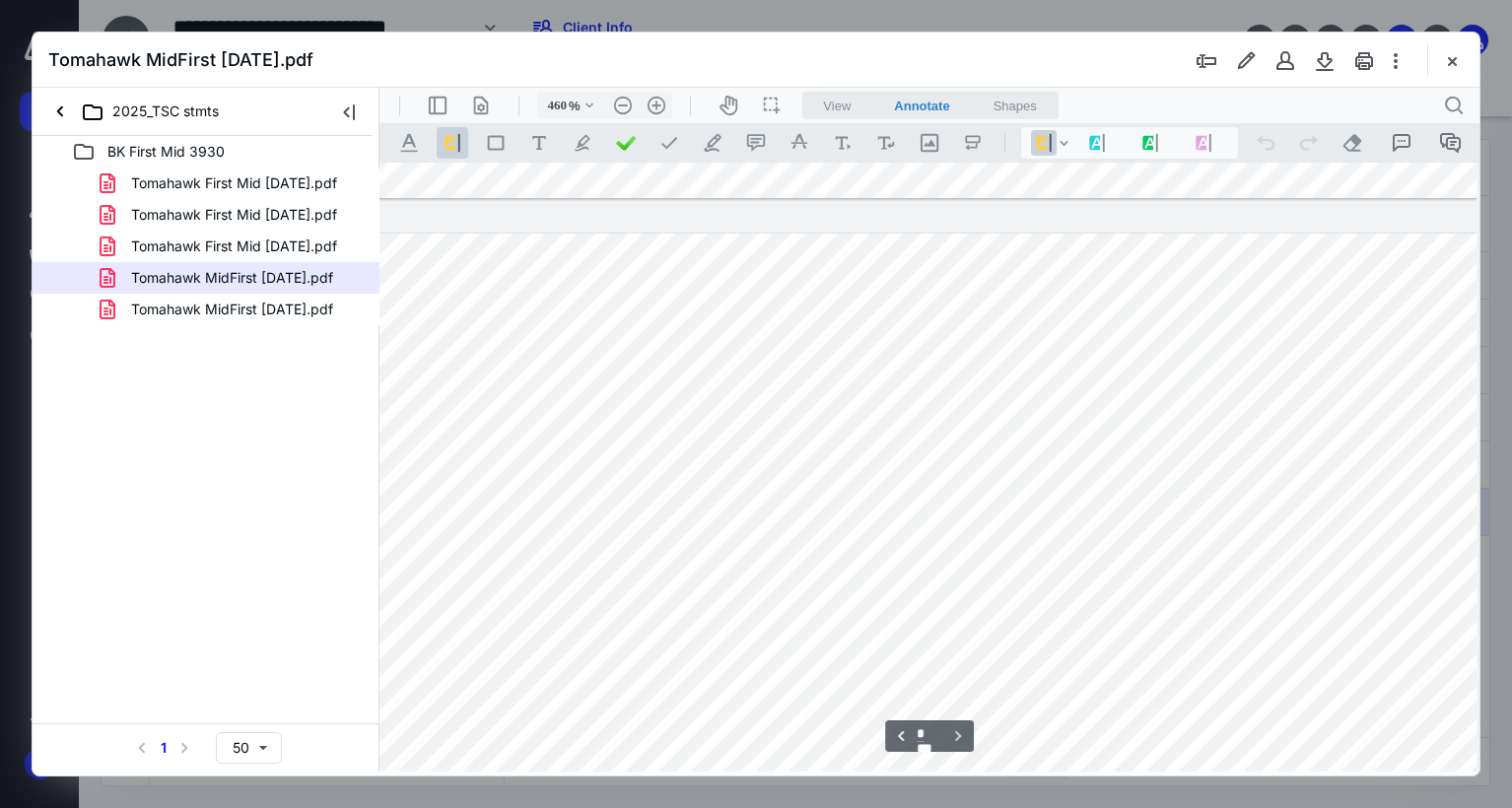 scroll, scrollTop: 10865, scrollLeft: 867, axis: both 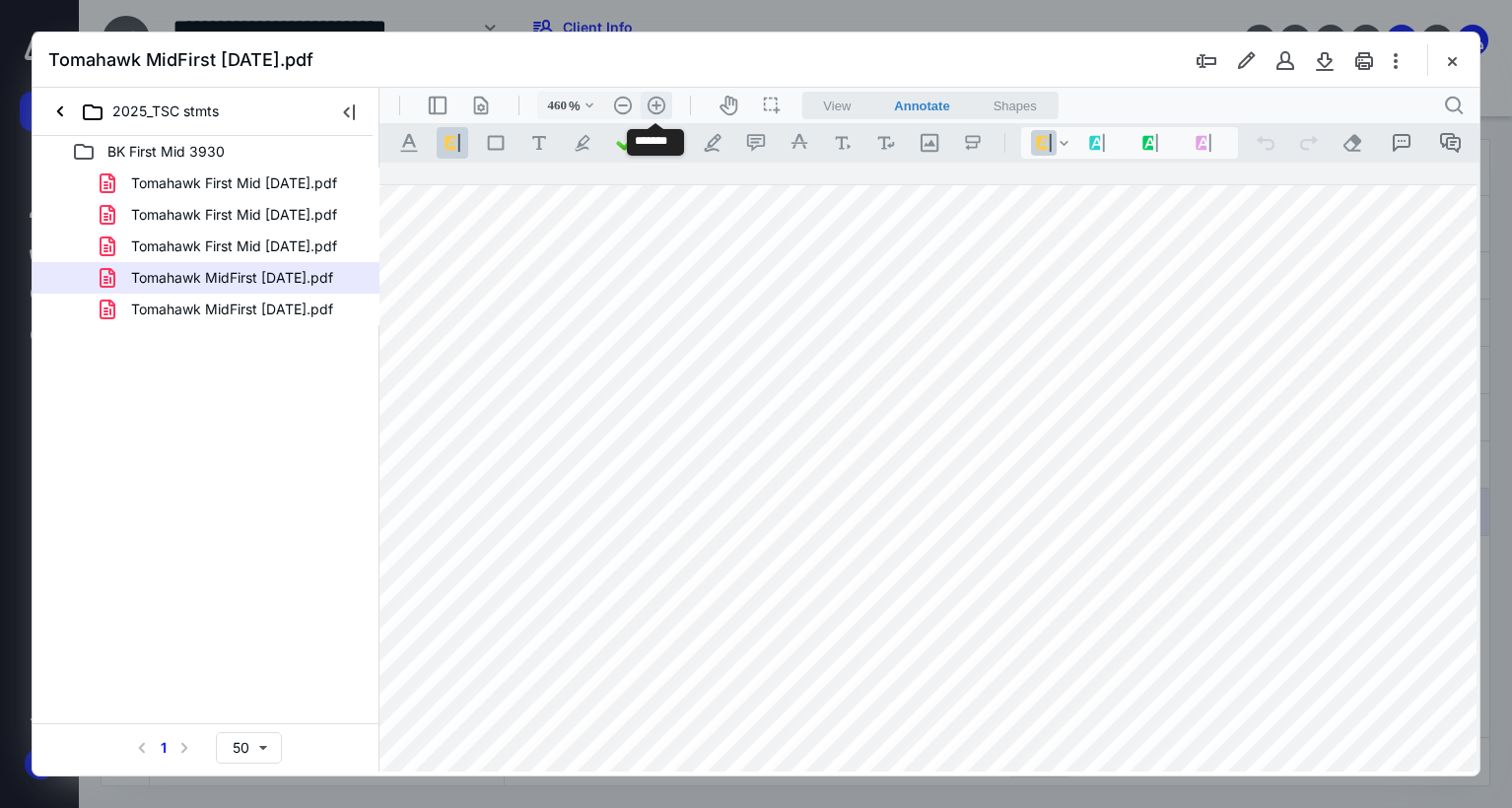 click on ".cls-1{fill:#abb0c4;} icon - header - zoom - in - line" at bounding box center (656, 105) 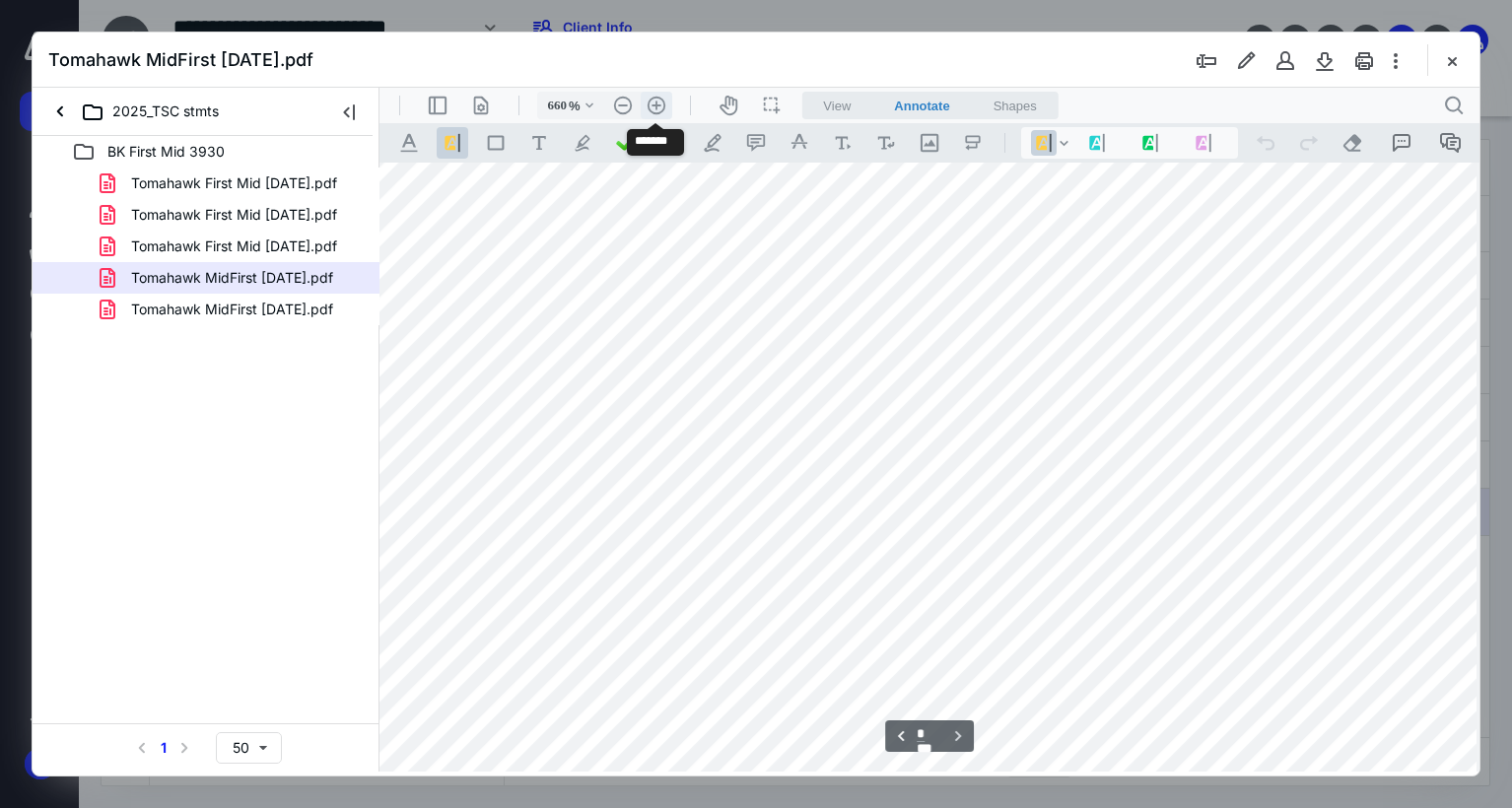 click on ".cls-1{fill:#abb0c4;} icon - header - zoom - in - line" at bounding box center (656, 105) 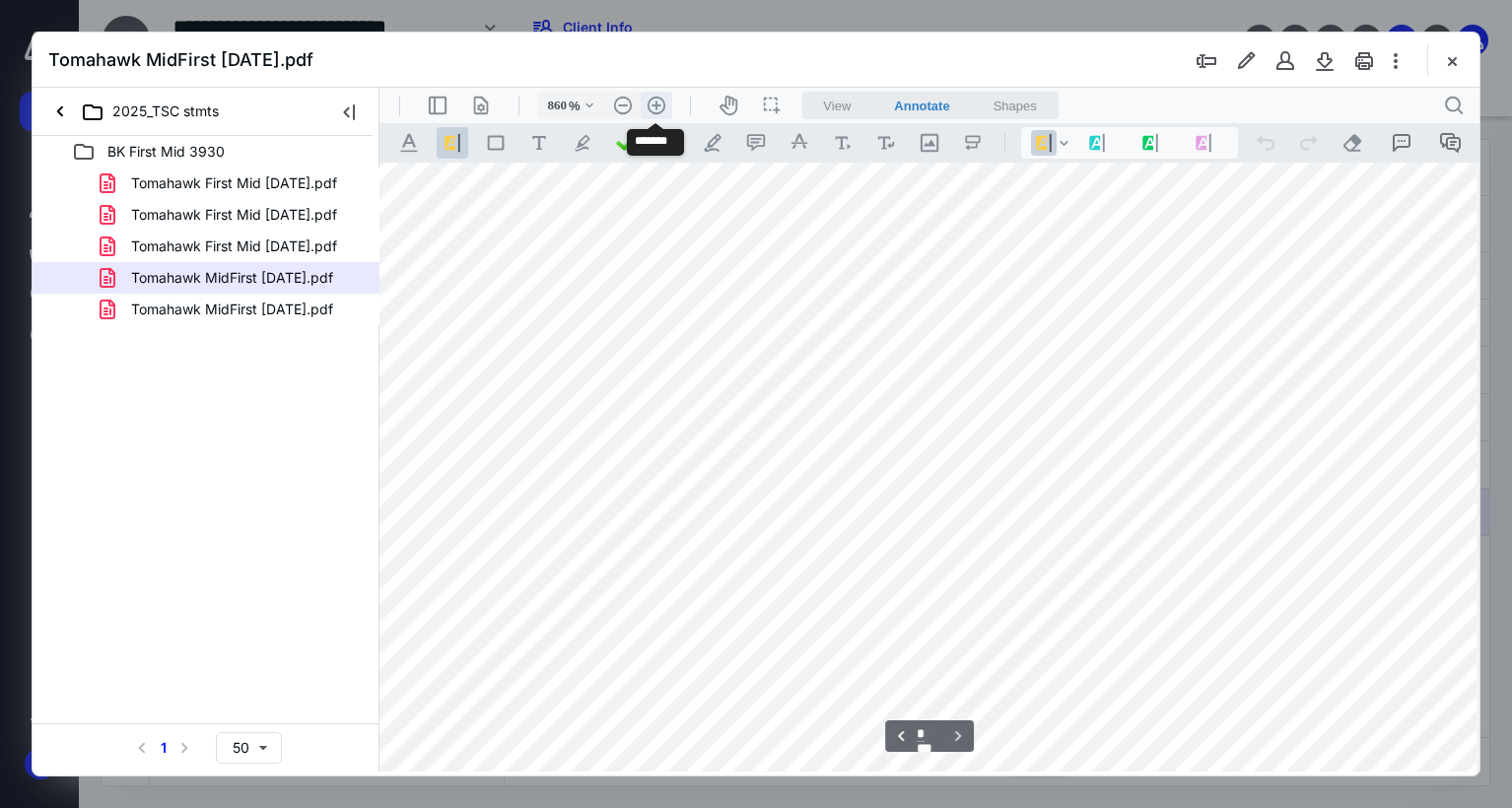 scroll, scrollTop: 20549, scrollLeft: 2101, axis: both 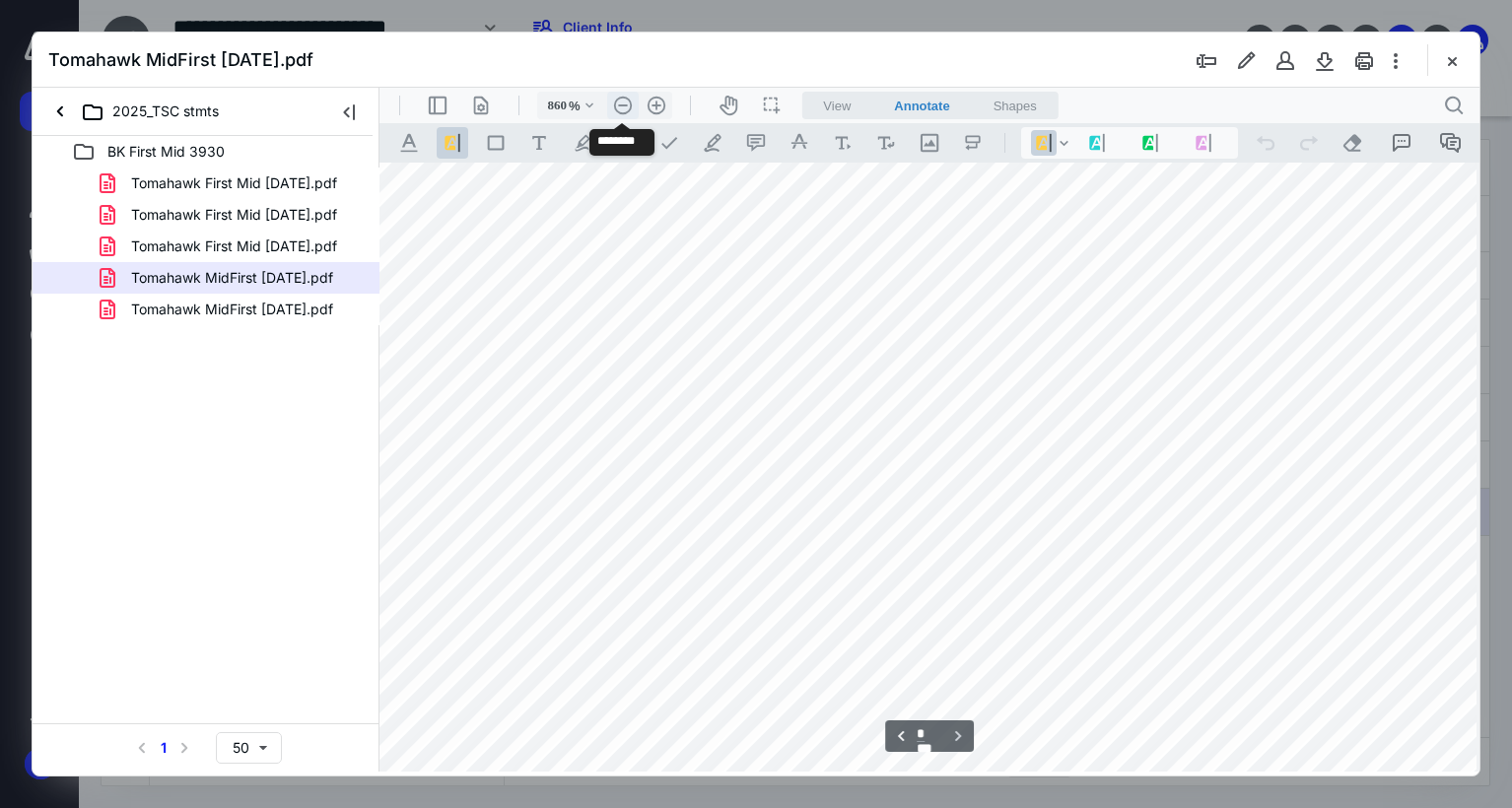 click on ".cls-1{fill:#abb0c4;} icon - header - zoom - out - line" at bounding box center (623, 105) 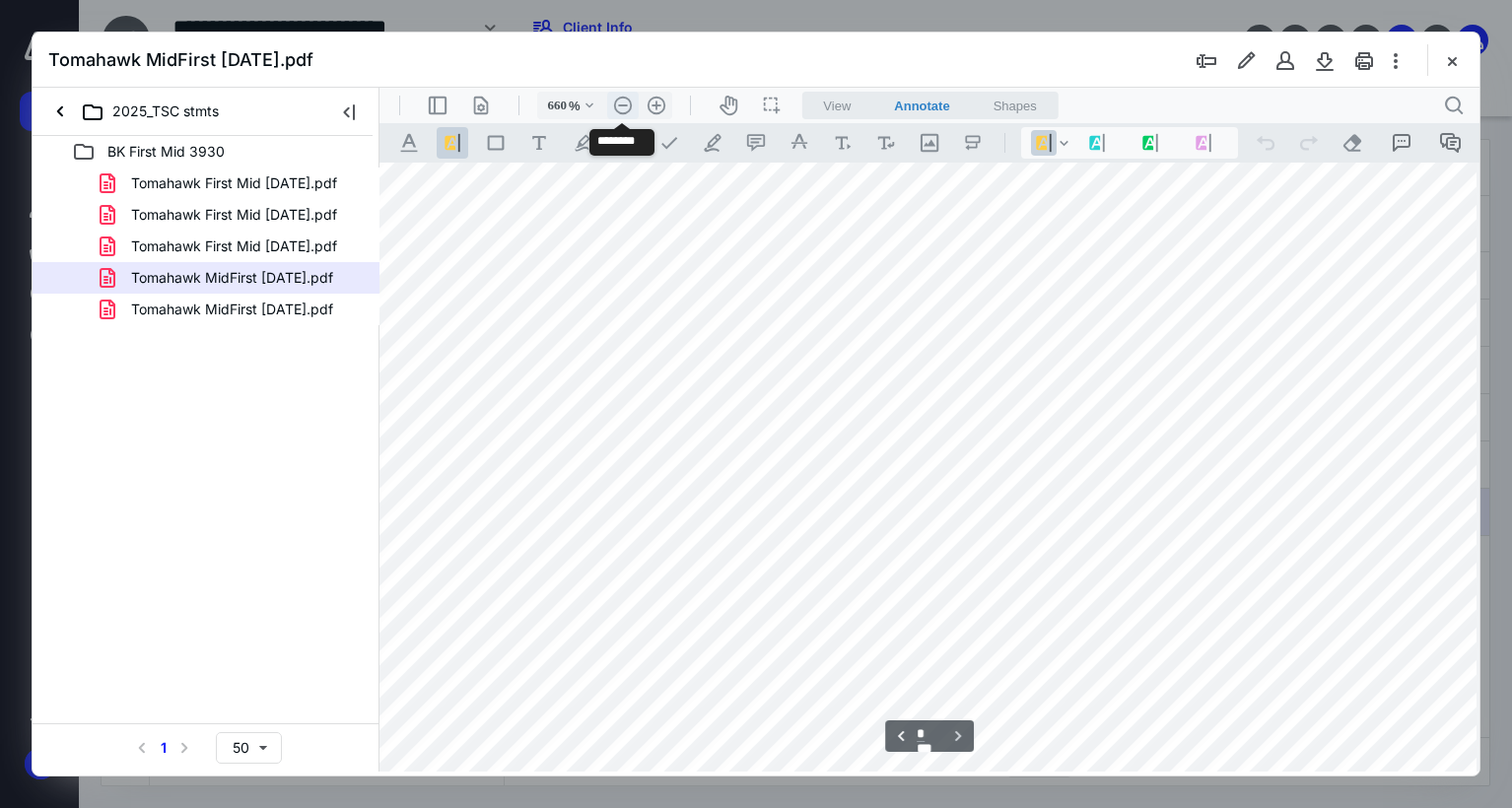 click on ".cls-1{fill:#abb0c4;} icon - header - zoom - out - line" at bounding box center [623, 105] 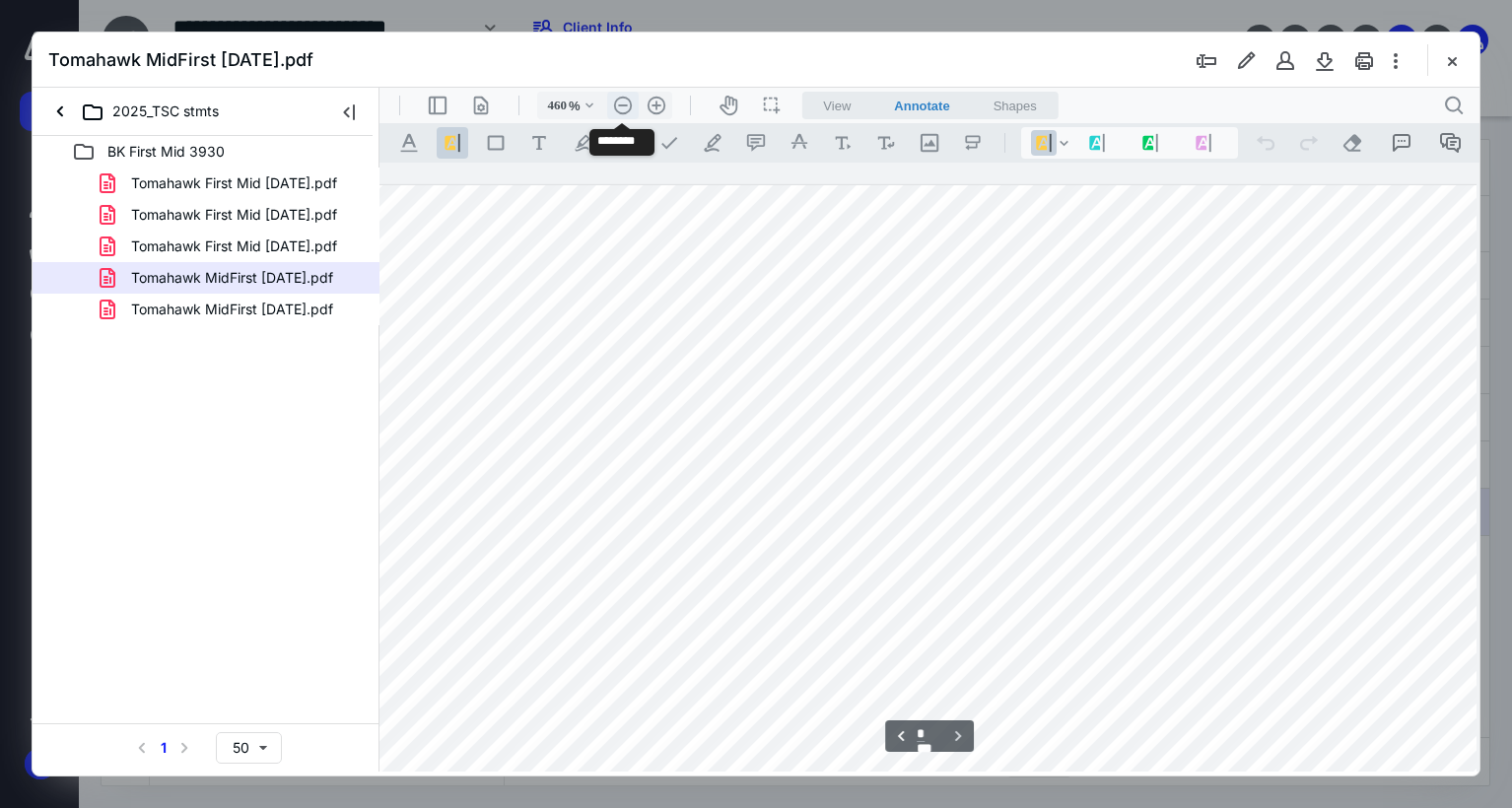 click on ".cls-1{fill:#abb0c4;} icon - header - zoom - out - line" at bounding box center (623, 105) 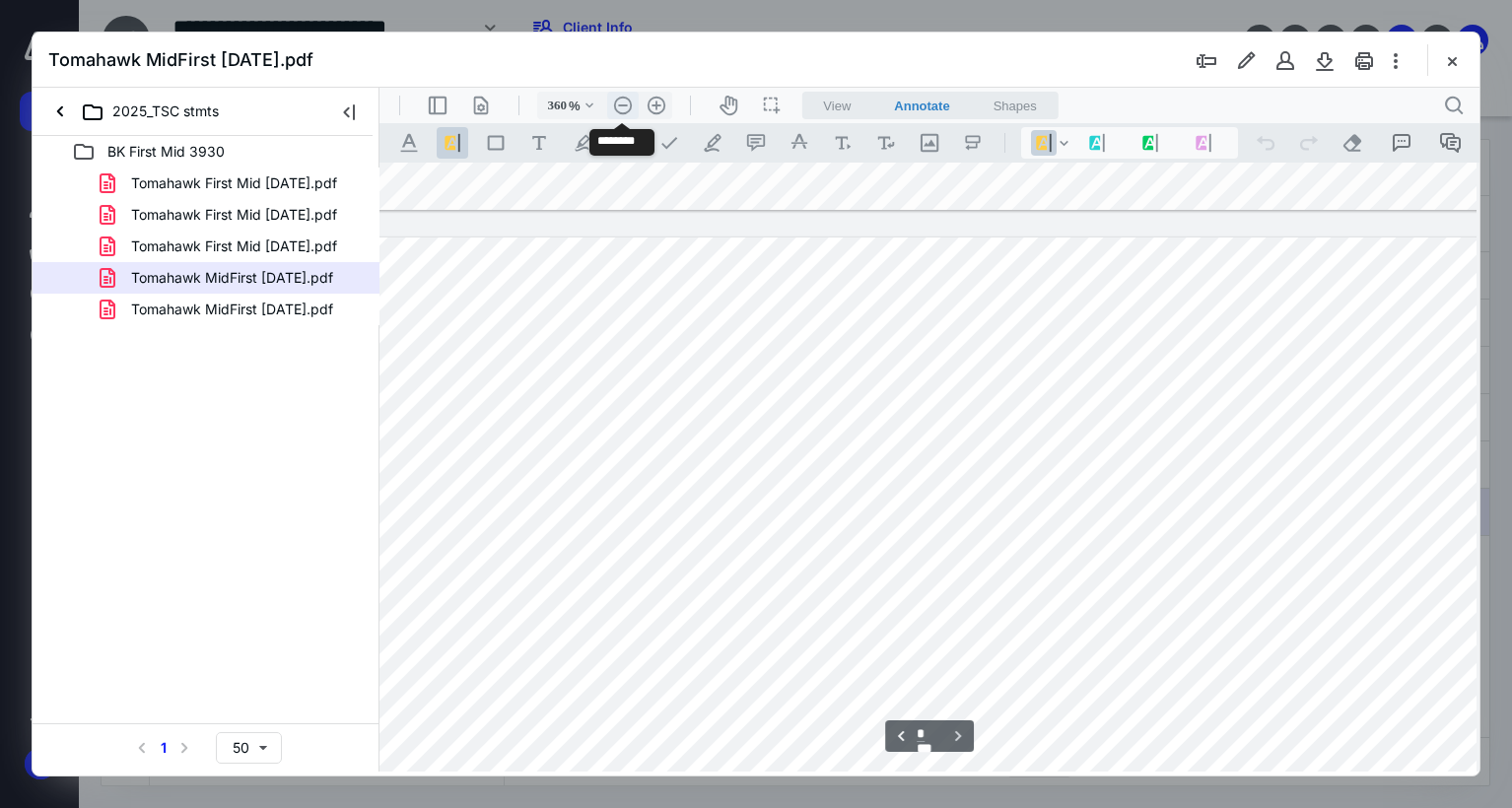 click on ".cls-1{fill:#abb0c4;} icon - header - zoom - out - line" at bounding box center [623, 105] 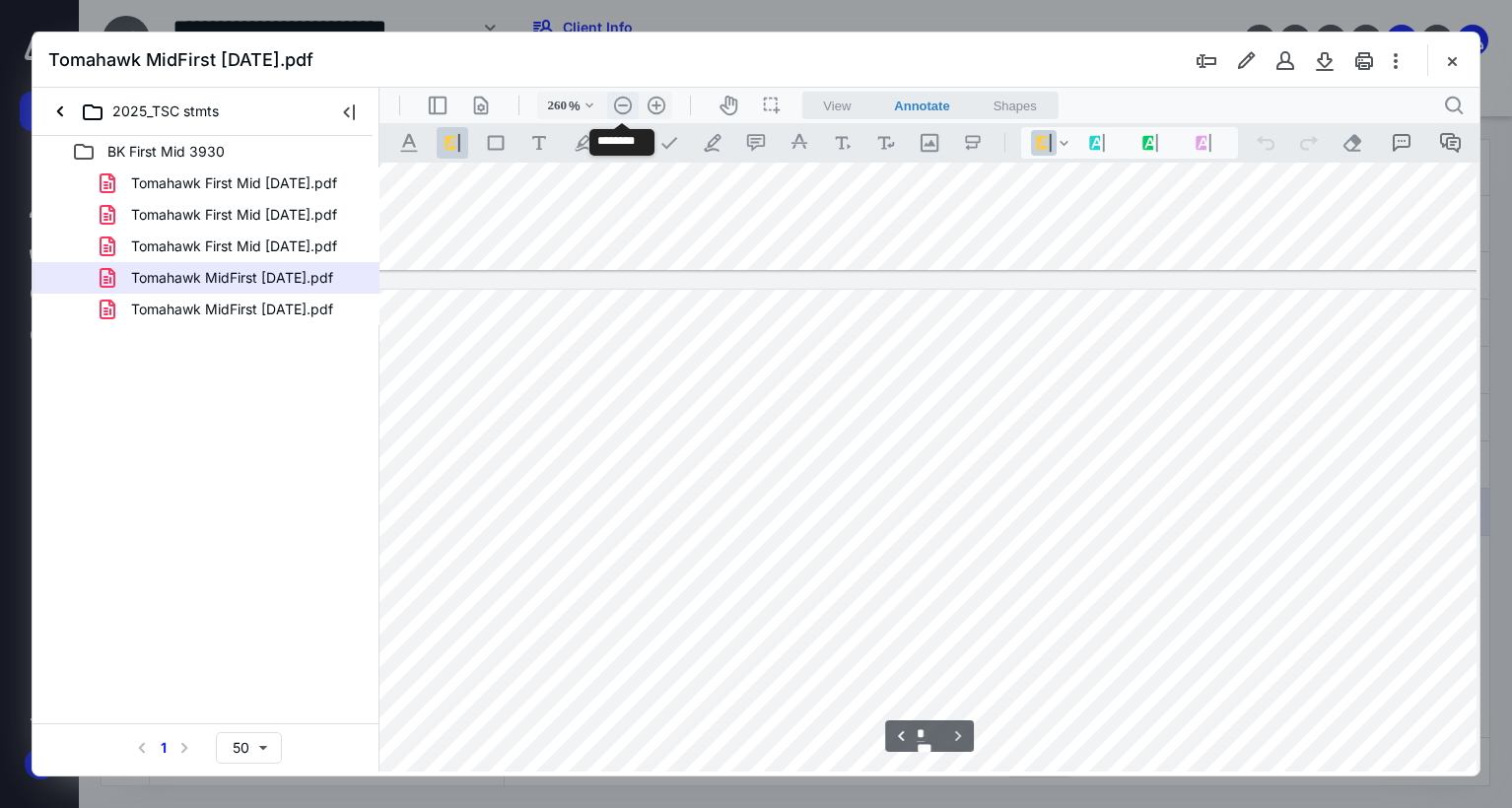 click on ".cls-1{fill:#abb0c4;} icon - header - zoom - out - line" at bounding box center [623, 105] 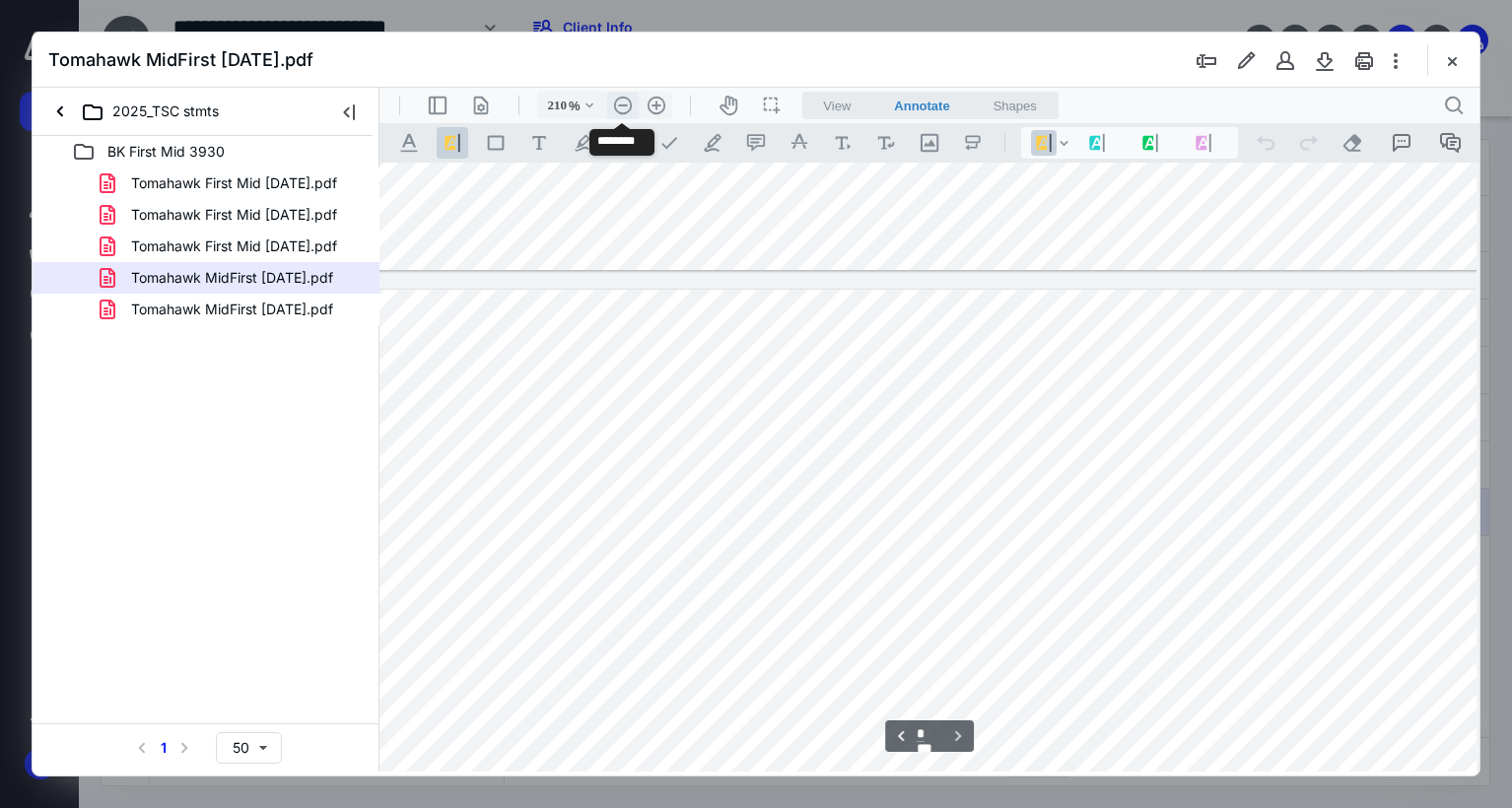 scroll, scrollTop: 4812, scrollLeft: 97, axis: both 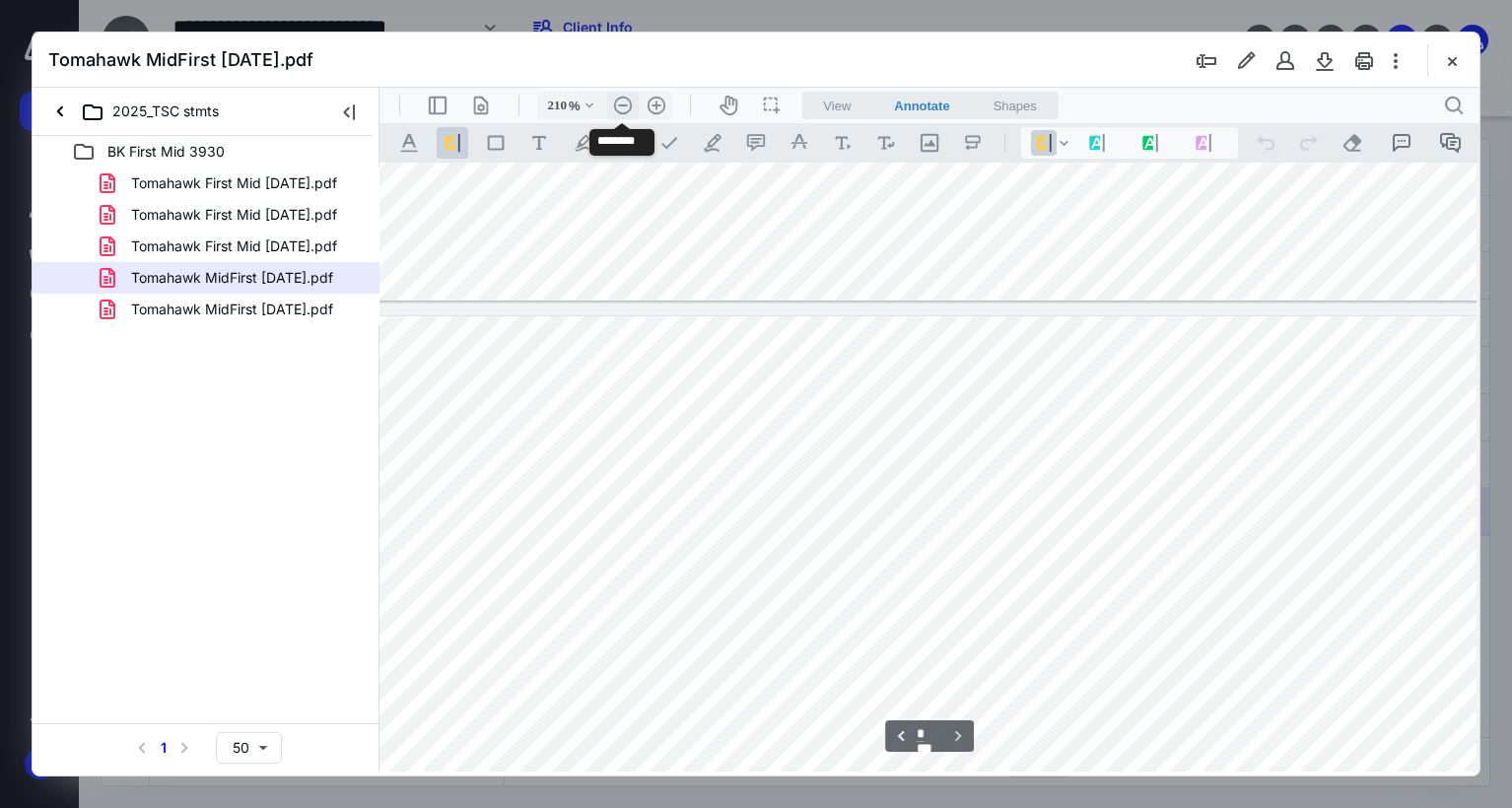 click on ".cls-1{fill:#abb0c4;} icon - header - zoom - out - line" at bounding box center (623, 105) 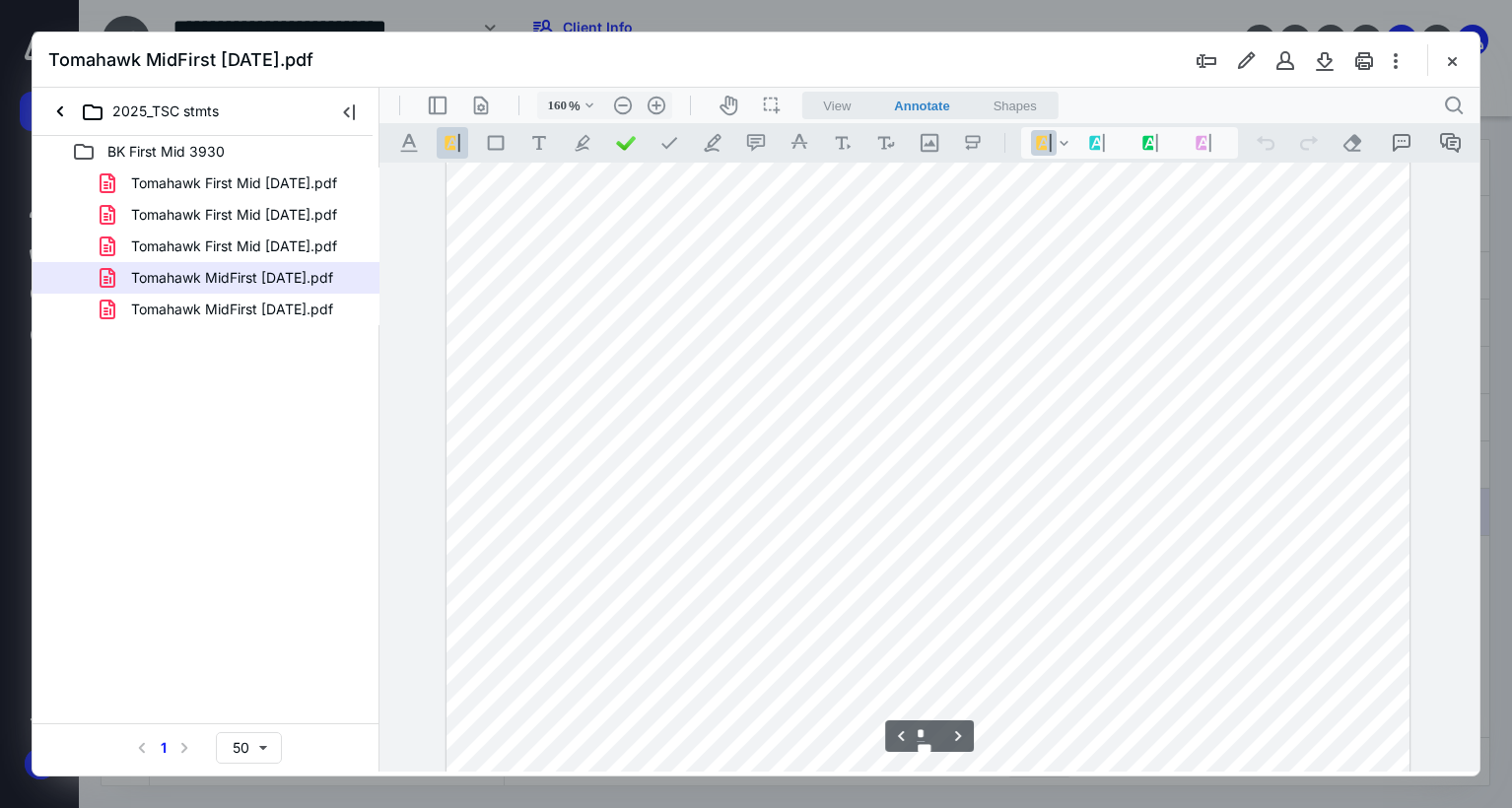 scroll, scrollTop: 2812, scrollLeft: 0, axis: vertical 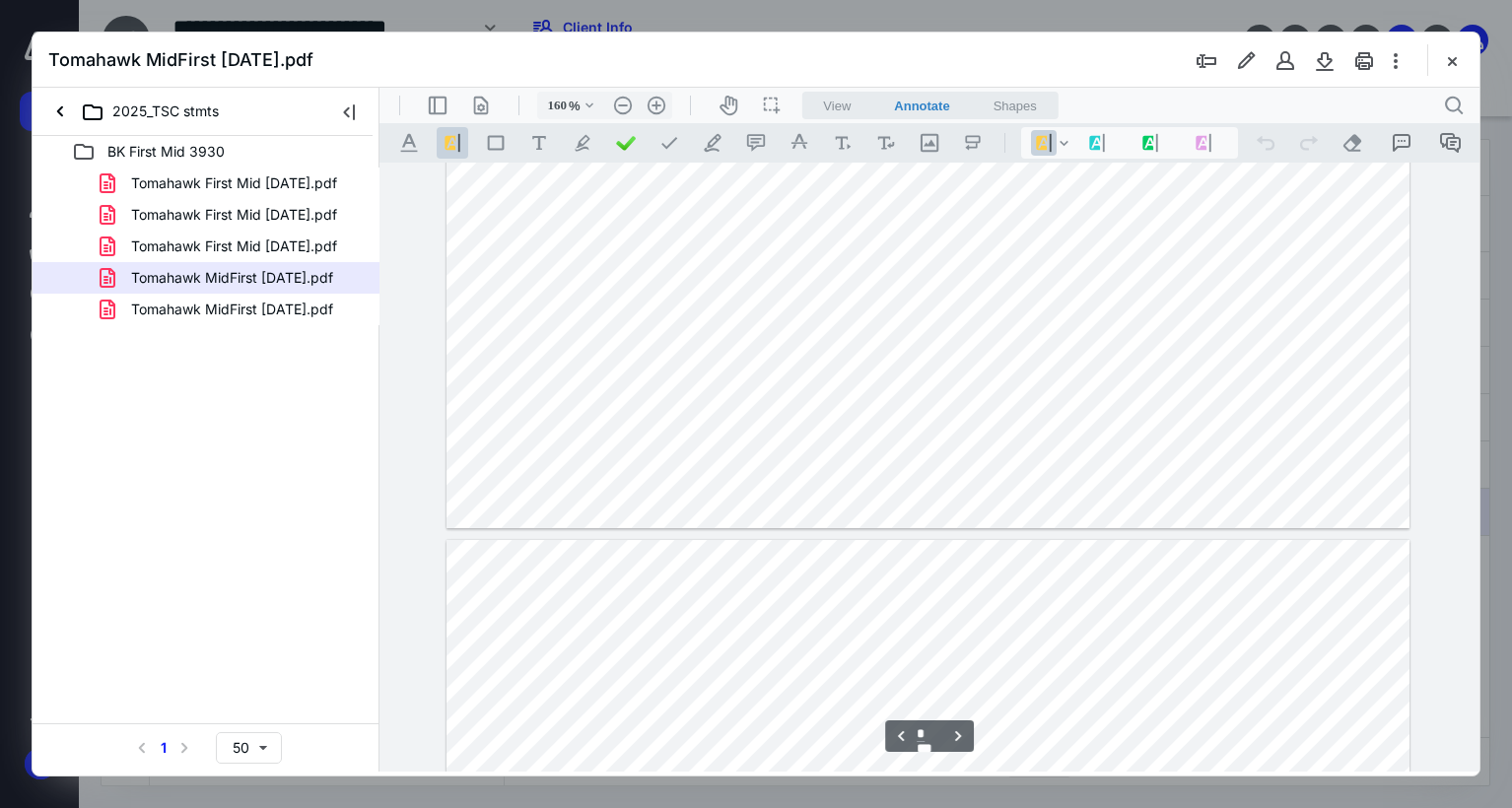 type on "*" 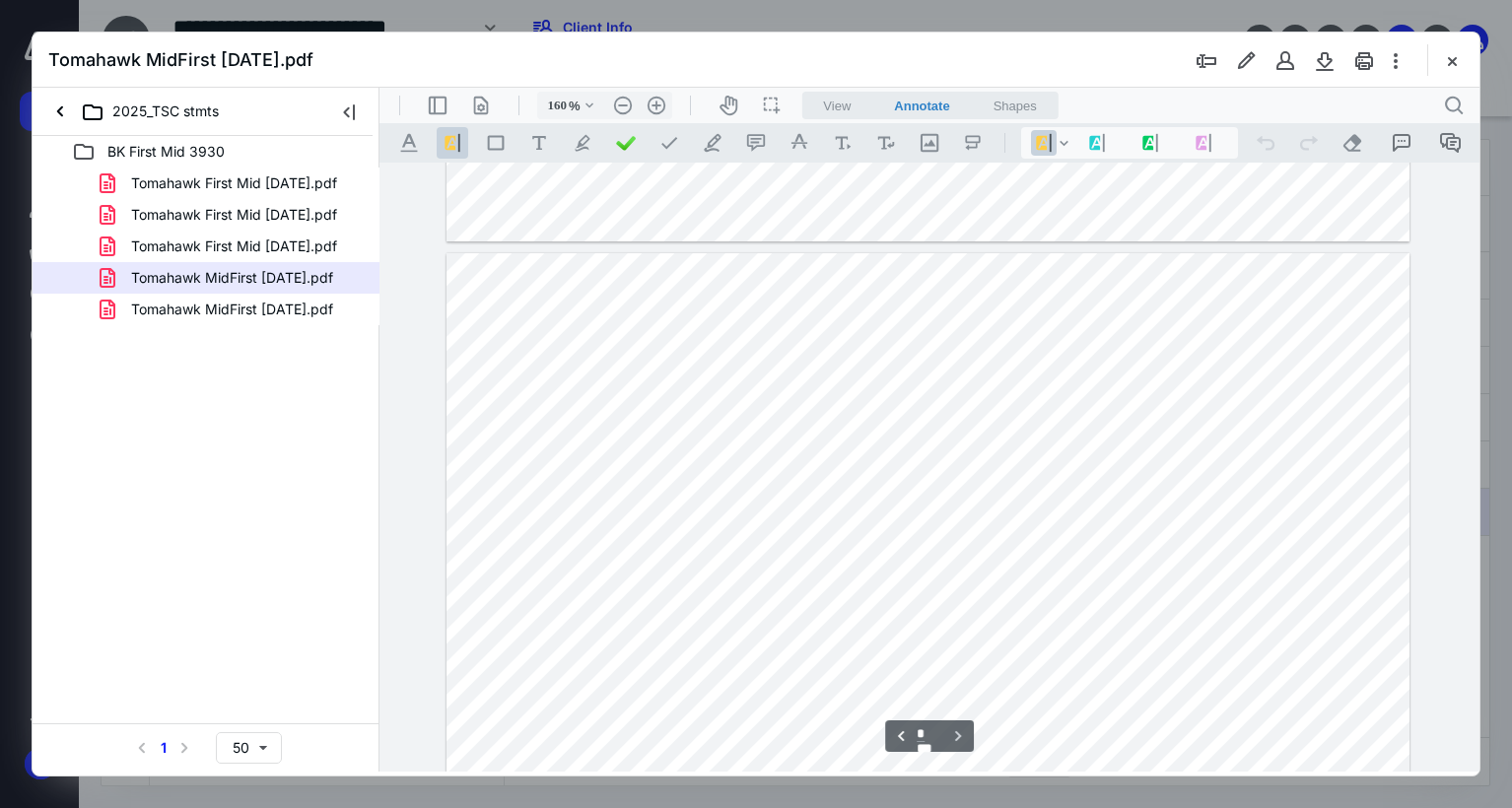 scroll, scrollTop: 3699, scrollLeft: 0, axis: vertical 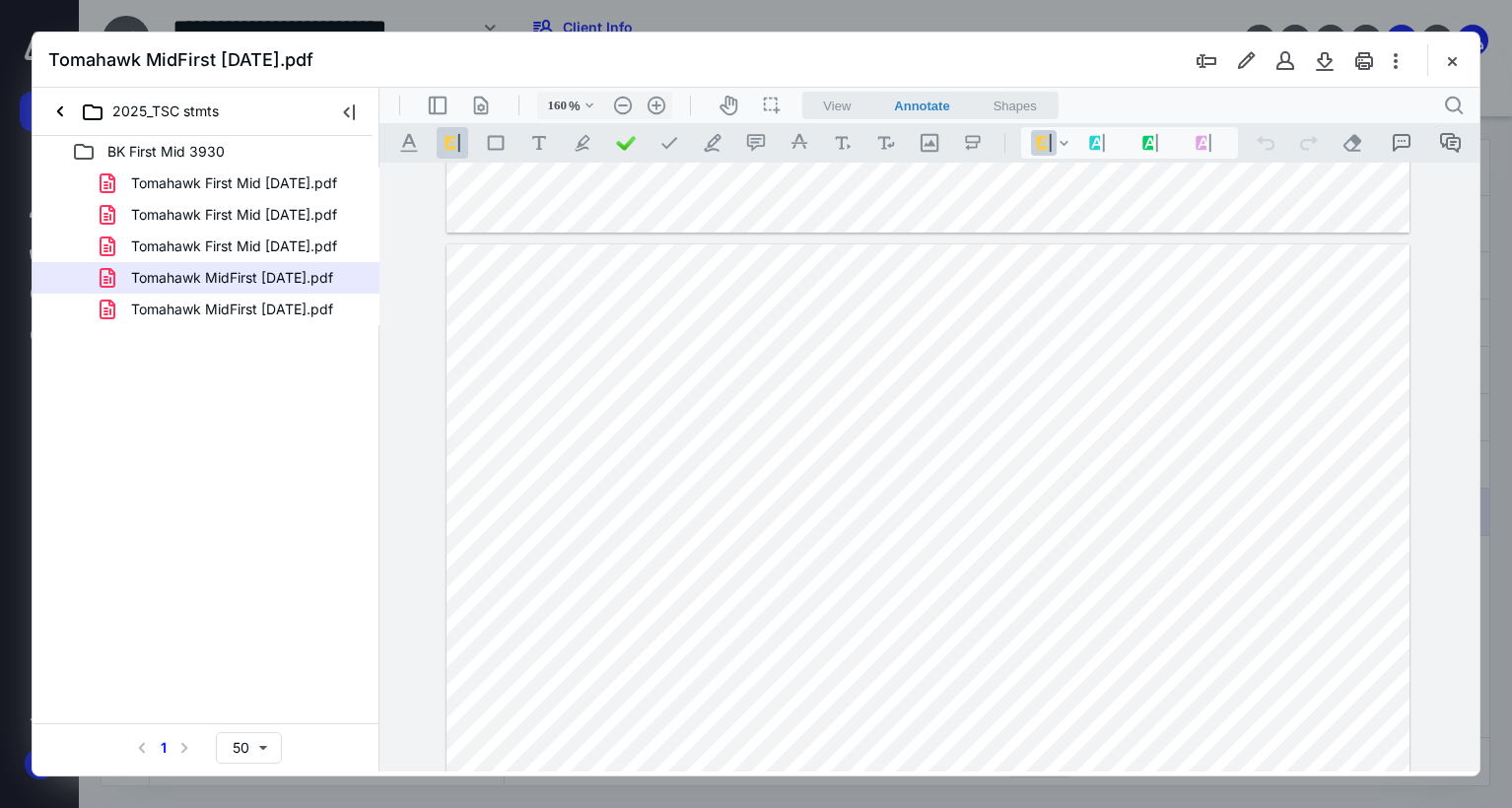 click at bounding box center (928, 867) 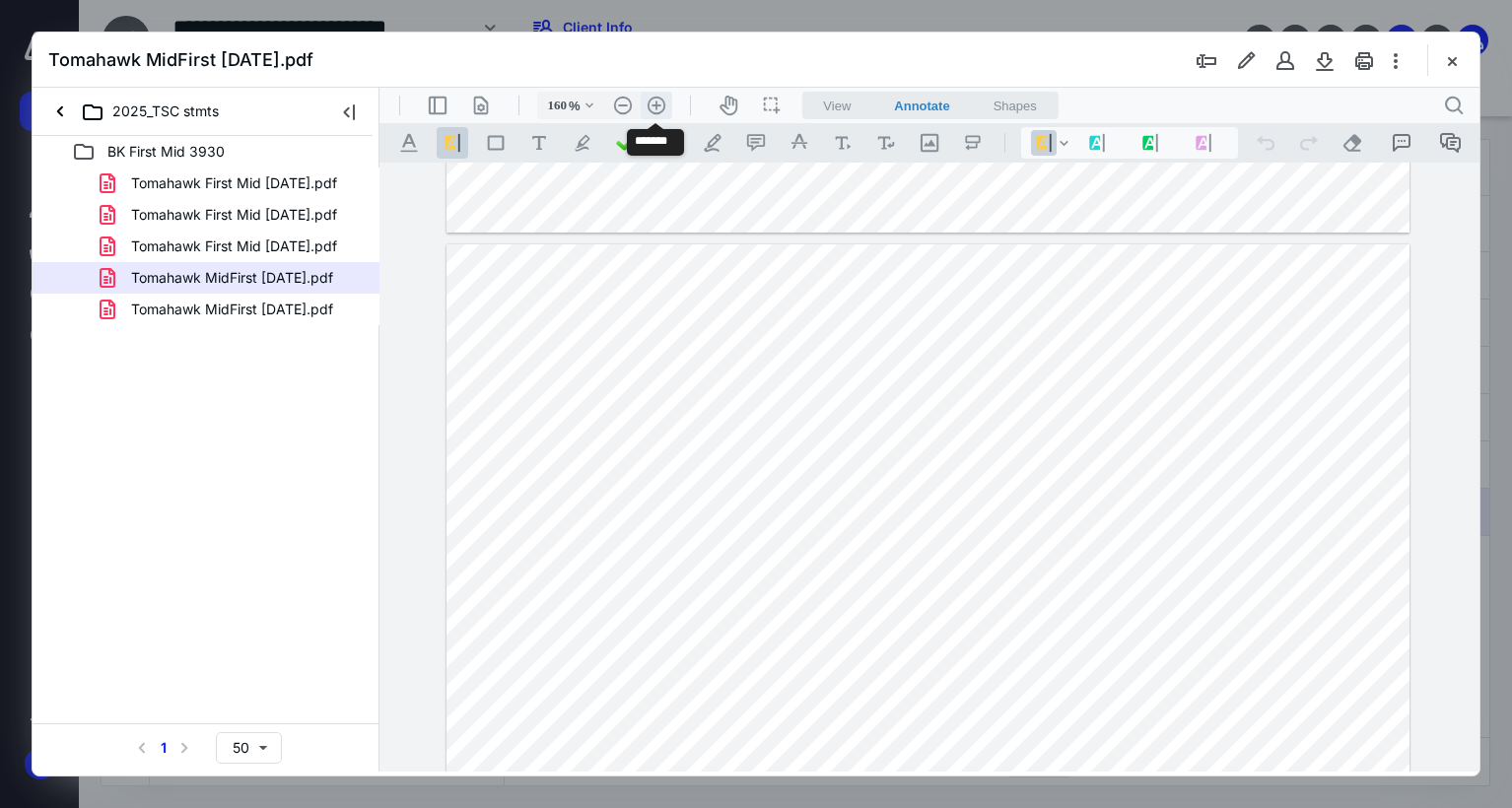 click on ".cls-1{fill:#abb0c4;} icon - header - zoom - in - line" at bounding box center (656, 105) 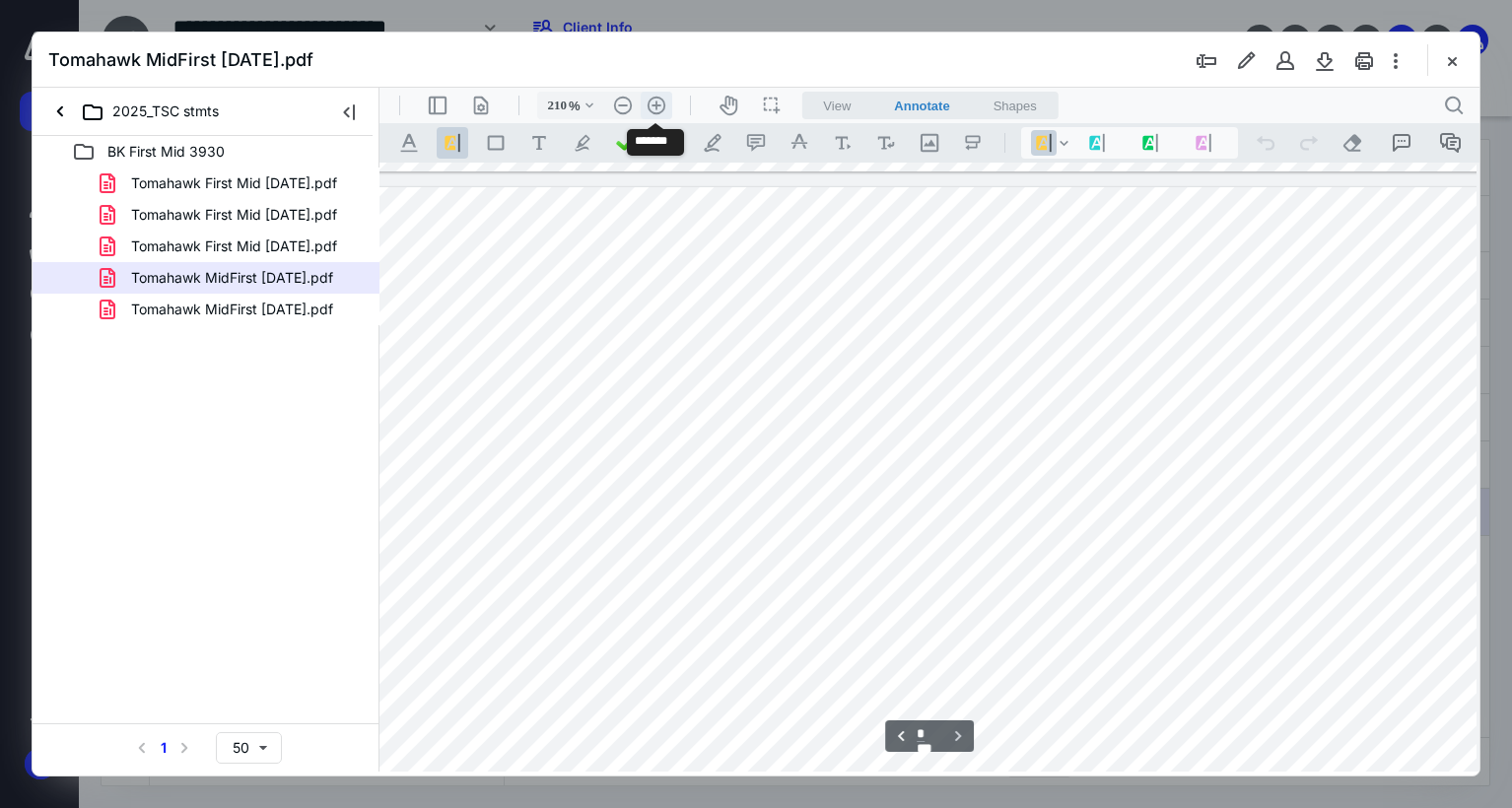 click on ".cls-1{fill:#abb0c4;} icon - header - zoom - in - line" at bounding box center [656, 105] 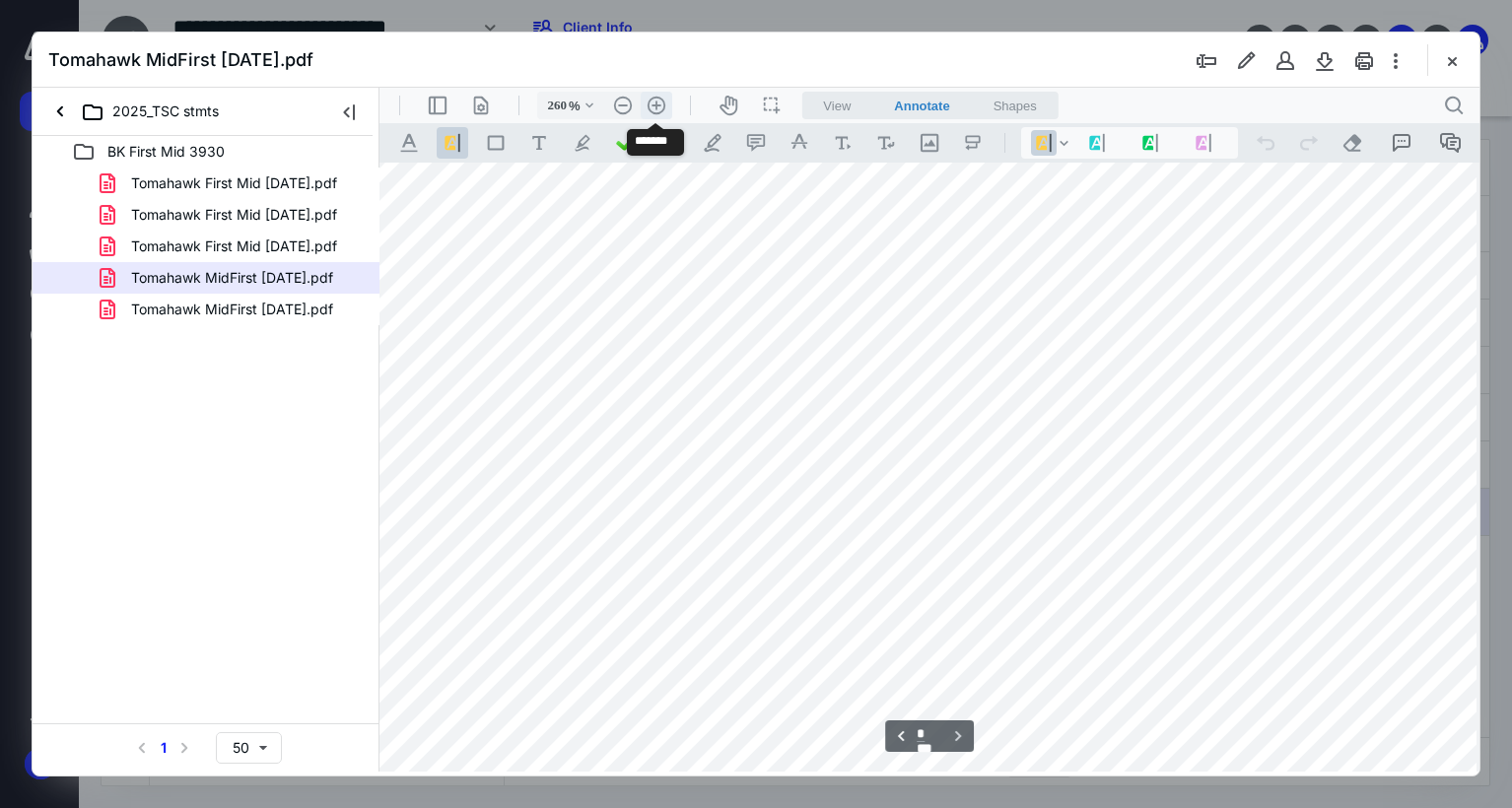 click on ".cls-1{fill:#abb0c4;} icon - header - zoom - in - line" at bounding box center [656, 105] 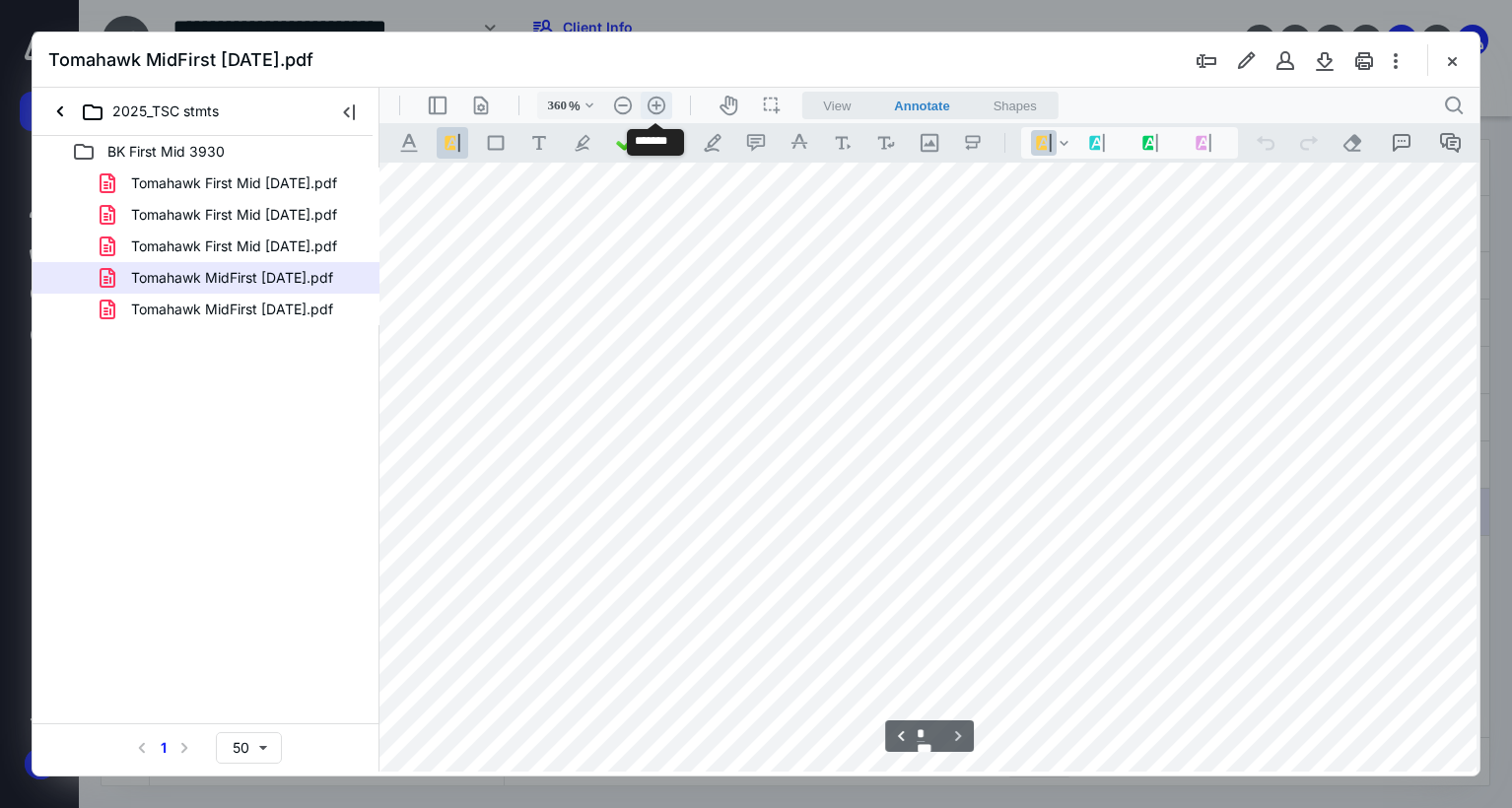 click on ".cls-1{fill:#abb0c4;} icon - header - zoom - in - line" at bounding box center (656, 105) 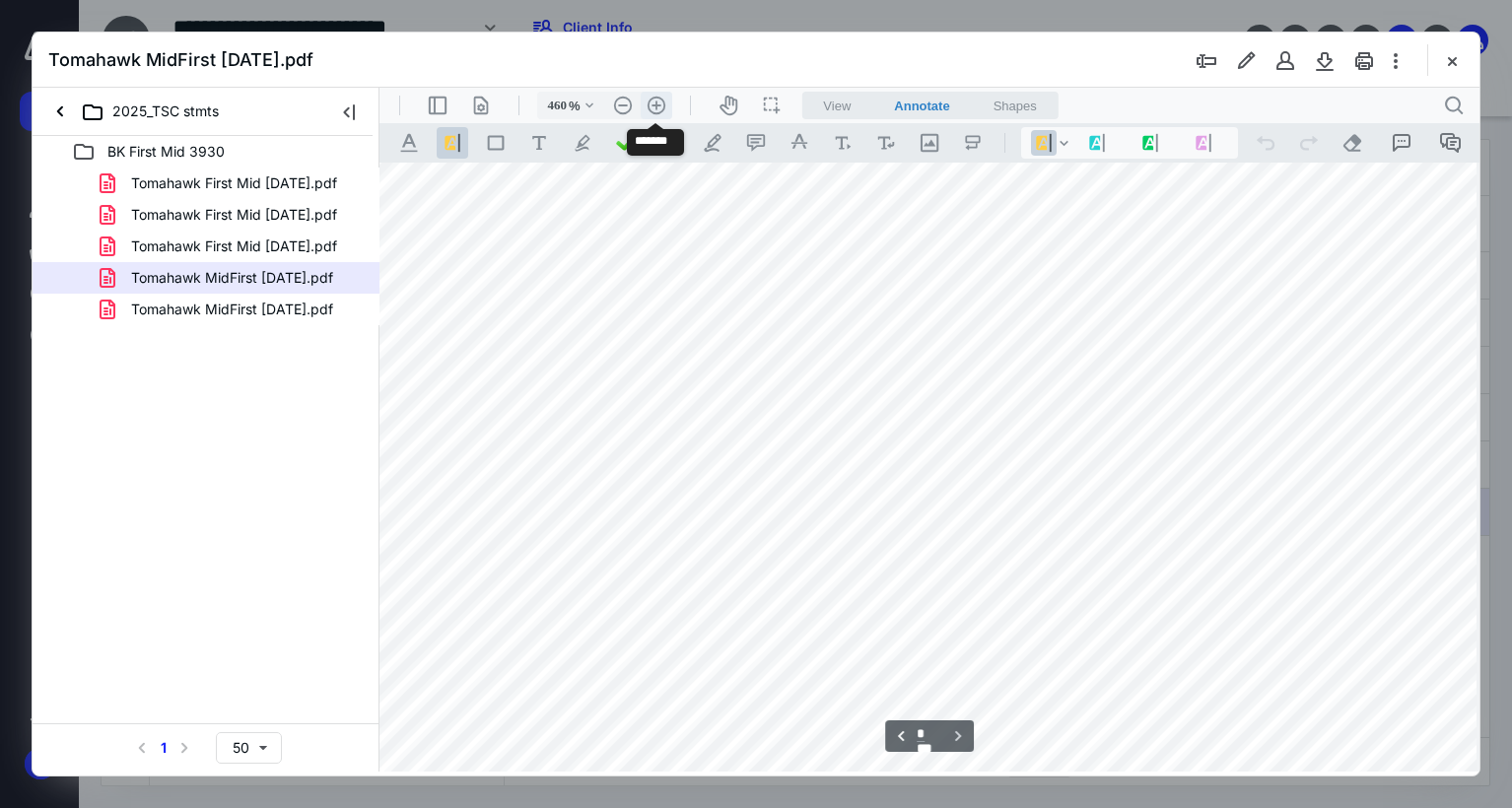 click on ".cls-1{fill:#abb0c4;} icon - header - zoom - in - line" at bounding box center (656, 105) 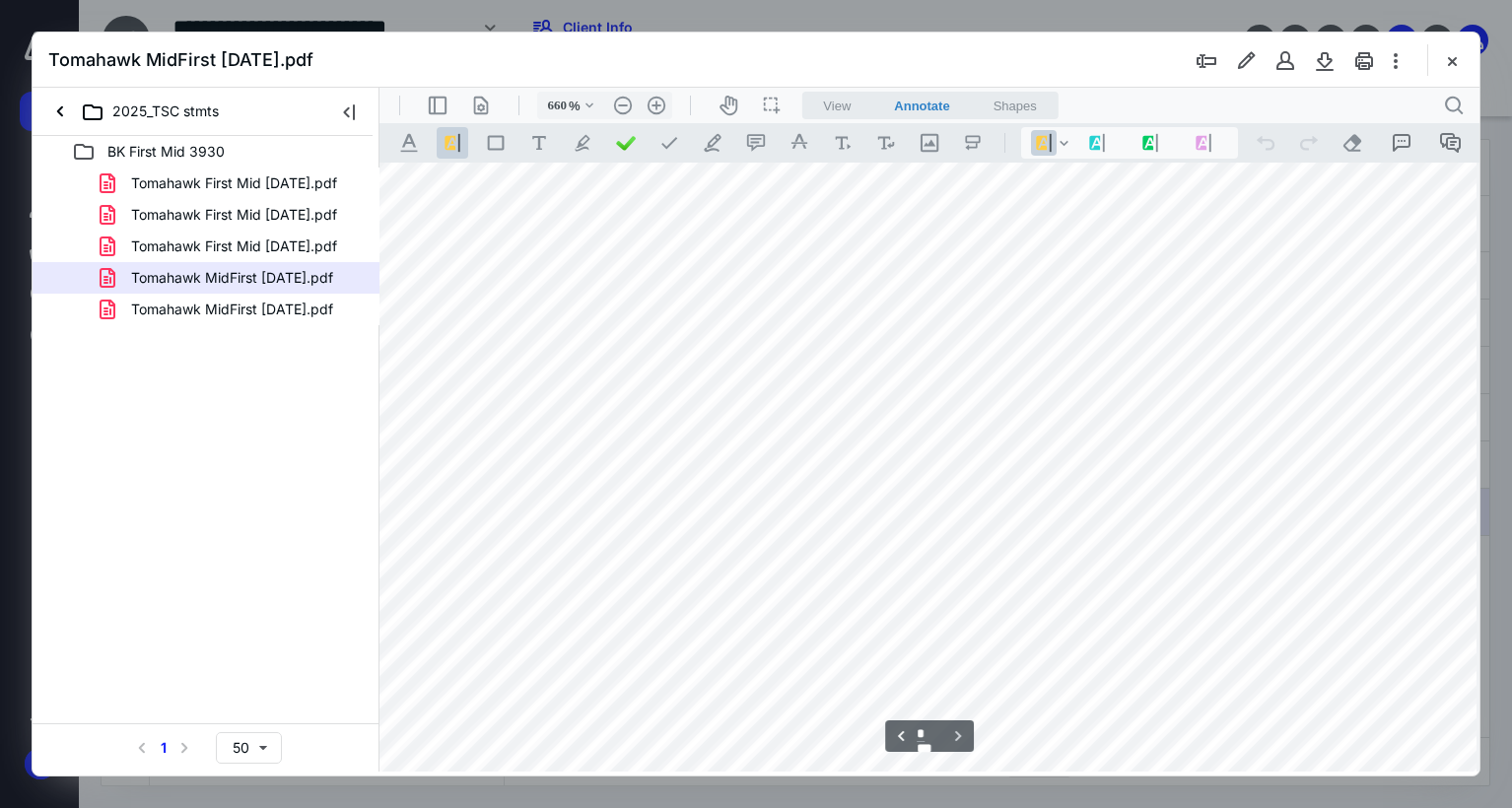 scroll, scrollTop: 17002, scrollLeft: 1484, axis: both 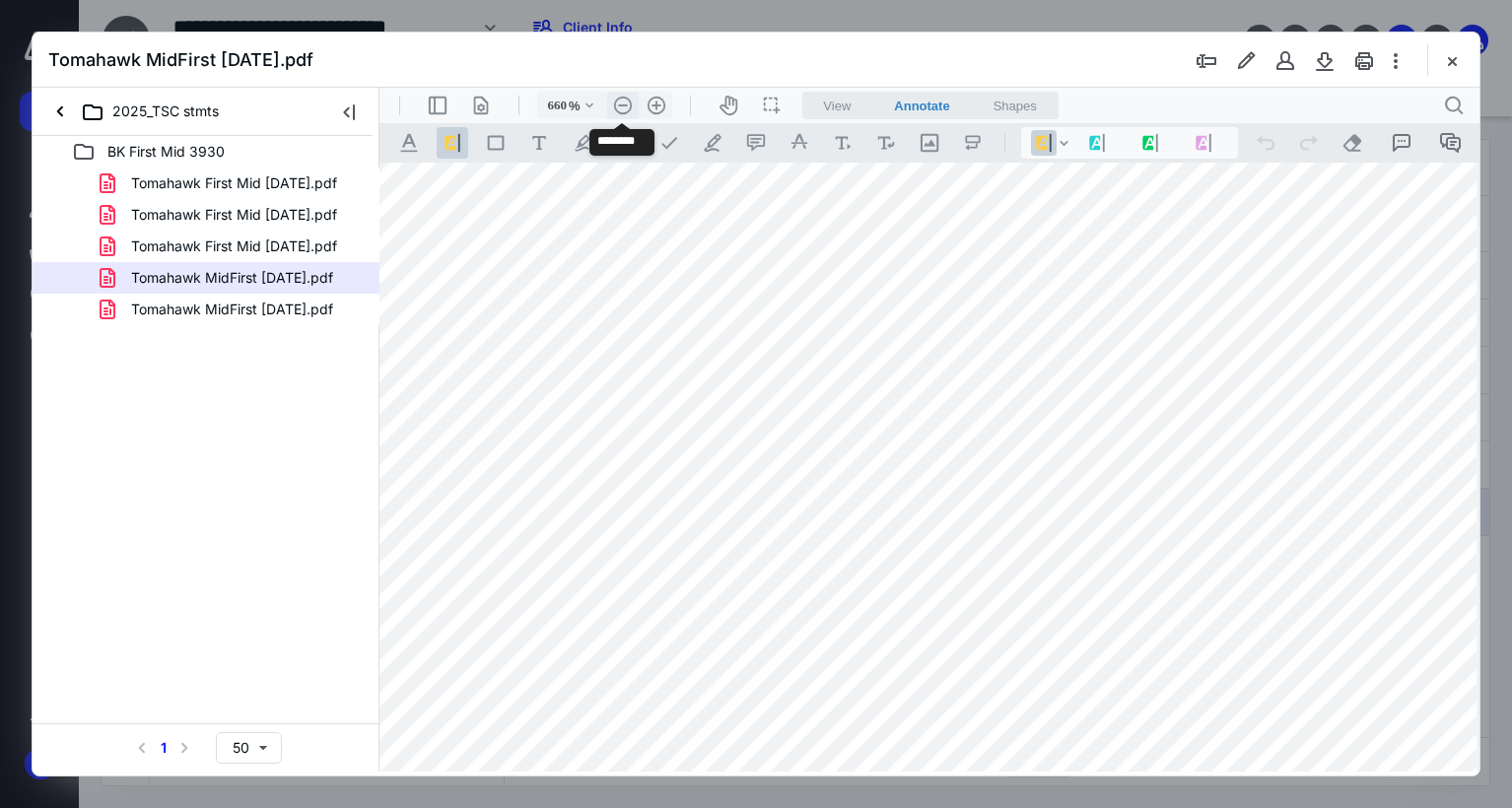 click on ".cls-1{fill:#abb0c4;} icon - header - zoom - out - line" at bounding box center (623, 105) 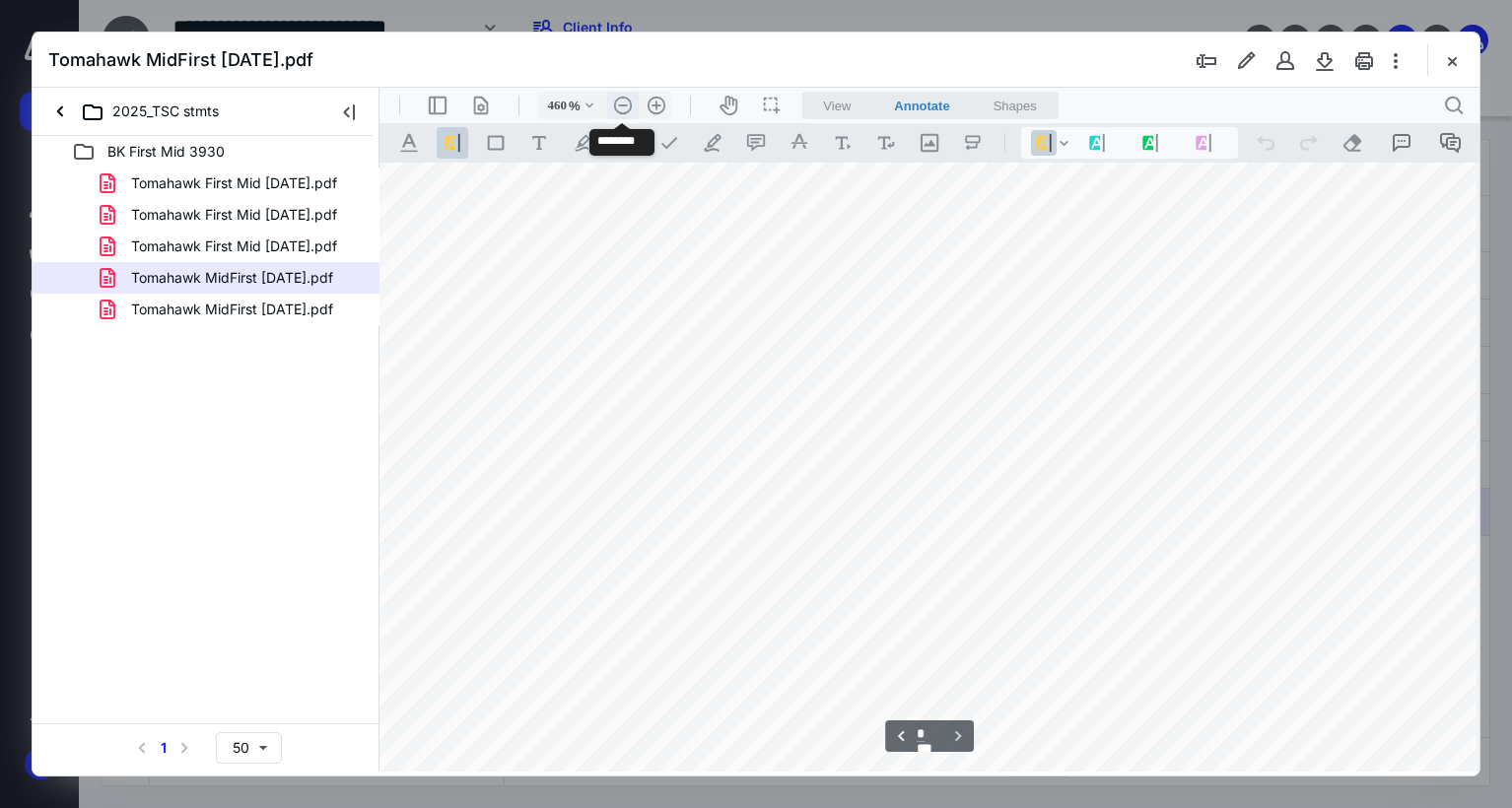 click on ".cls-1{fill:#abb0c4;} icon - header - zoom - out - line" at bounding box center [623, 105] 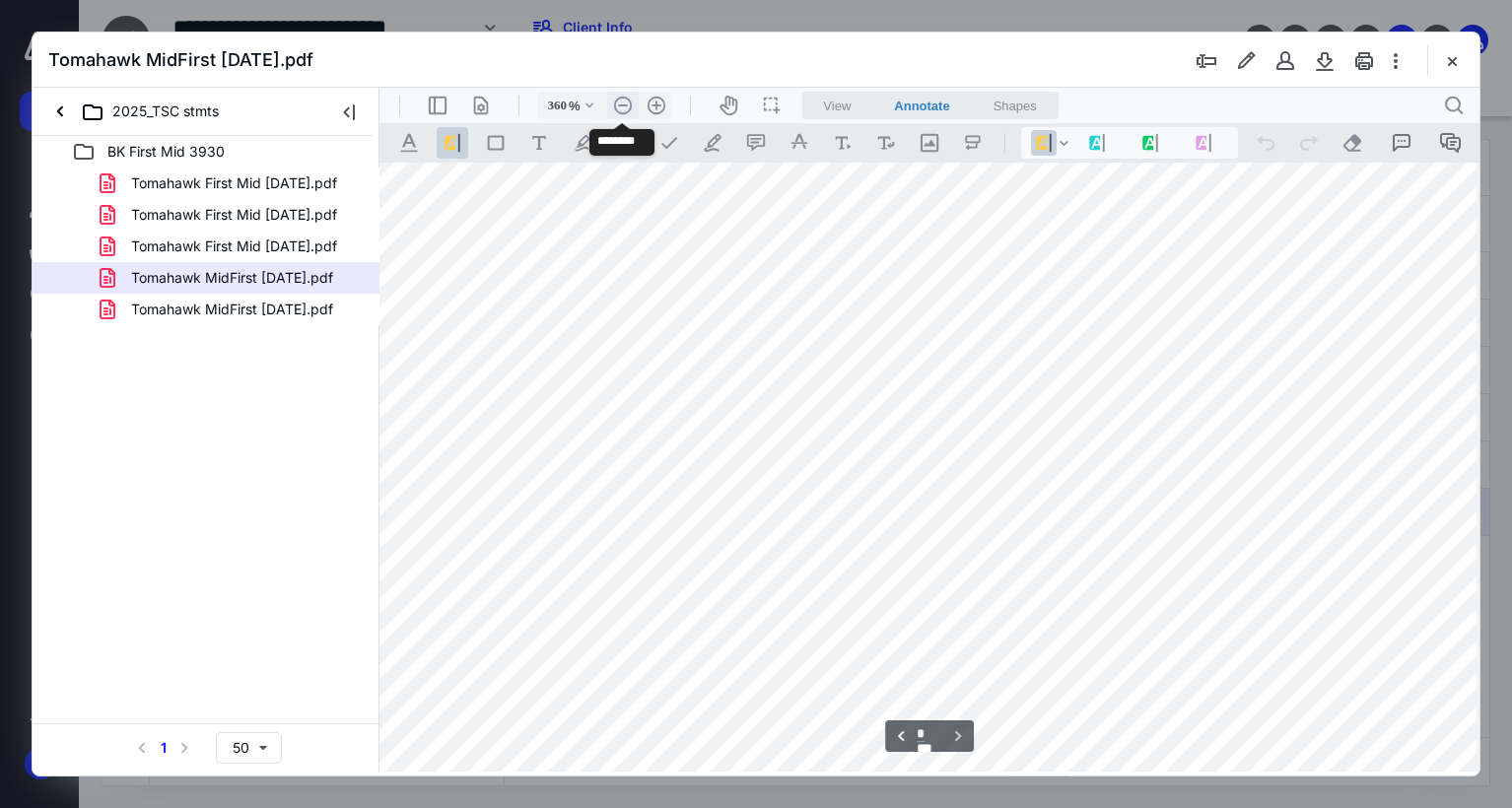 click on ".cls-1{fill:#abb0c4;} icon - header - zoom - out - line" at bounding box center [623, 105] 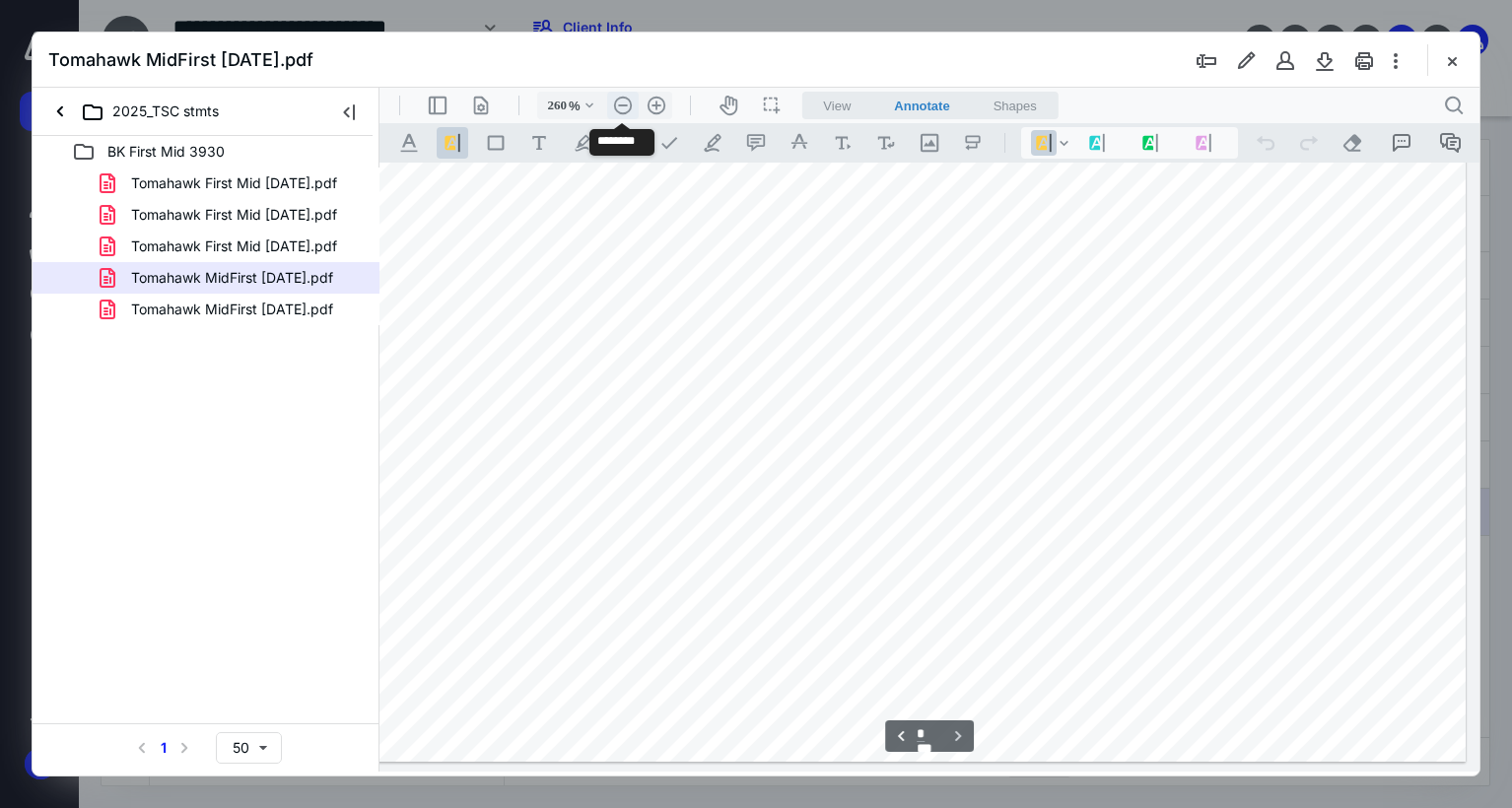 scroll, scrollTop: 6532, scrollLeft: 250, axis: both 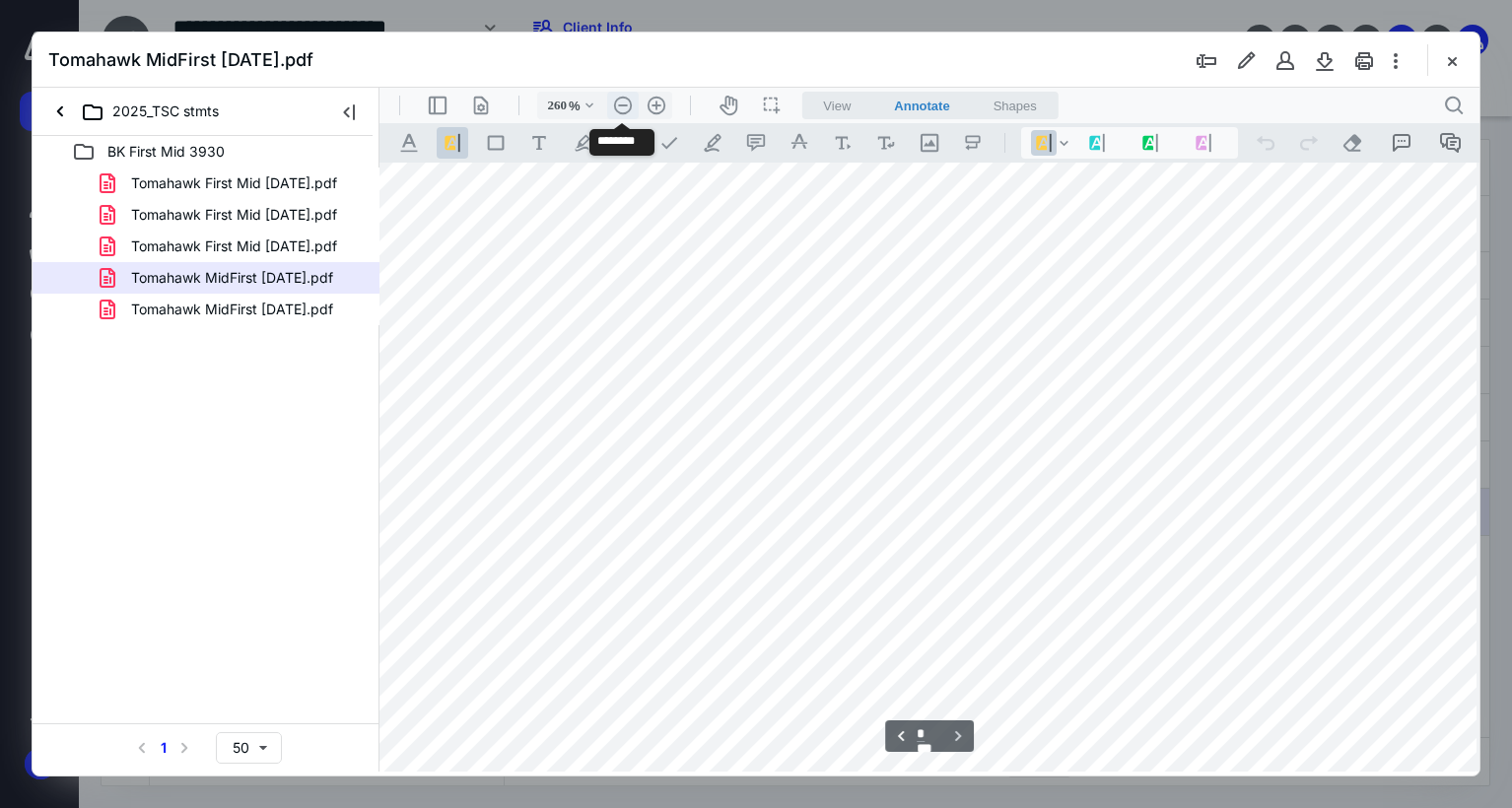 click on ".cls-1{fill:#abb0c4;} icon - header - zoom - out - line" at bounding box center [623, 105] 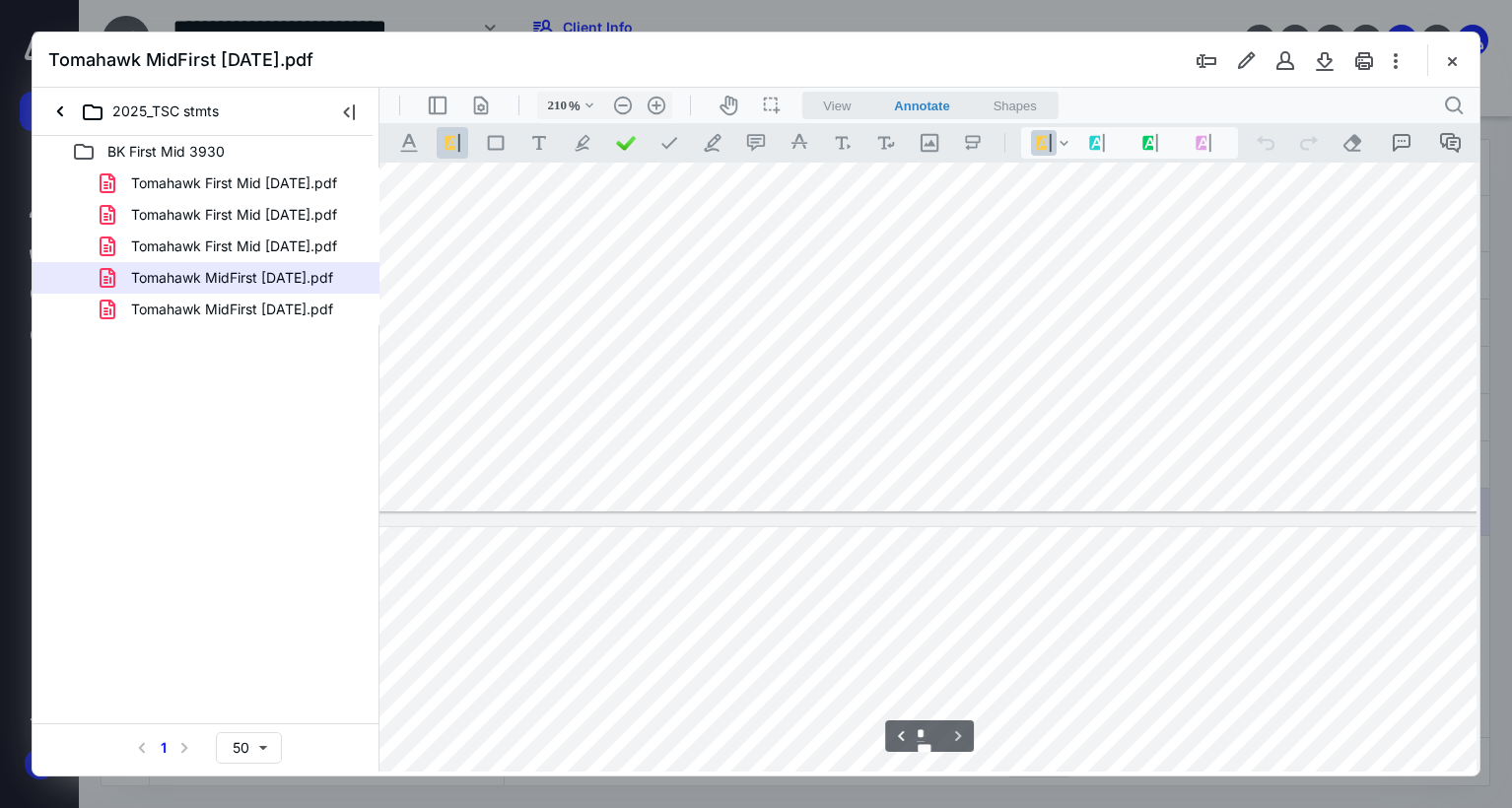 type on "*" 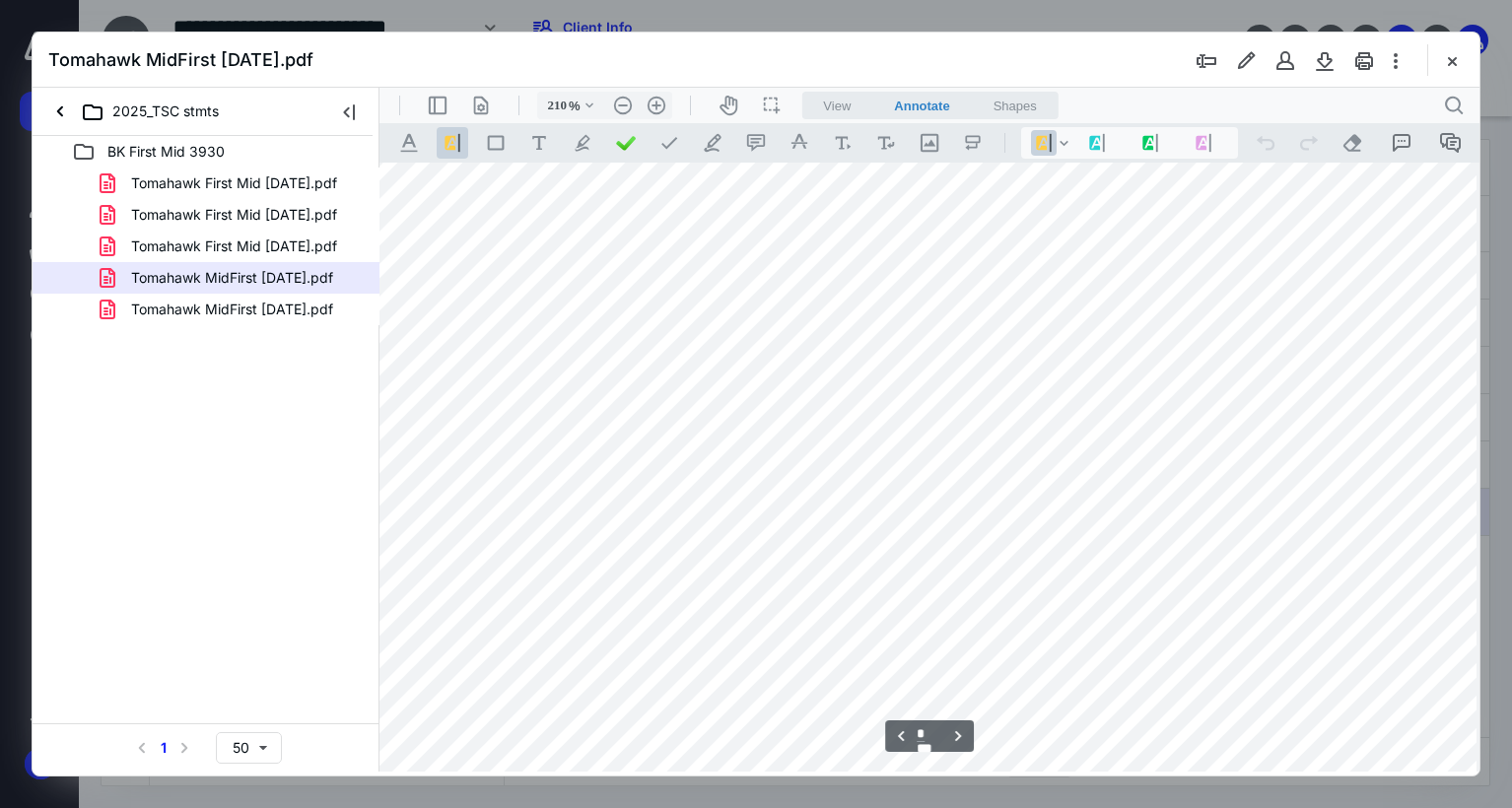 scroll, scrollTop: 4140, scrollLeft: 97, axis: both 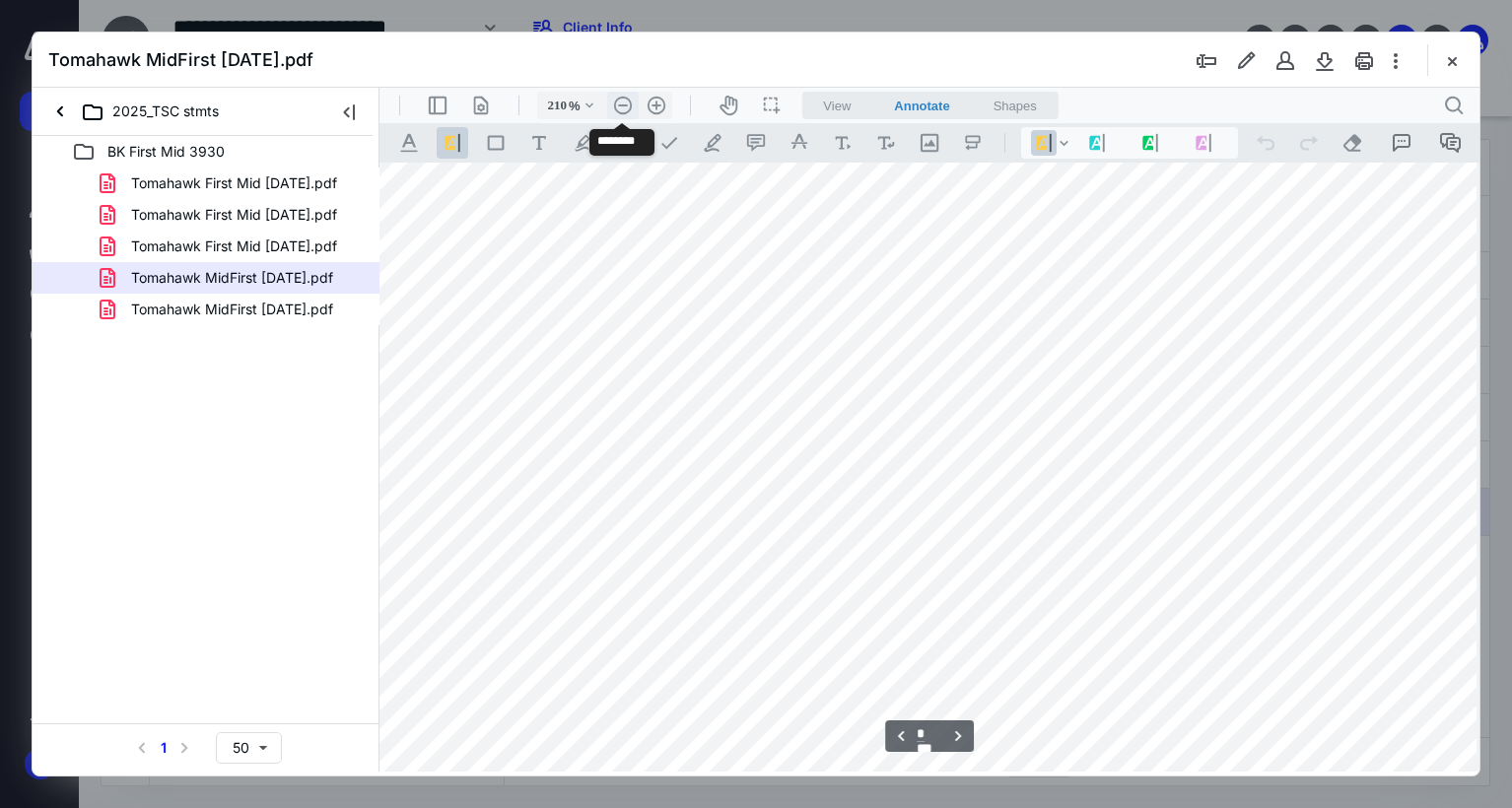 click on ".cls-1{fill:#abb0c4;} icon - header - zoom - out - line" at bounding box center [623, 105] 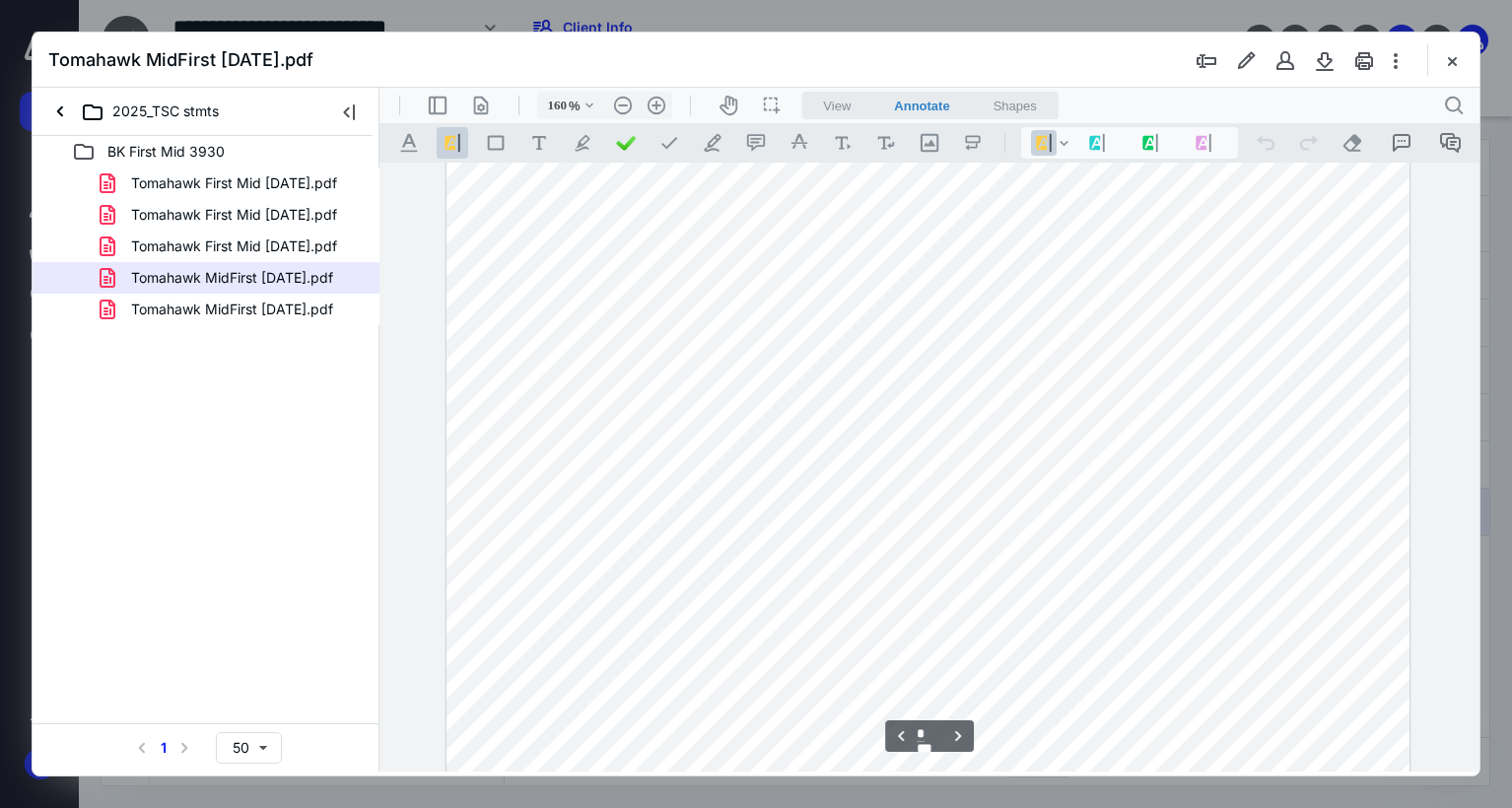 scroll, scrollTop: 2794, scrollLeft: 0, axis: vertical 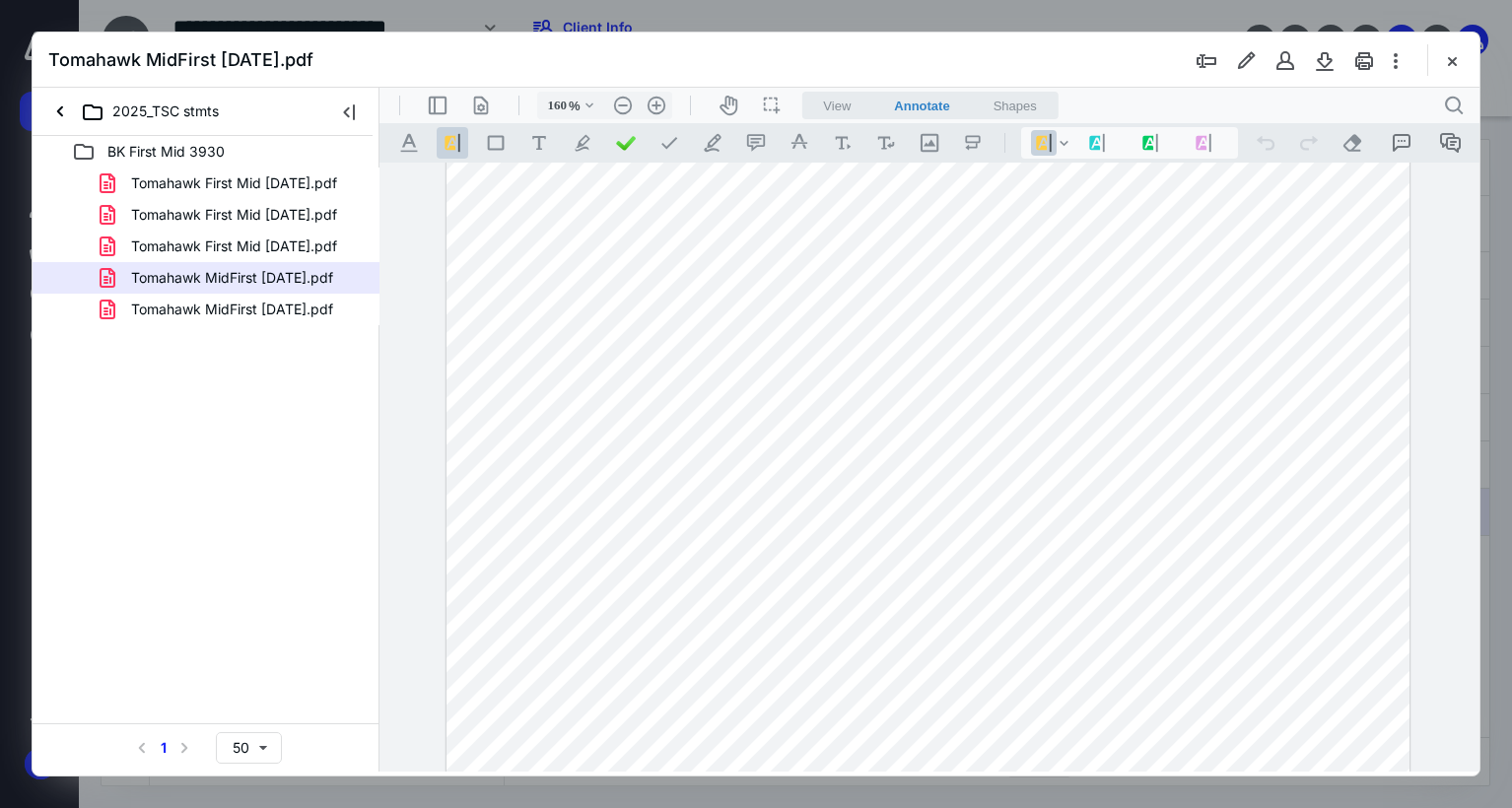 type 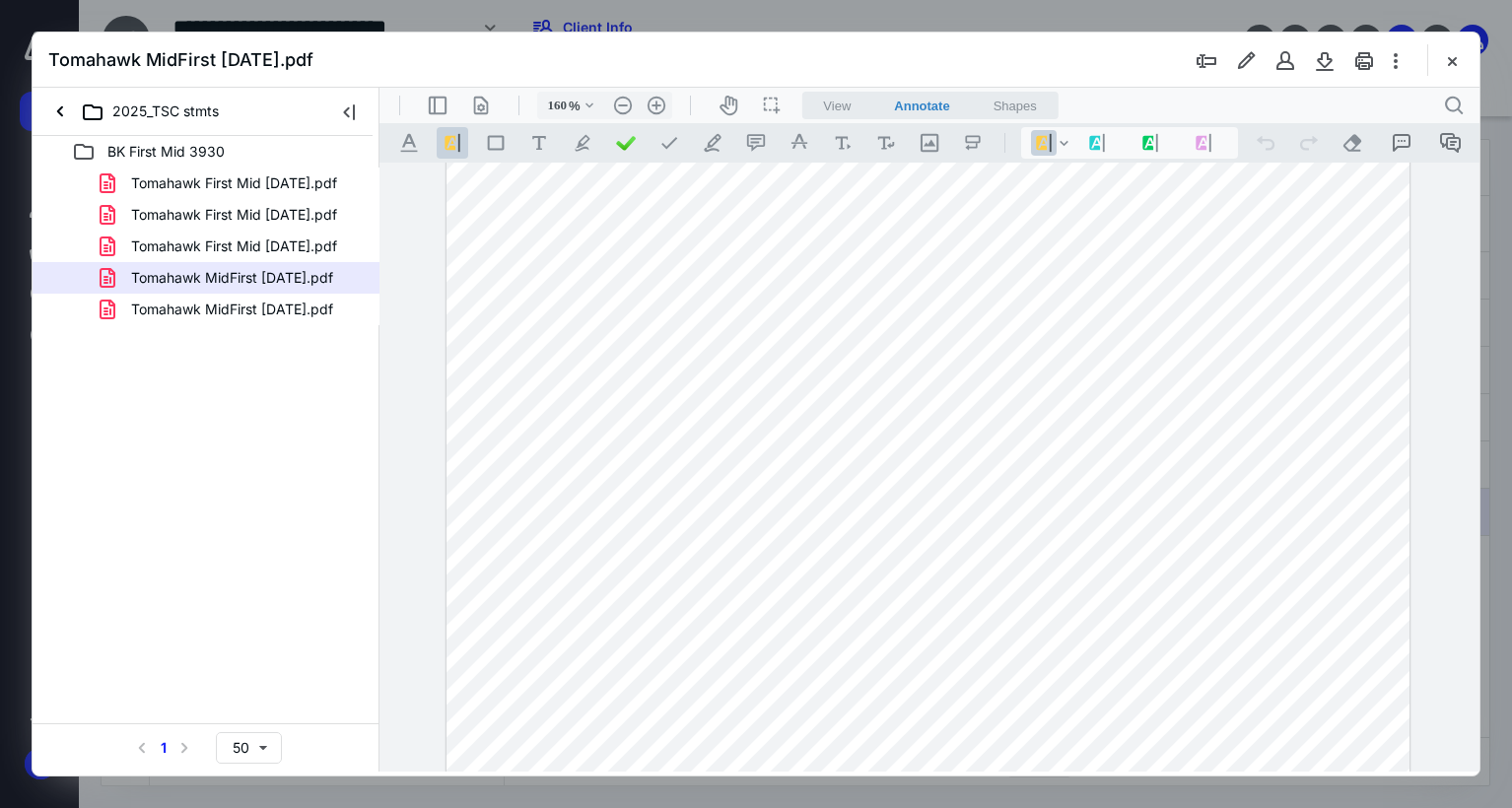 type 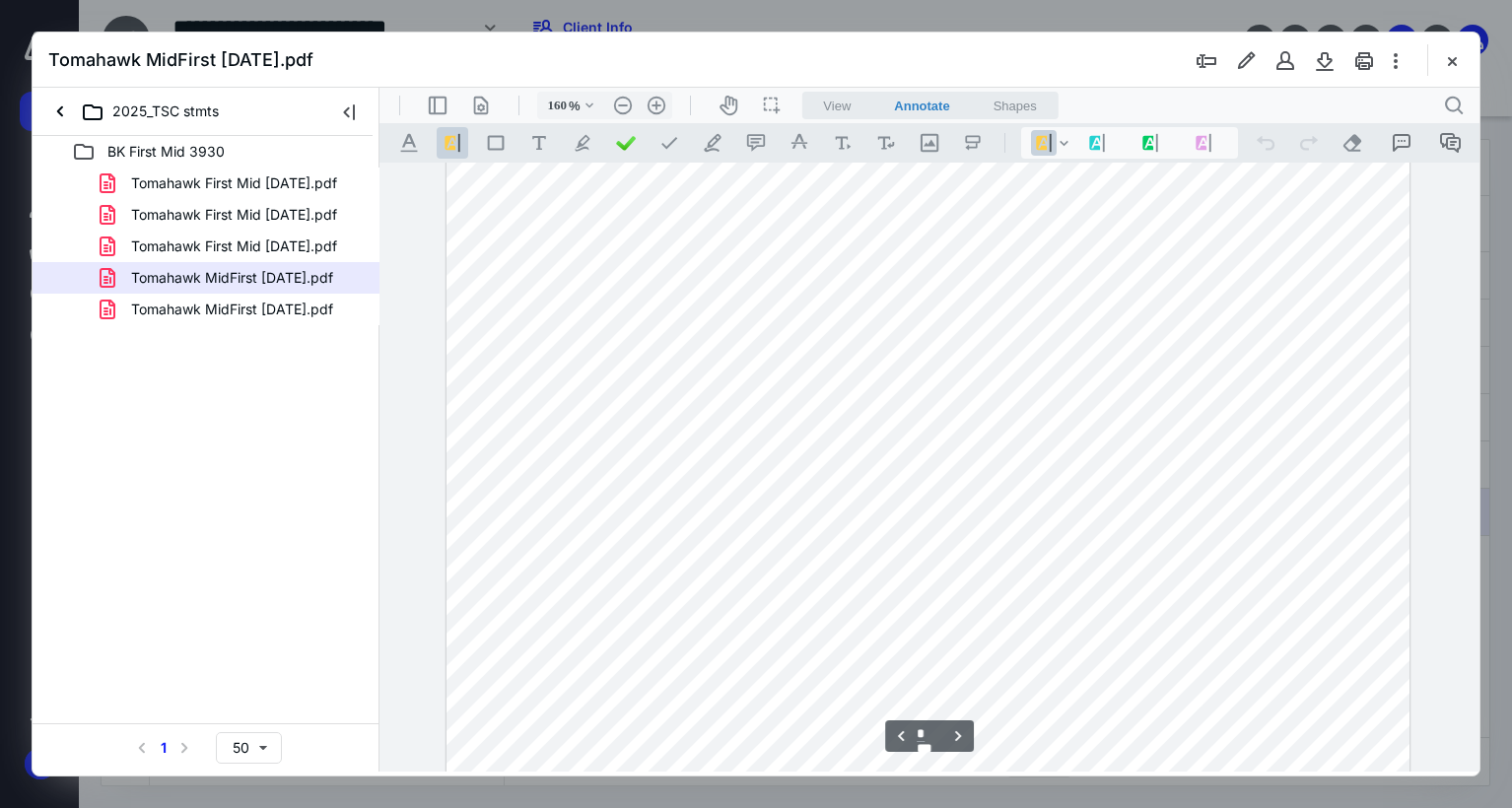 scroll, scrollTop: 1414, scrollLeft: 0, axis: vertical 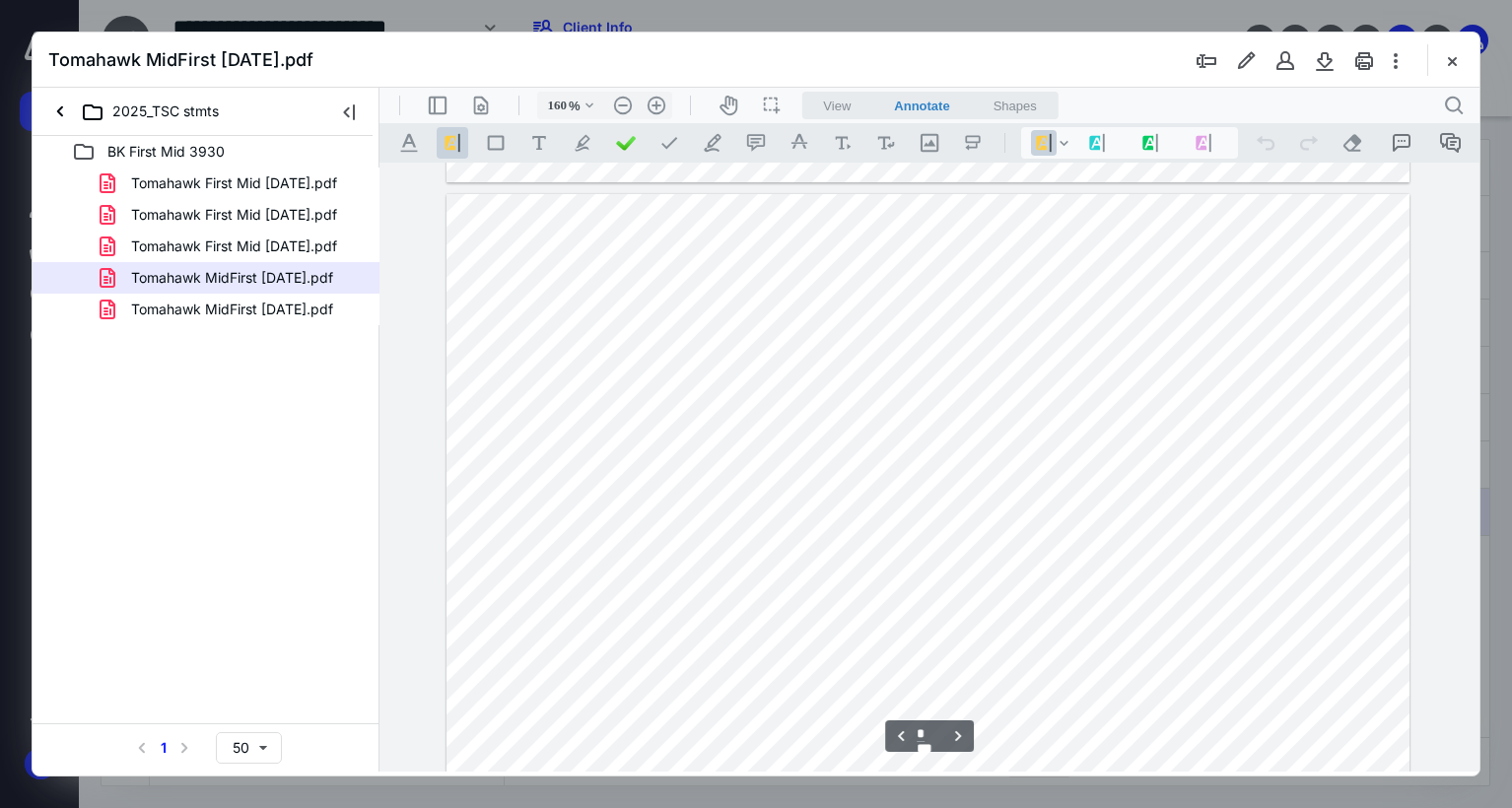 type on "*" 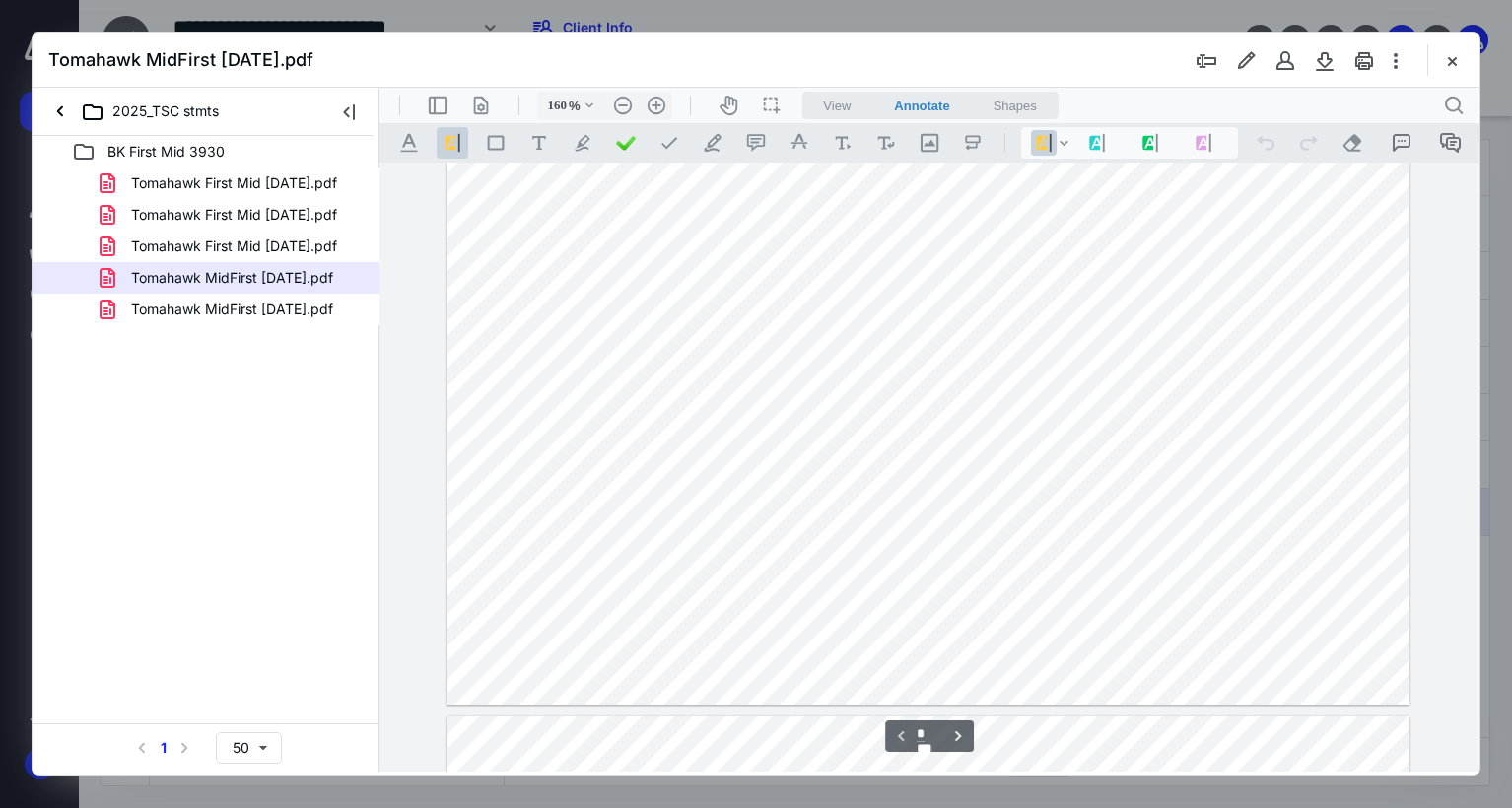 scroll, scrollTop: 724, scrollLeft: 0, axis: vertical 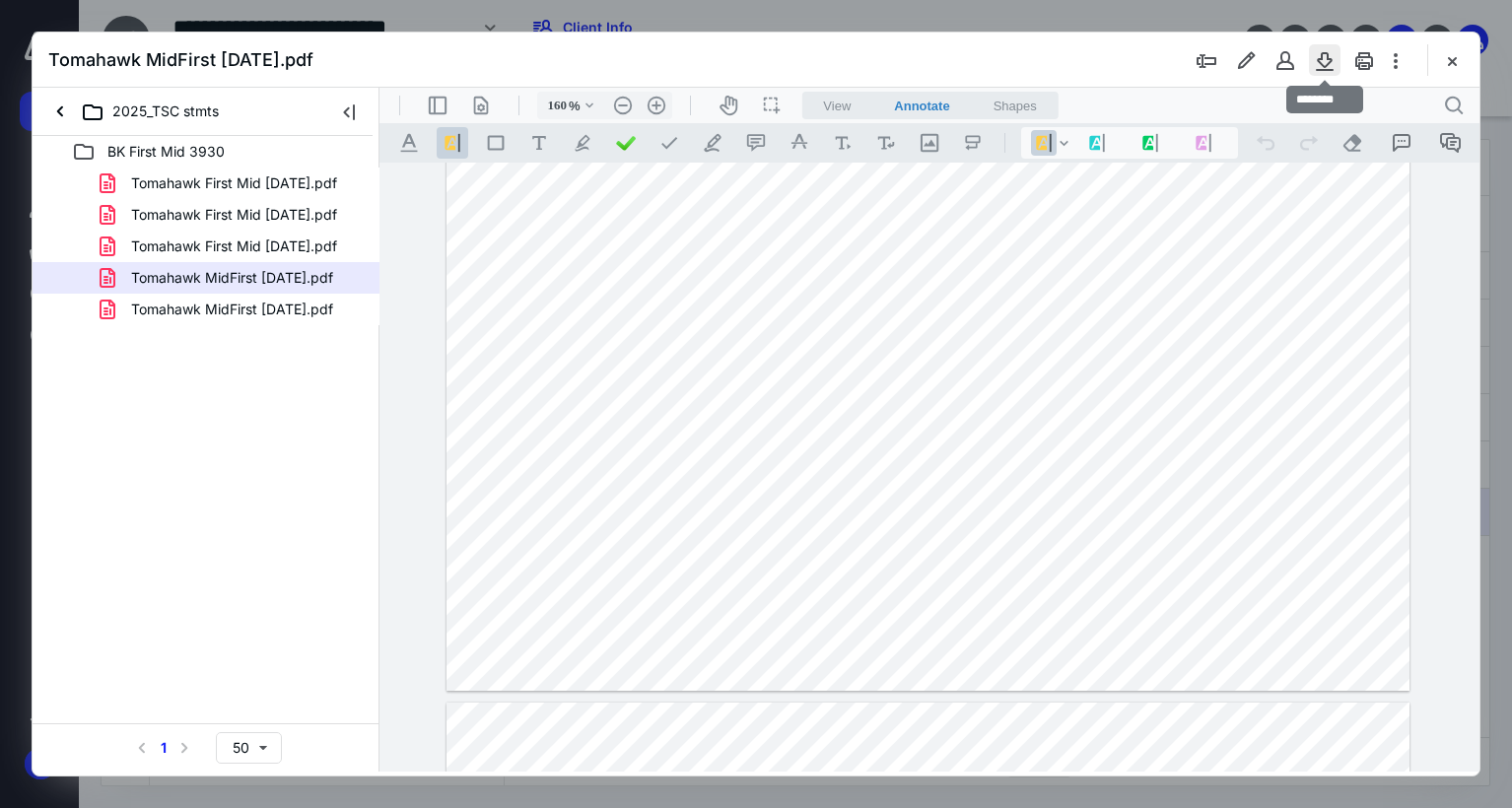 click at bounding box center [1325, 60] 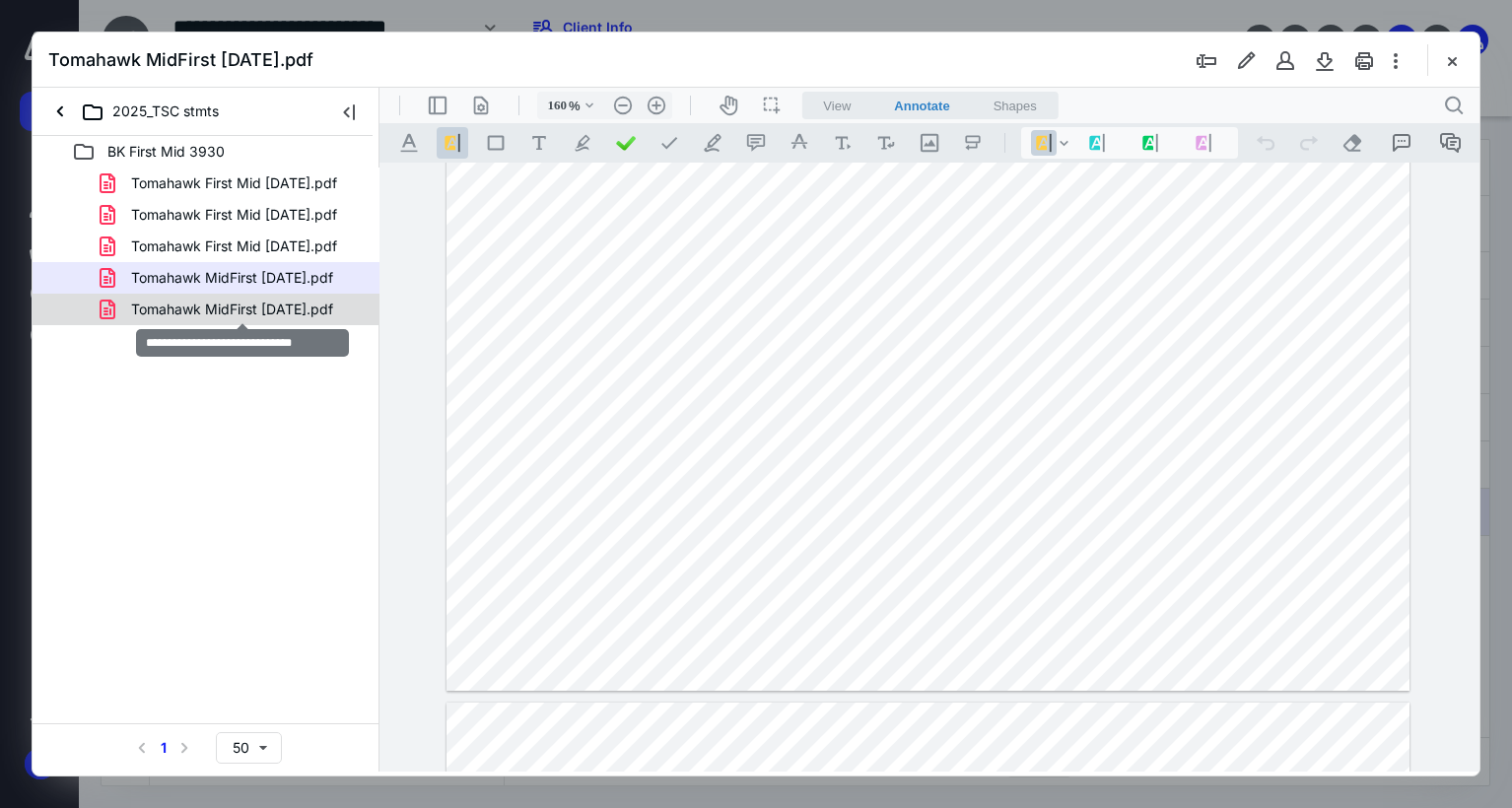 click on "Tomahawk MidFirst [DATE].pdf" at bounding box center (232, 309) 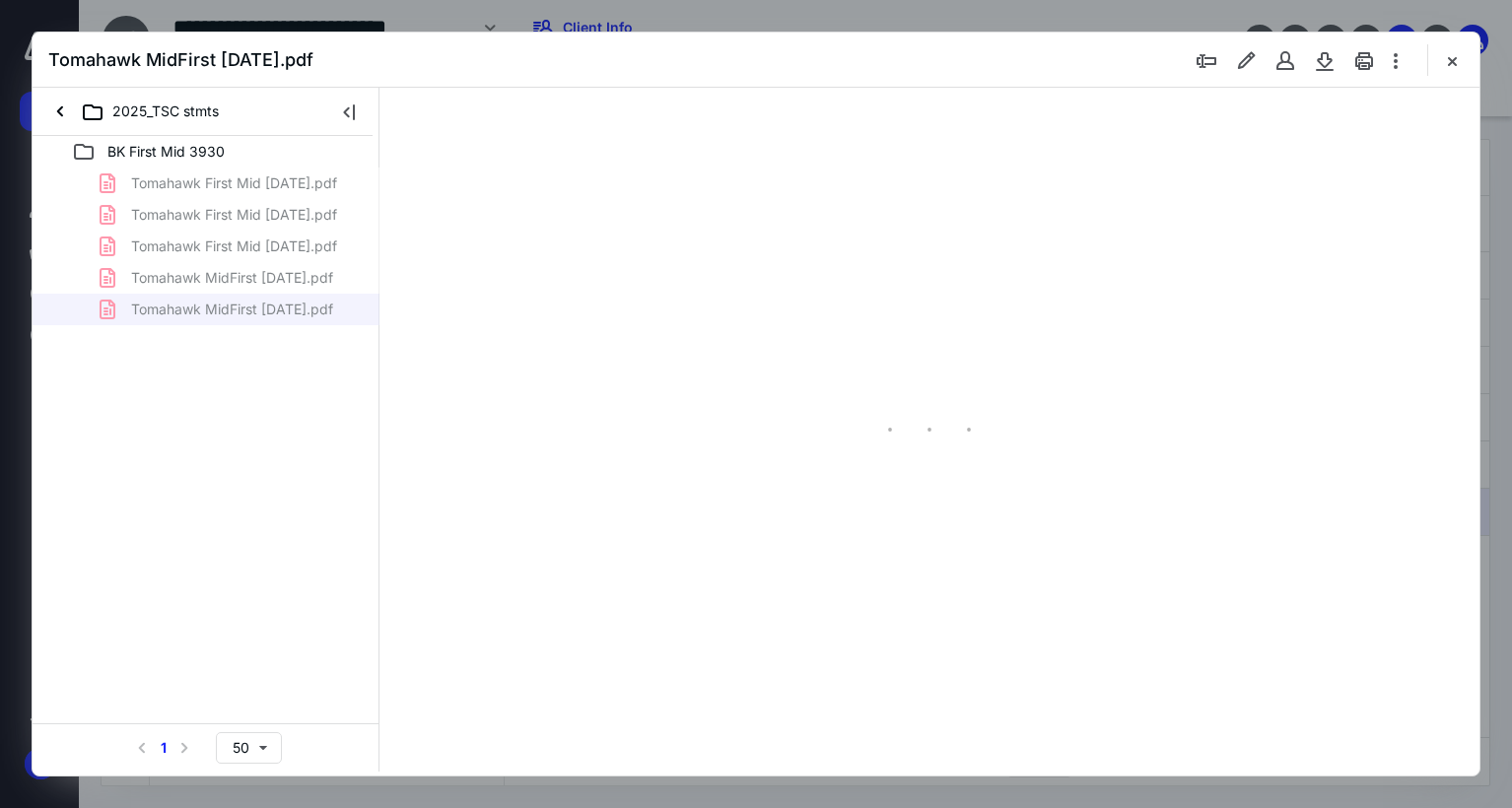 scroll, scrollTop: 78, scrollLeft: 0, axis: vertical 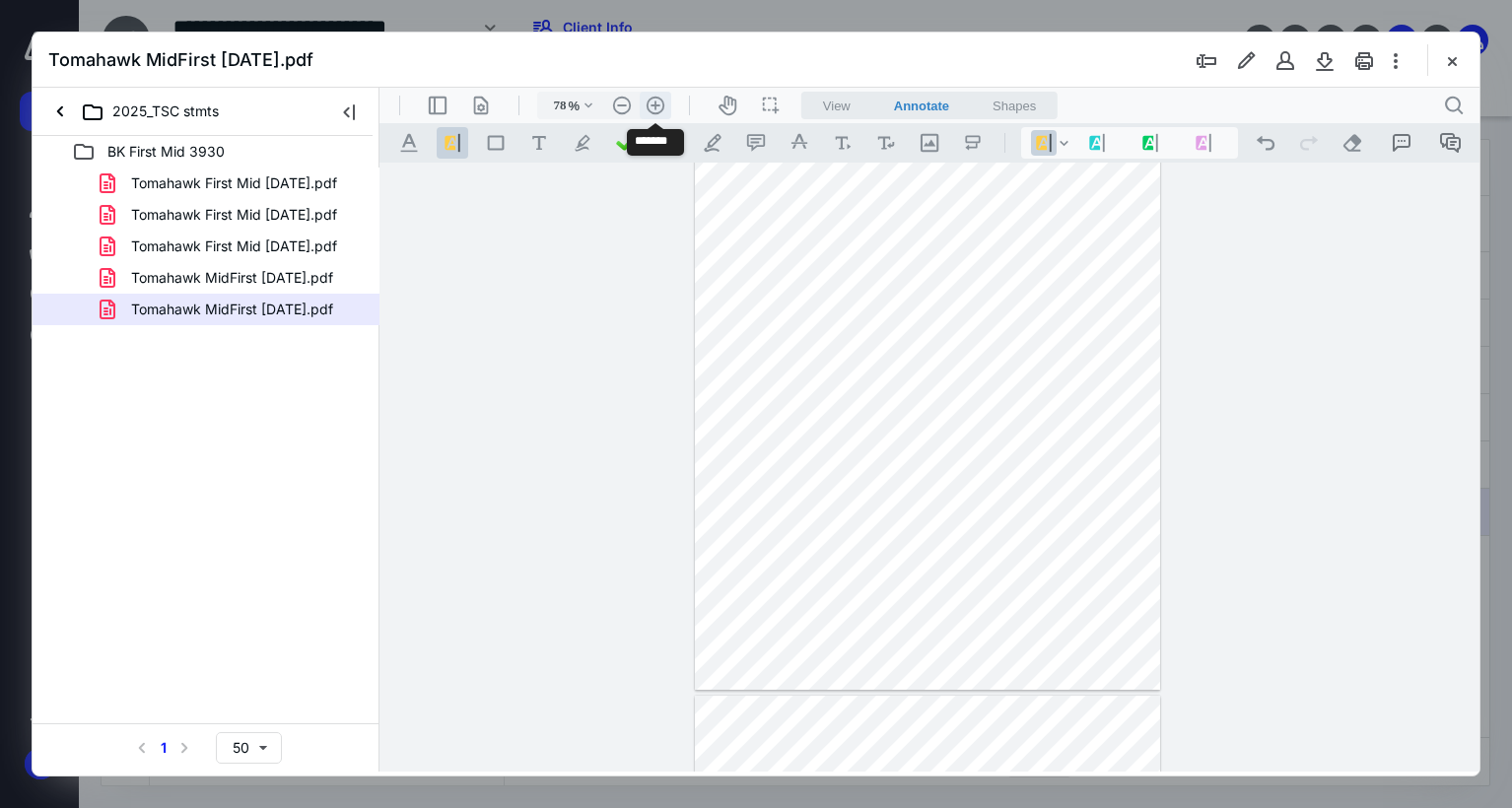 click on ".cls-1{fill:#abb0c4;} icon - header - zoom - in - line" at bounding box center [655, 105] 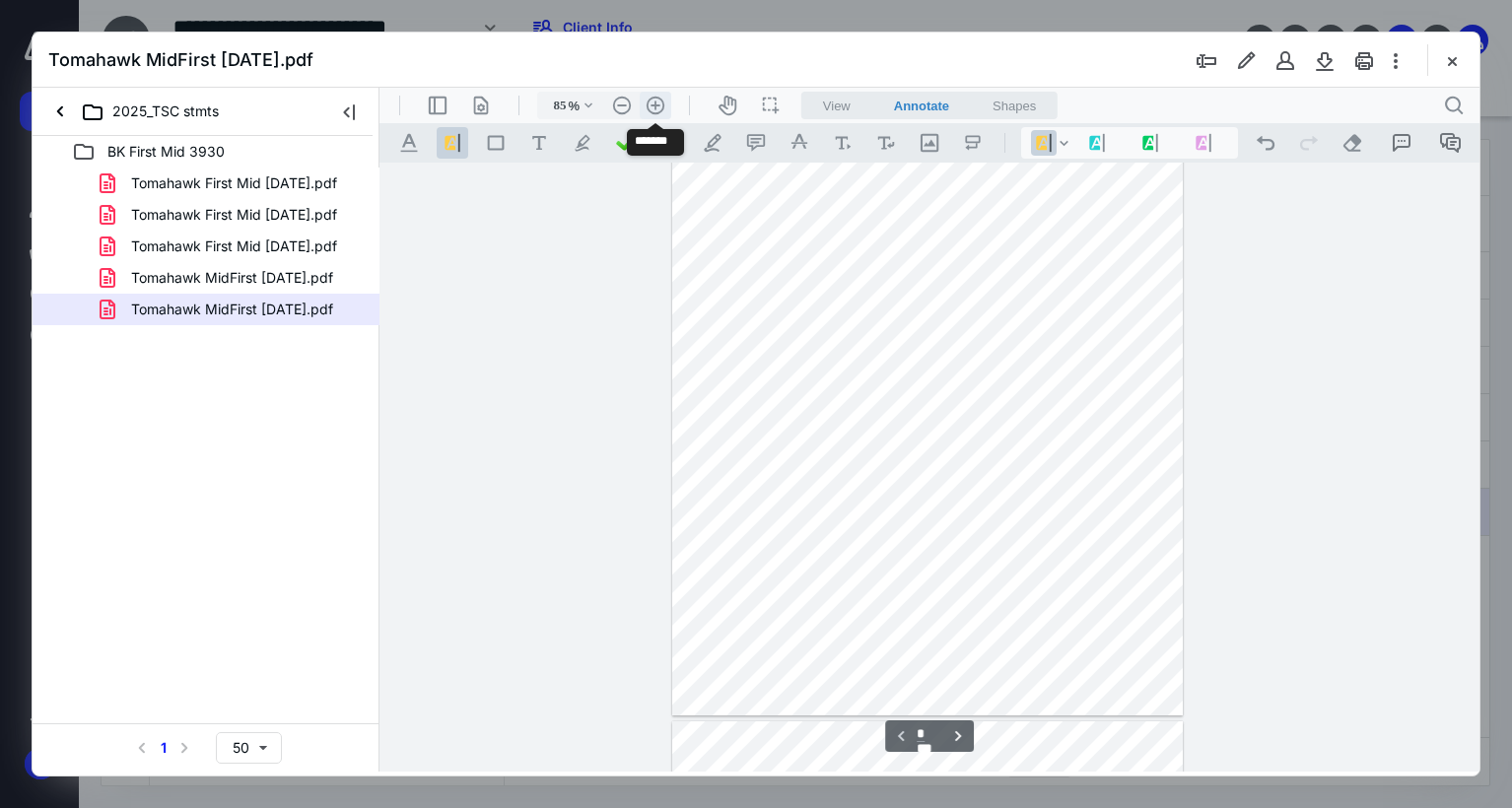 click on ".cls-1{fill:#abb0c4;} icon - header - zoom - in - line" at bounding box center [655, 105] 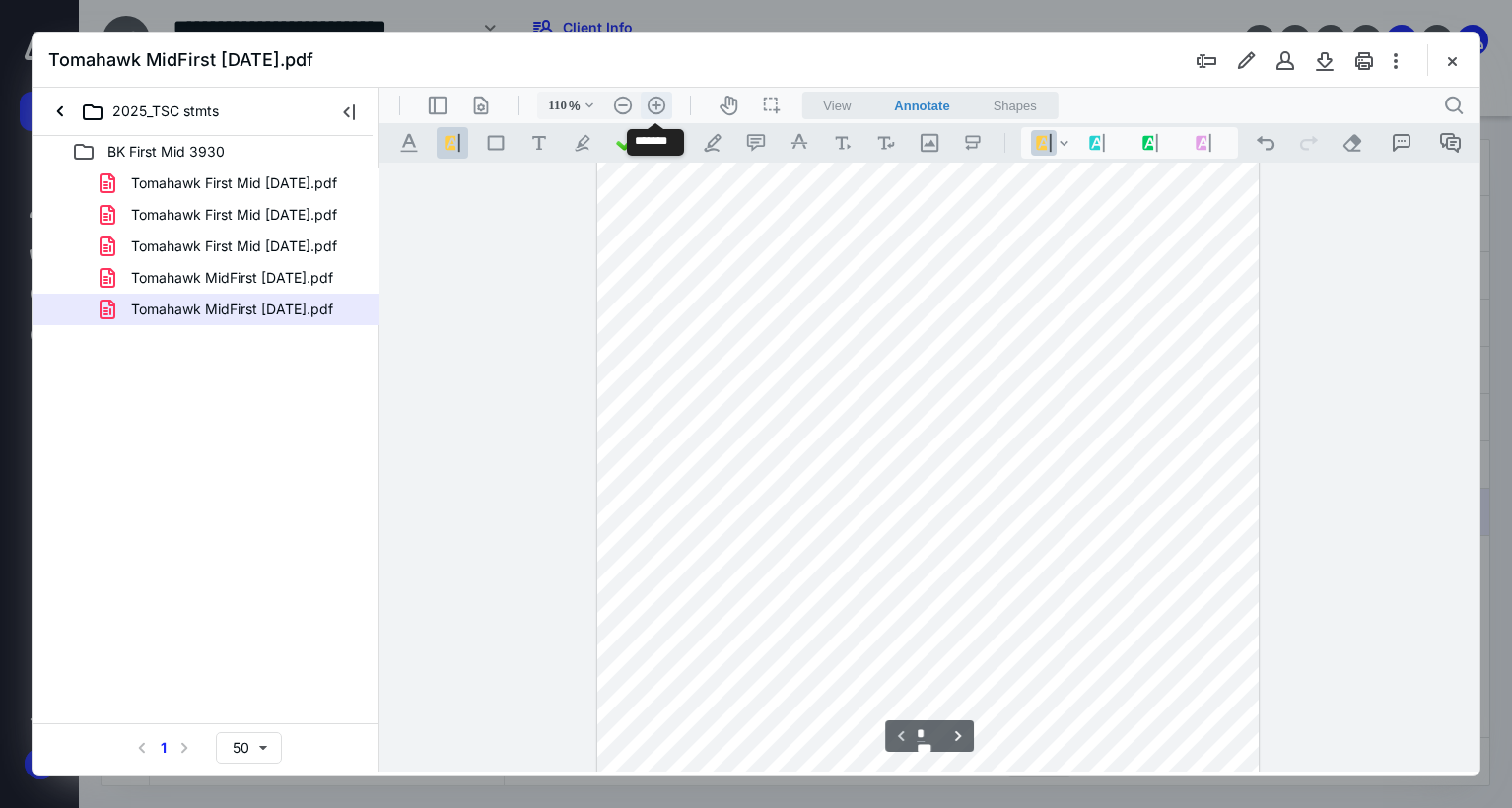 click on ".cls-1{fill:#abb0c4;} icon - header - zoom - in - line" at bounding box center (656, 105) 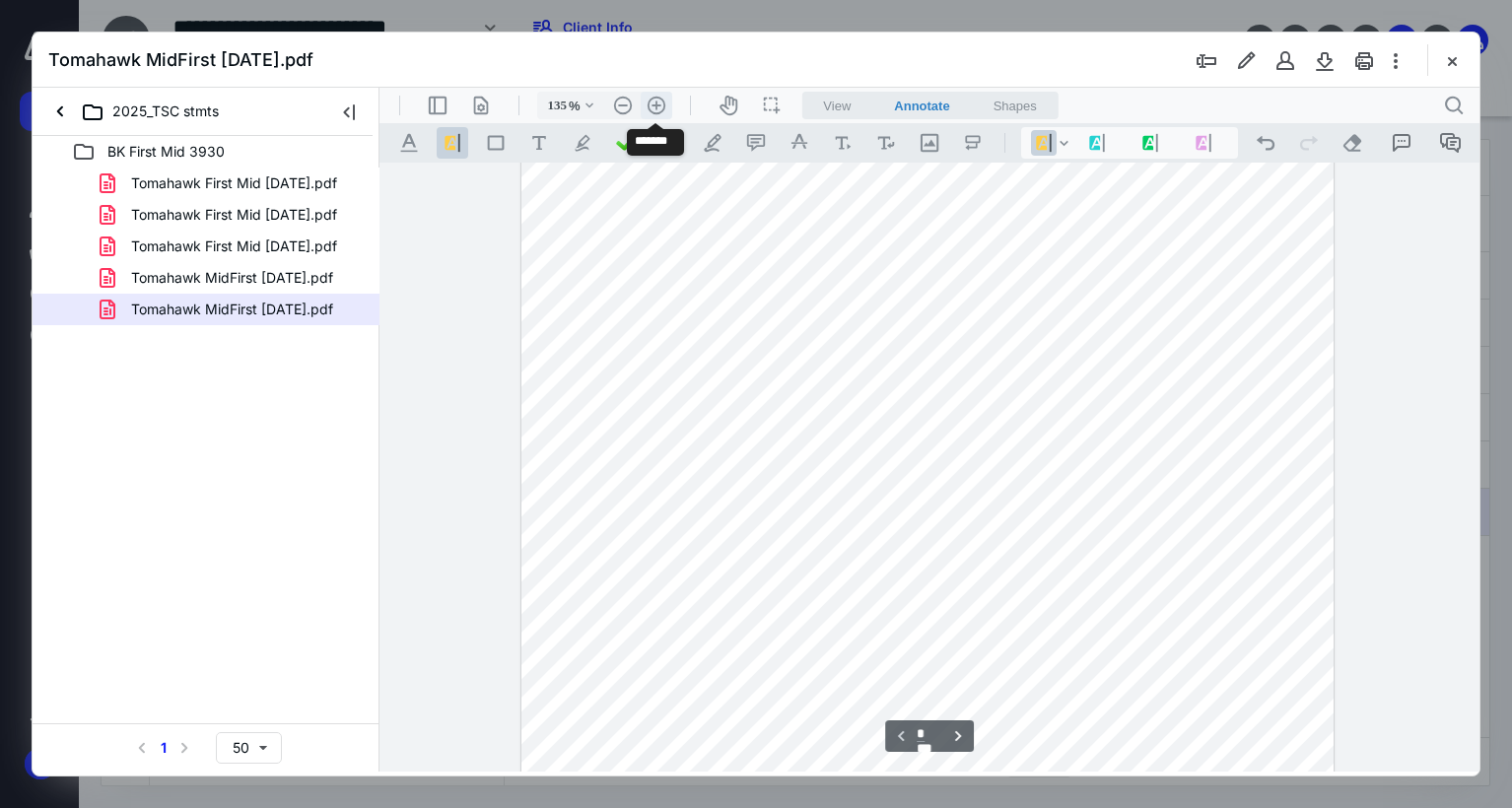 click on ".cls-1{fill:#abb0c4;} icon - header - zoom - in - line" at bounding box center [656, 105] 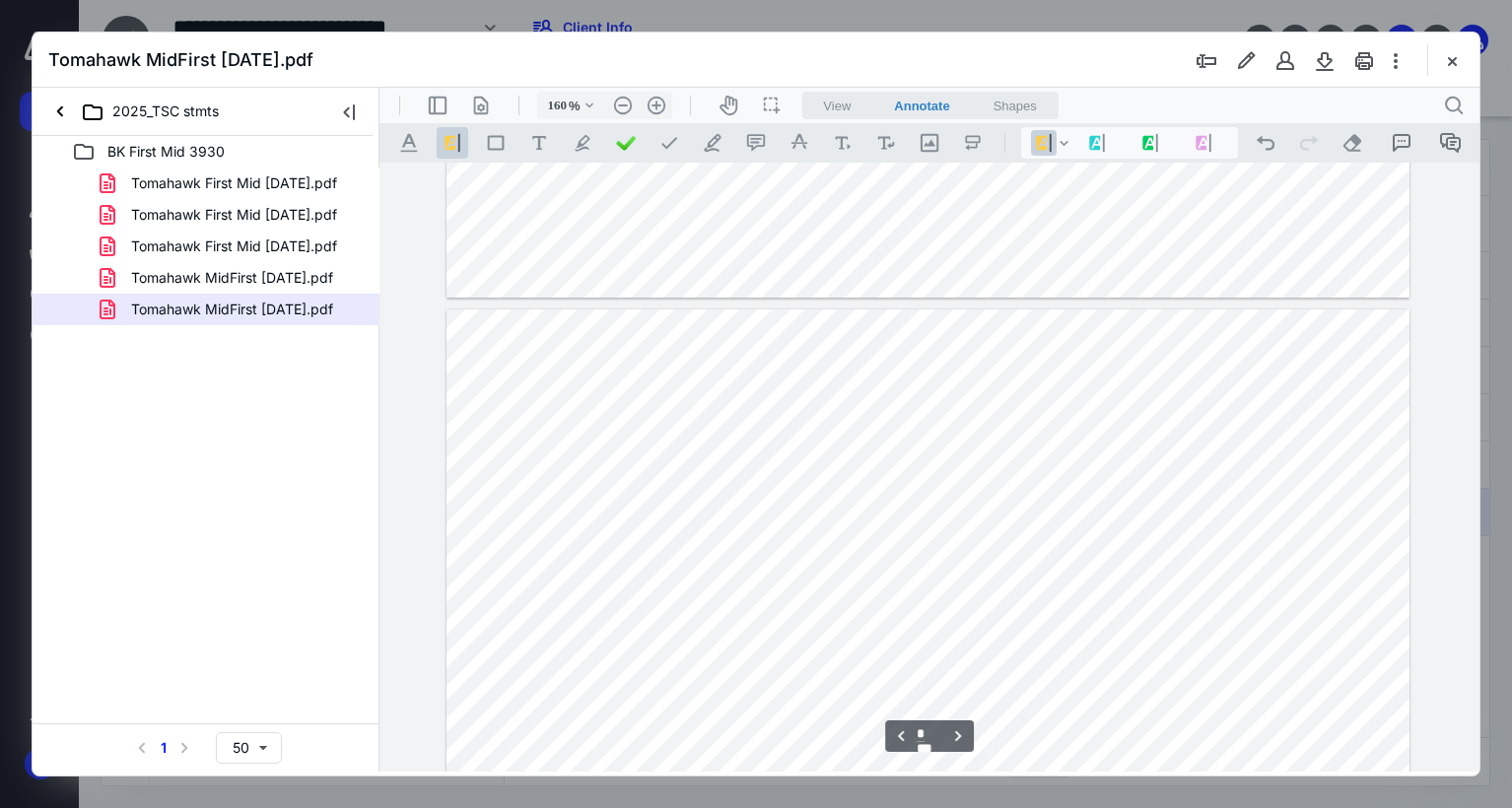 scroll, scrollTop: 2515, scrollLeft: 0, axis: vertical 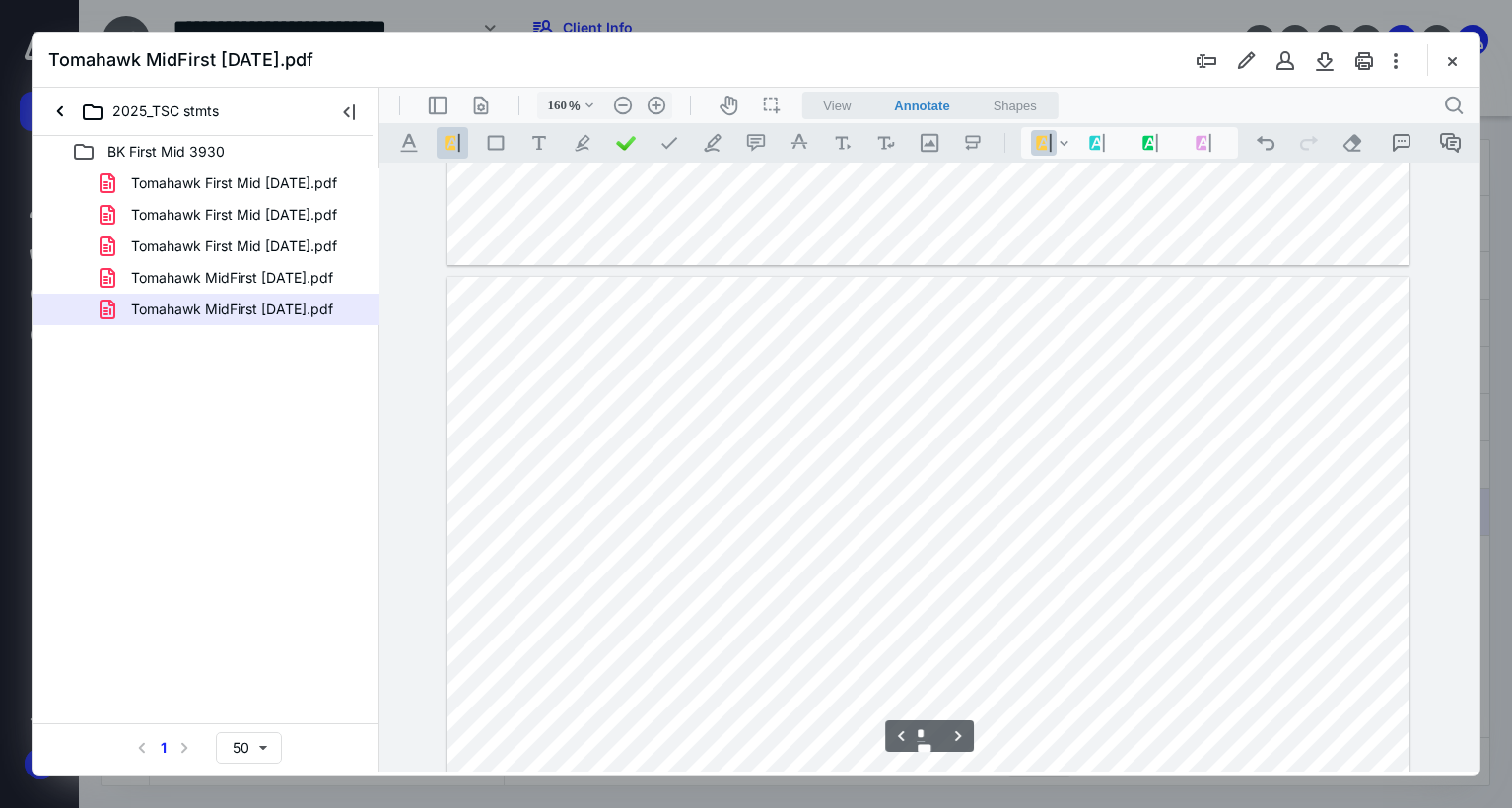 type on "*" 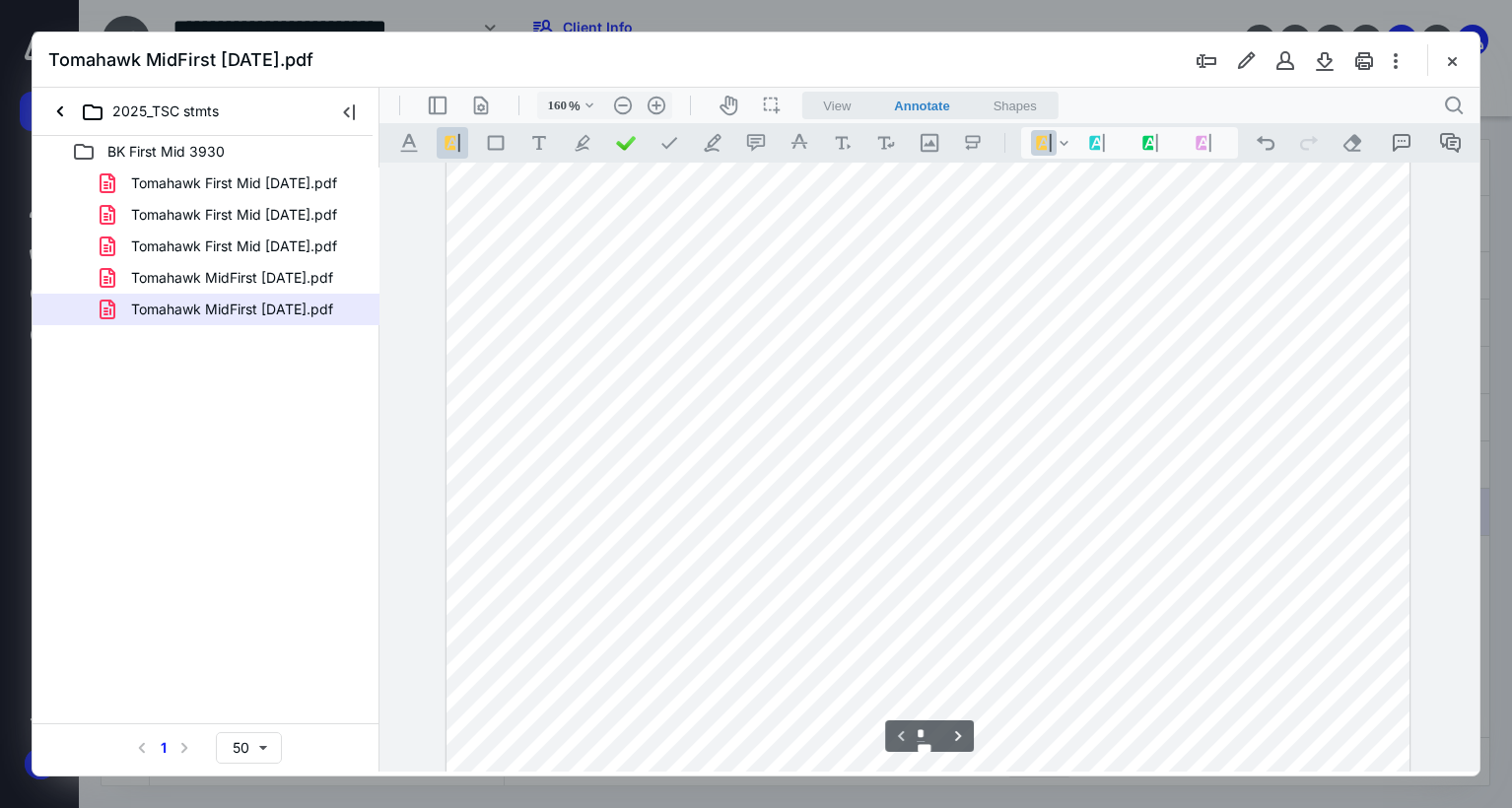 scroll, scrollTop: 347, scrollLeft: 0, axis: vertical 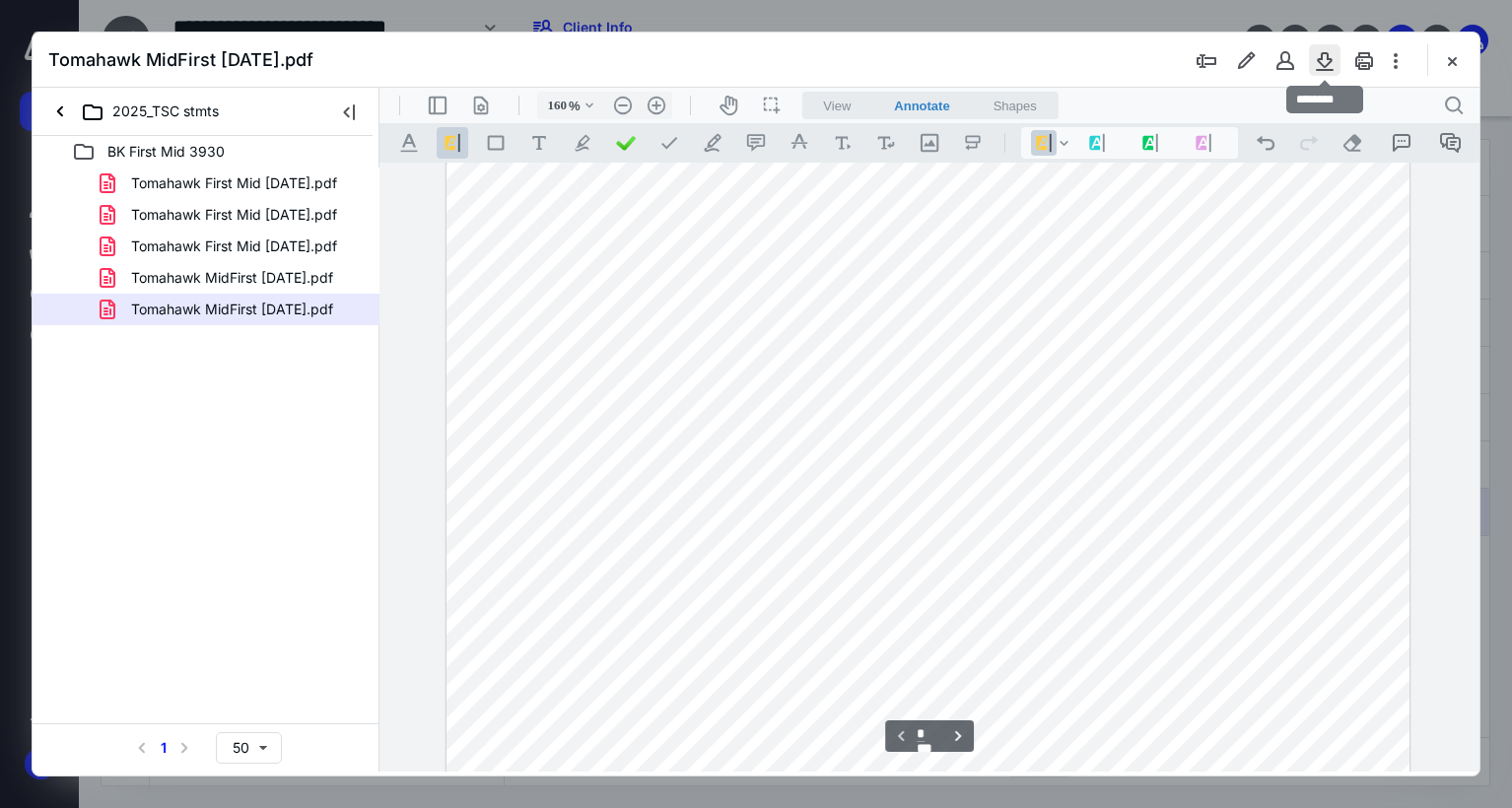 click at bounding box center (1325, 60) 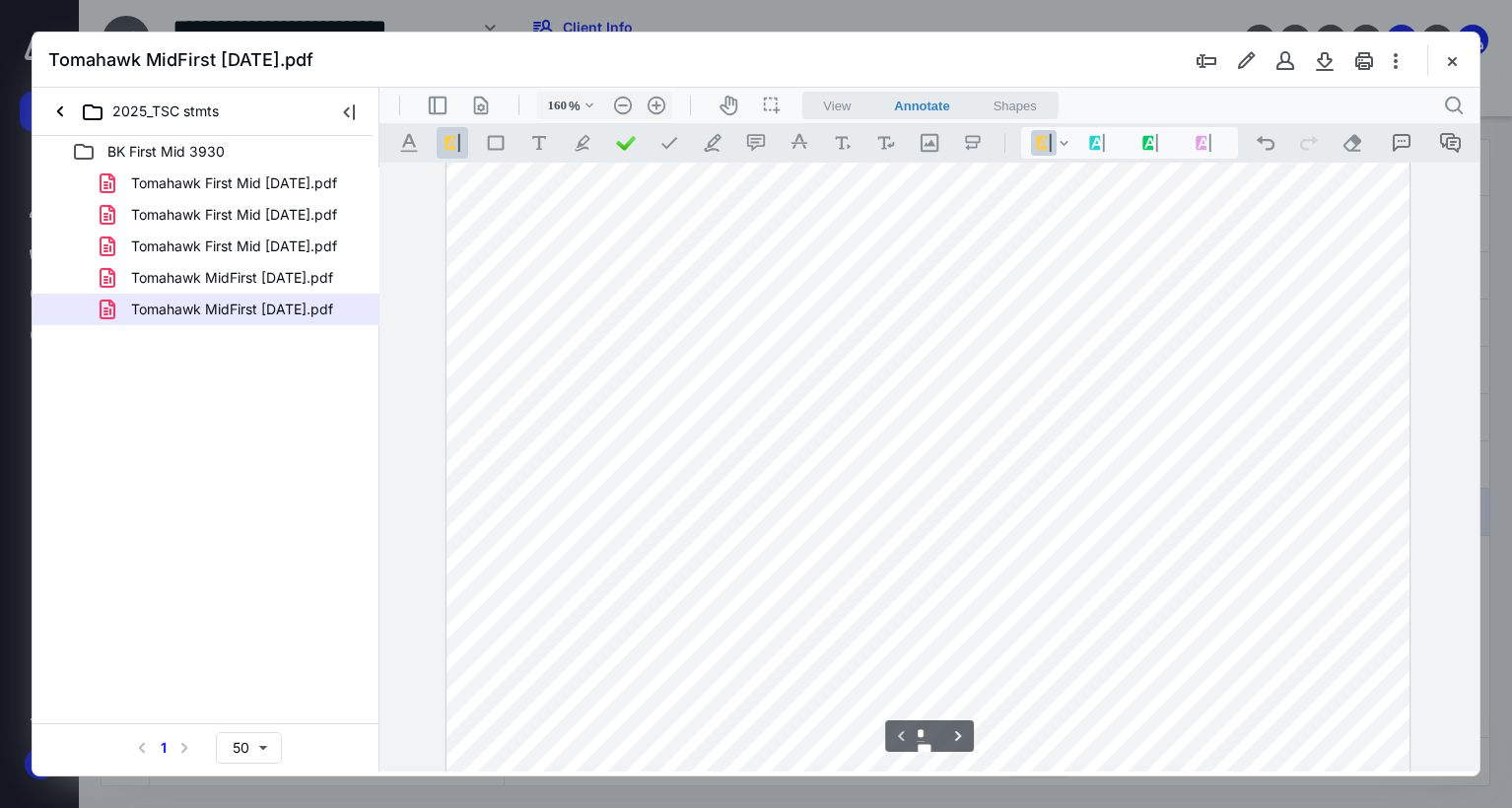 scroll, scrollTop: 642, scrollLeft: 0, axis: vertical 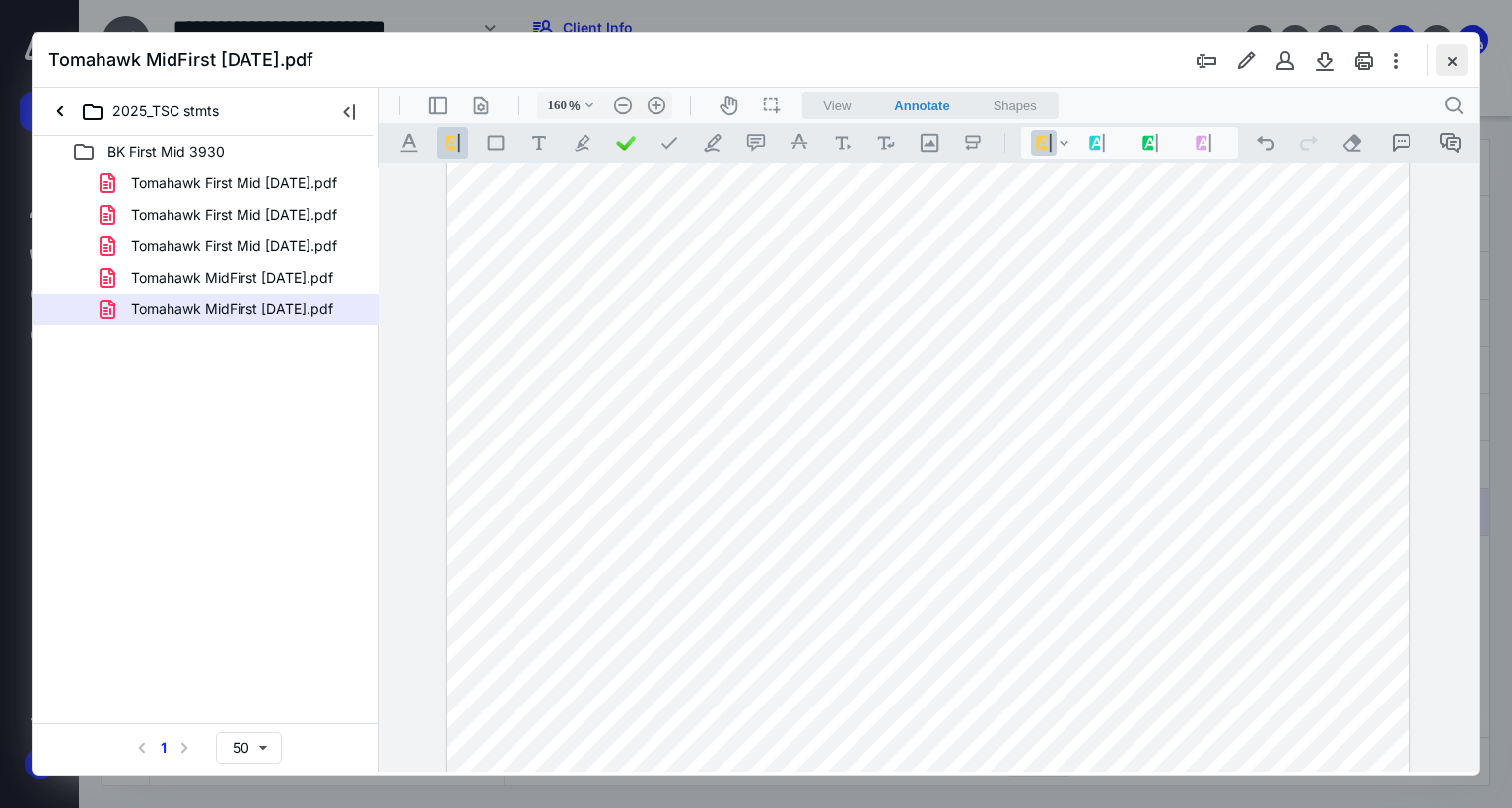 click at bounding box center [1452, 60] 